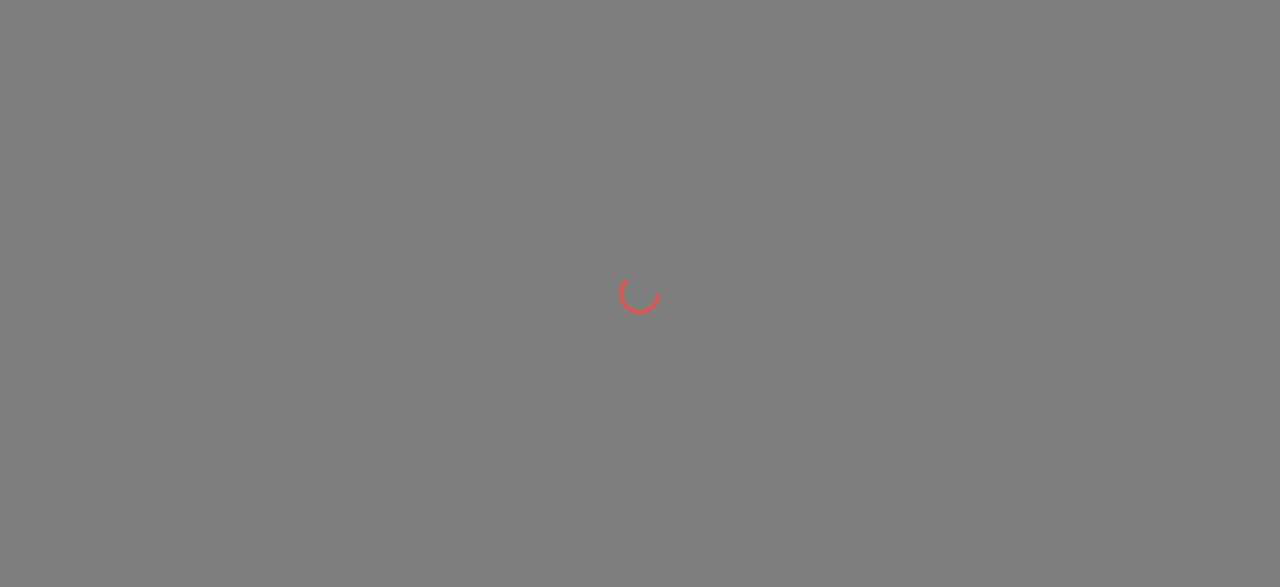 scroll, scrollTop: 0, scrollLeft: 0, axis: both 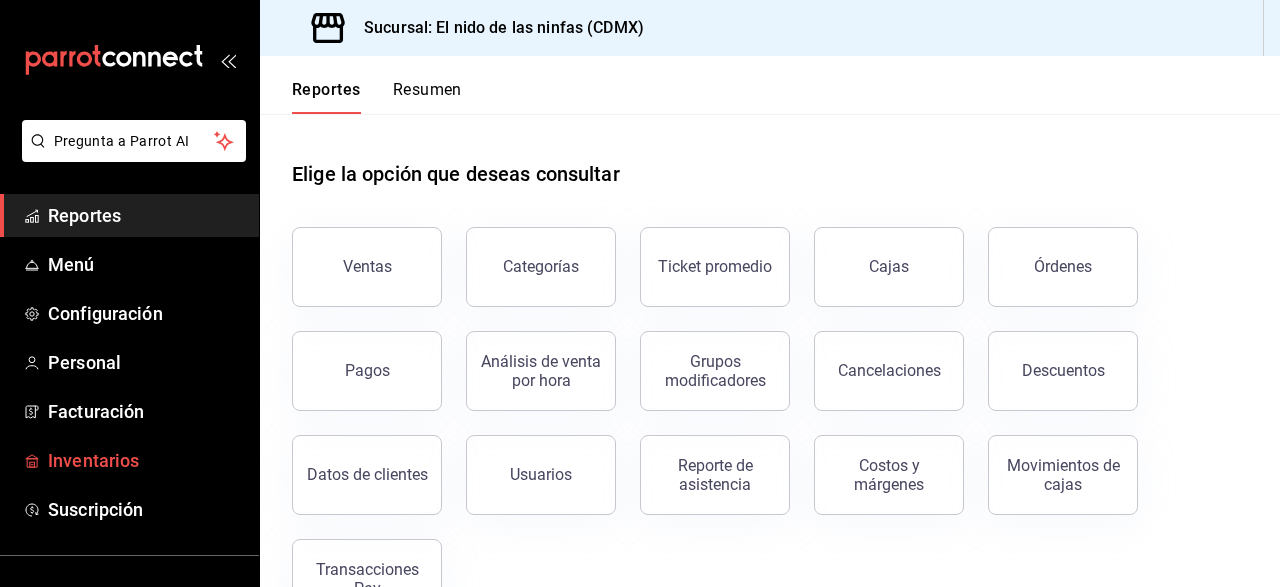 click on "Inventarios" at bounding box center (145, 460) 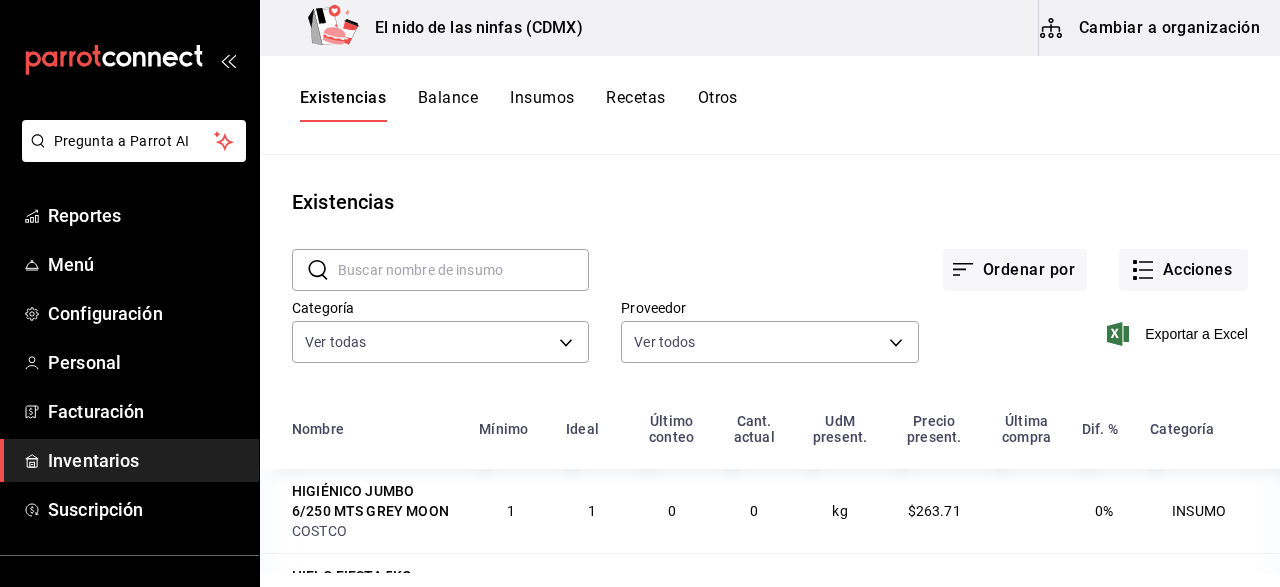 click on "Cambiar a organización" at bounding box center [1151, 28] 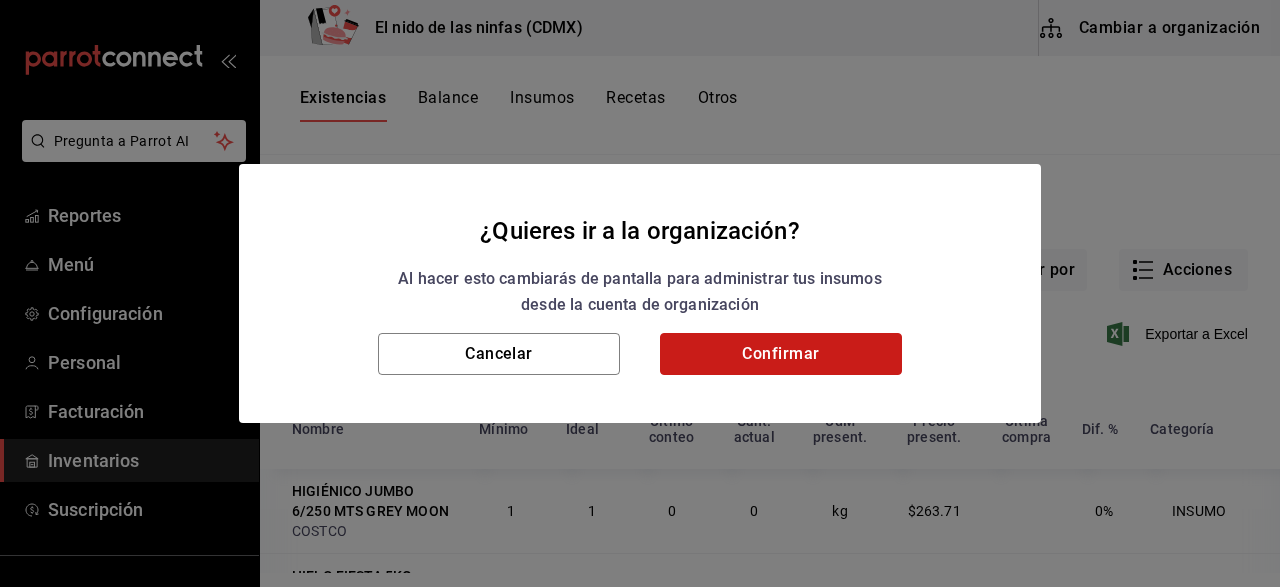 click on "Confirmar" at bounding box center [781, 354] 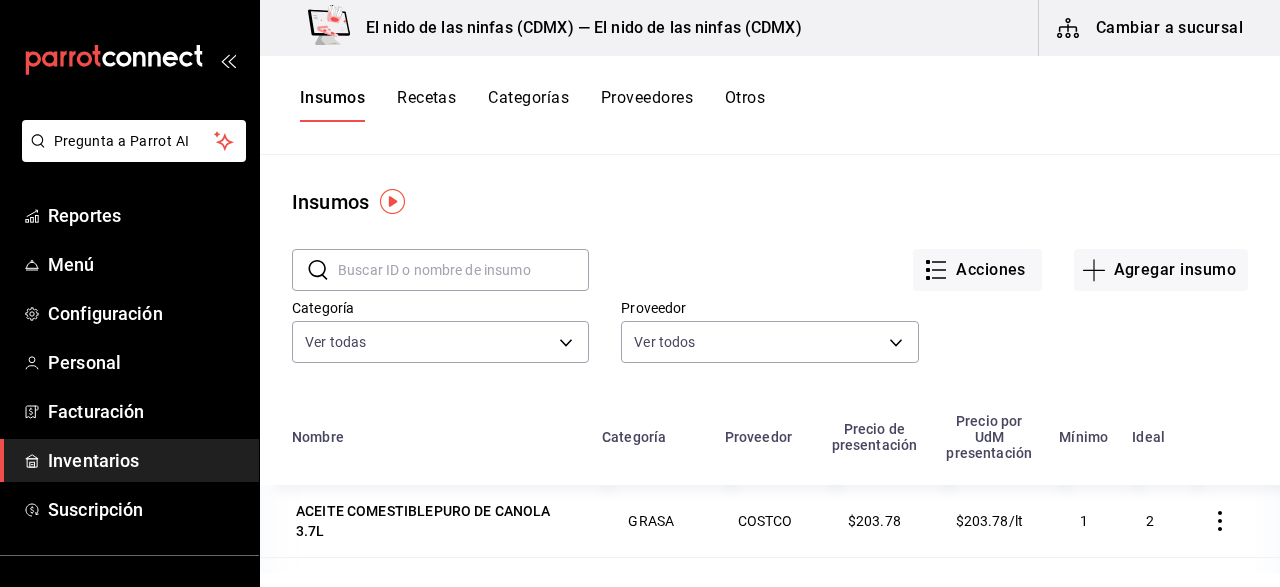 click at bounding box center (463, 270) 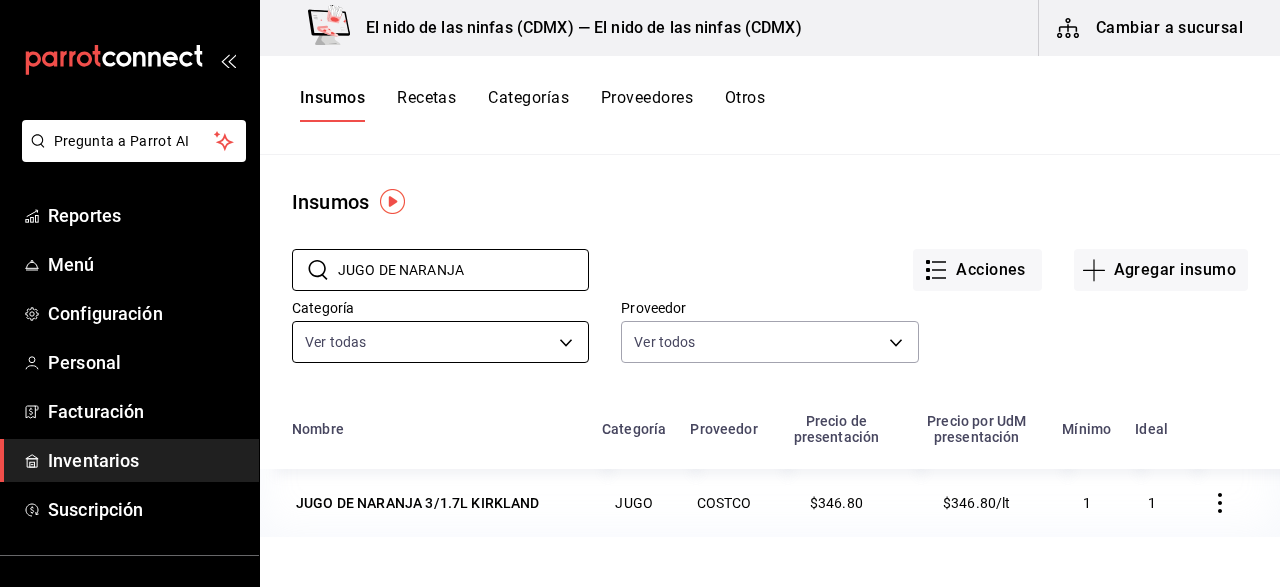type on "JUGO DE NARANJA" 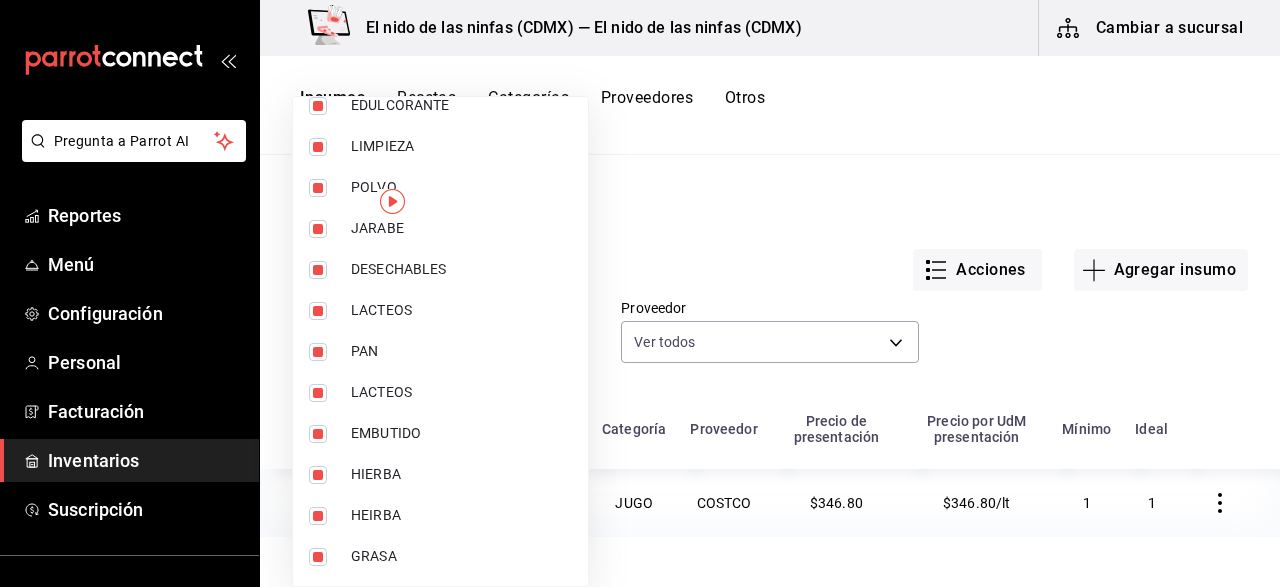scroll, scrollTop: 700, scrollLeft: 0, axis: vertical 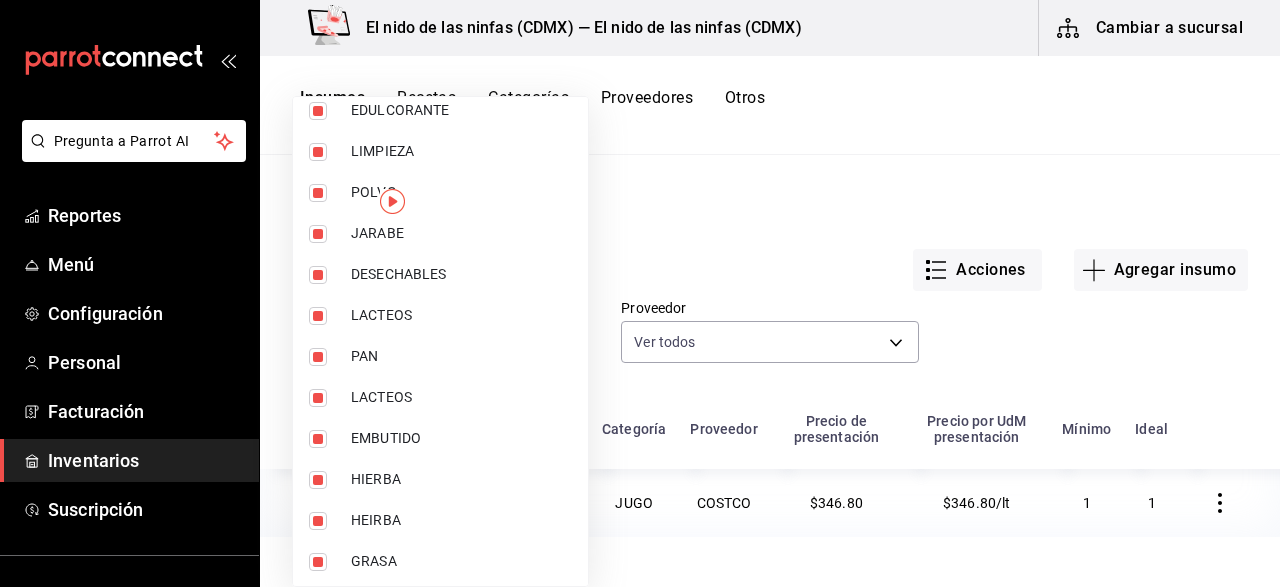 click at bounding box center (640, 293) 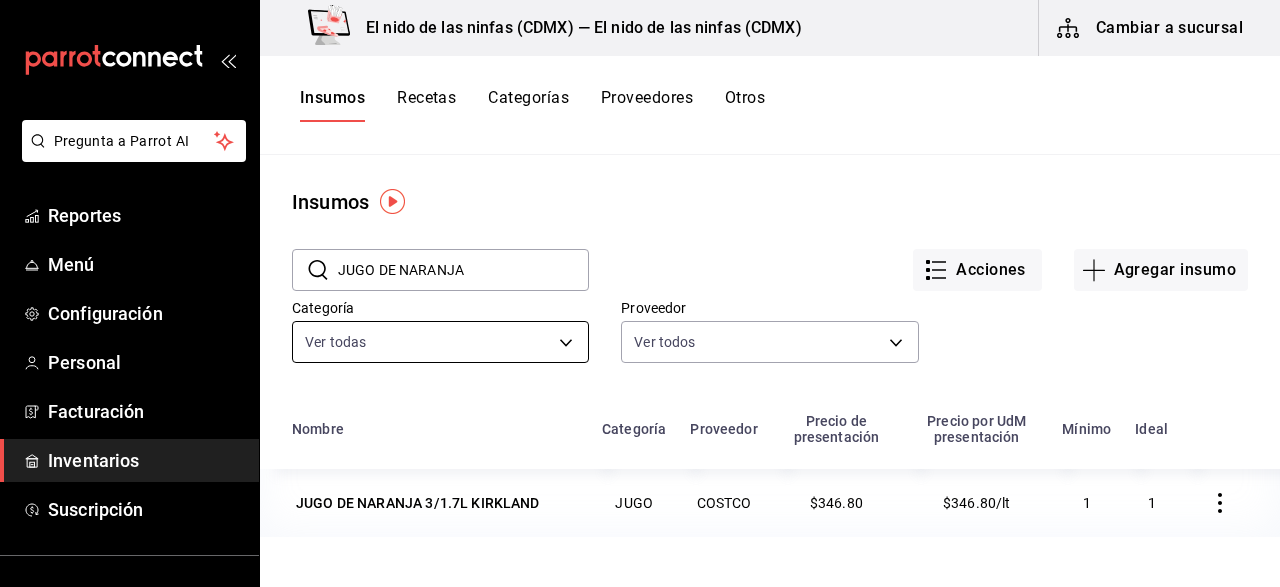 click on "Pregunta a Parrot AI Reportes   Menú   Configuración   Personal   Facturación   Inventarios   Suscripción   Ayuda Recomienda Parrot   [FIRST] [LAST]   Sugerir nueva función   El nido de las ninfas ([CITY]) — El nido de las ninfas ([CITY]) Cambiar a sucursal Insumos Recetas Categorías Proveedores Otros Insumos ​ JUGO DE NARANJA ​ Acciones Agregar insumo Categoría Ver todas Proveedor Ver todos Nombre Categoría Proveedor Precio de presentación Precio por UdM presentación Mínimo Ideal JUGO DE NARANJA 3/1.7L KIRKLAND JUGO COSTCO $346.80 $346.80/lt 1 1 GANA 1 MES GRATIS EN TU SUSCRIPCIÓN AQUÍ ¿Recuerdas cómo empezó tu restaurante?
Hoy puedes ayudar a un colega a tener el mismo cambio que tú viviste.
Recomienda Parrot directamente desde tu Portal Administrador.
Es fácil y rápido.
🎁 Por cada restaurante que se una, ganas 1 mes gratis. Ver video tutorial Ir a video Pregunta a Parrot AI Reportes   Menú   Configuración   Personal   Facturación   Inventarios   Suscripción   Ayuda" at bounding box center [640, 286] 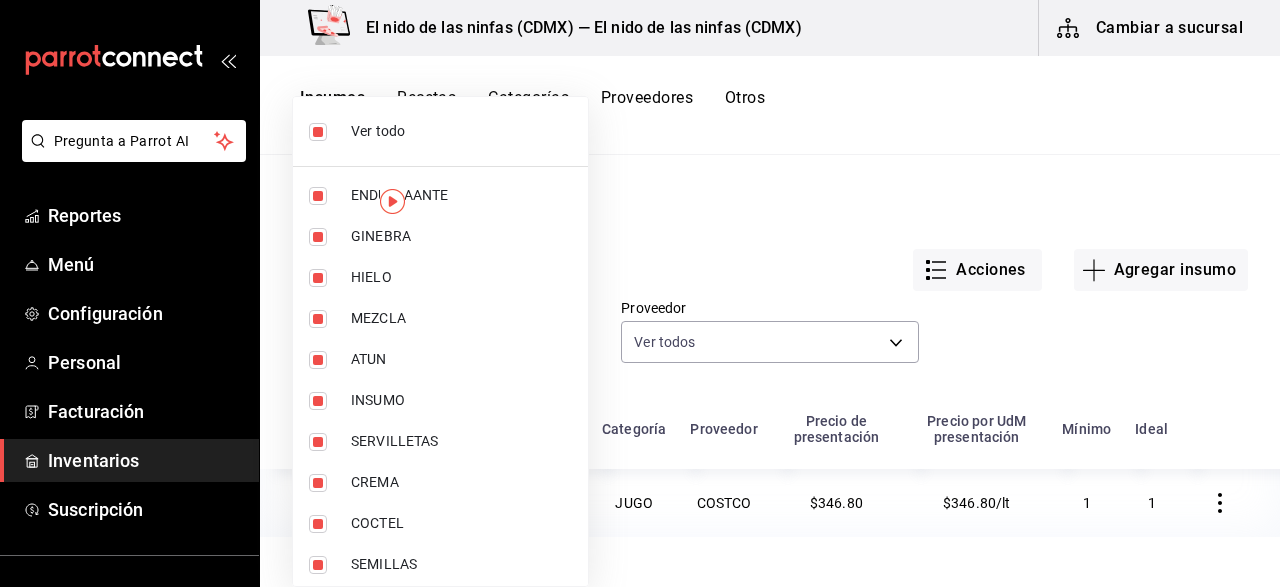 click at bounding box center (640, 293) 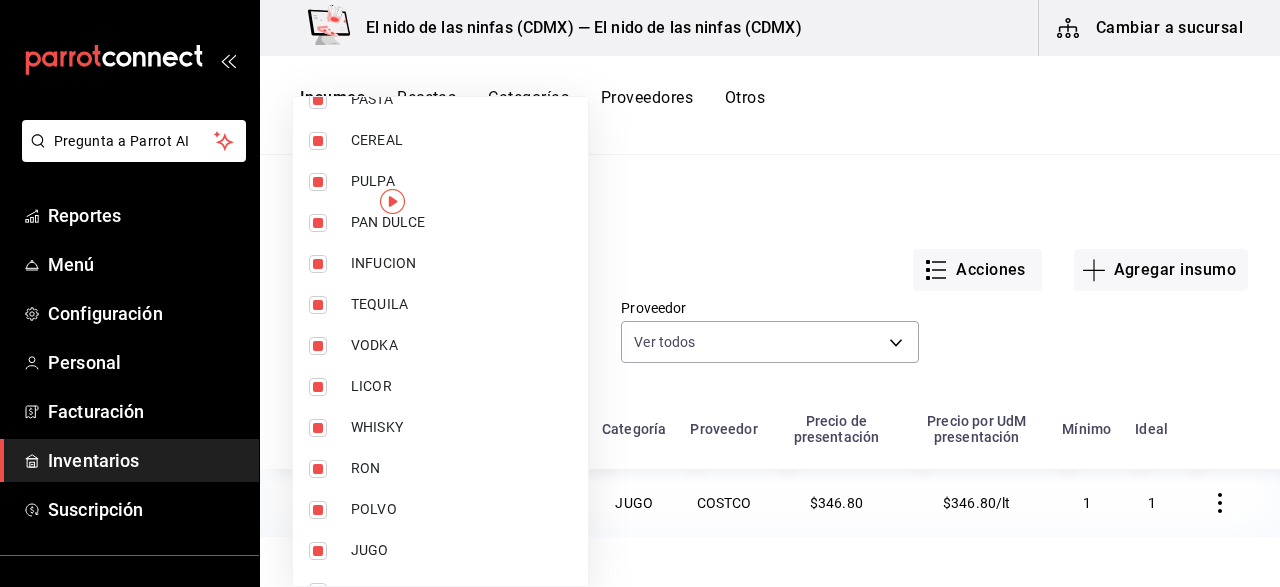 scroll, scrollTop: 1600, scrollLeft: 0, axis: vertical 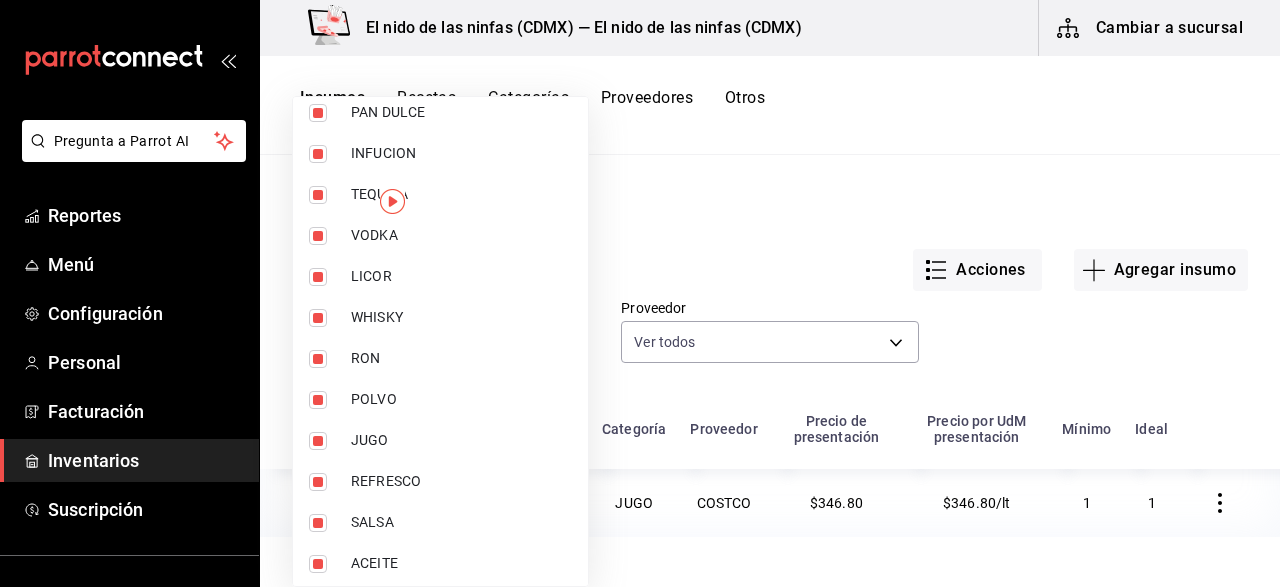 click on "JUGO" at bounding box center (461, 440) 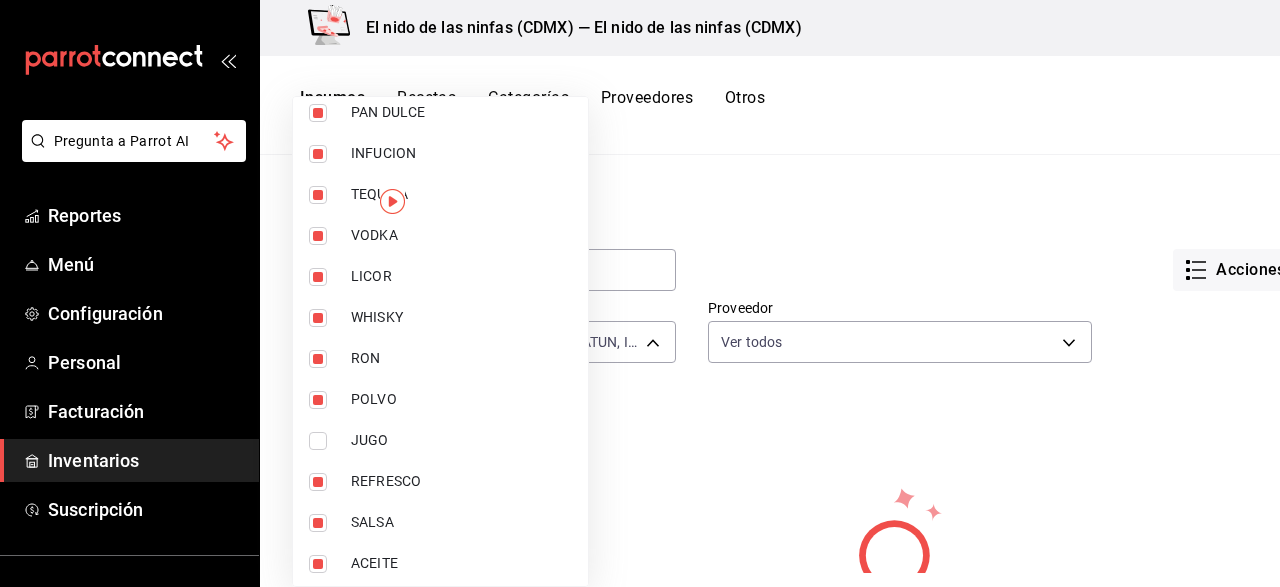 click at bounding box center [318, 441] 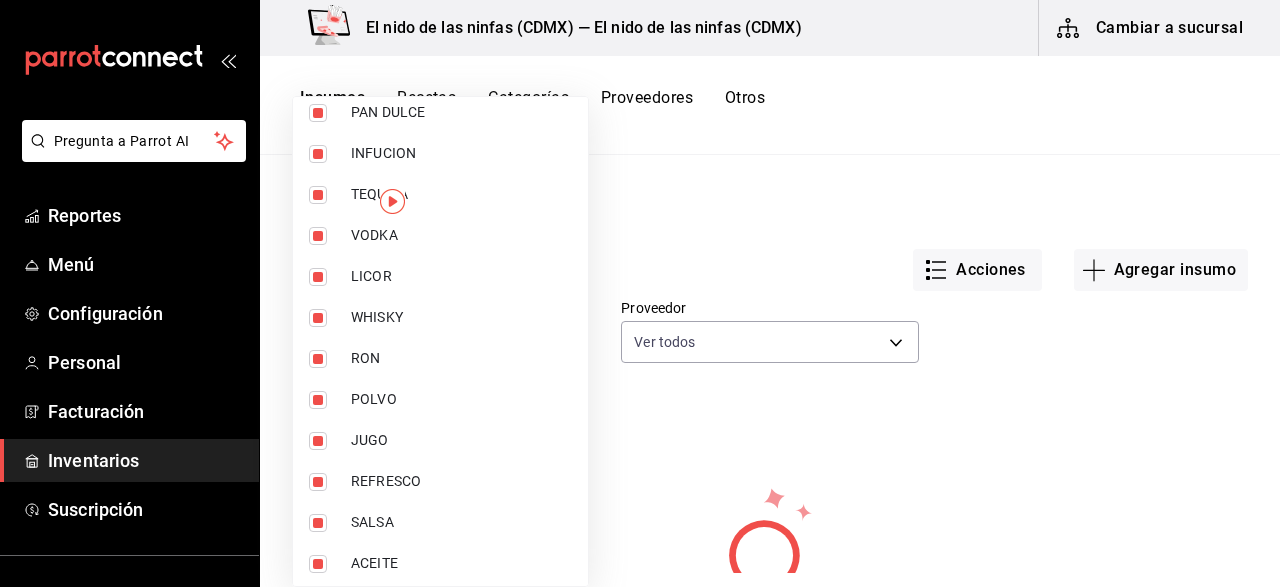 type on "d2670265-2a51-4bb0-9ff6-87aa0e82e123,1dd87bf5-cbb5-49a0-a0a9-f82630407770,6cd4d4a3-a9ab-4d2c-baa7-31343da4c801,1c355ae2-a73f-497a-9856-9873087eca9d,9154cbf3-a681-4061-bc7b-af1d448a18df,280e9f2b-45f0-4521-9338-0c702a234ed0,3dcc0737-1d88-4cf3-add9-50eb52999841,b9c51786-230e-4456-a983-2c6c2511d1e1,fe6c95a9-9105-4249-8bb7-ba366c3632ac,f228b5e1-9c7b-4bd0-8f2f-563cf0fe3875,ad45ea46-c82c-446d-9986-a2ed42b91986,8955db7f-8f46-491b-9ee8-89246ef0731f,e677164a-8bd0-4f46-aed2-93fda5e125f2,2d8550e5-6e68-4071-99be-6cc4e3f6436e,a75ef6aa-03b6-4e85-a998-40aba3d6eb89,9f857ca1-6315-42f4-bd8a-2872415ab3d6,3a2da8e7-194e-4712-8089-7a737e20513a,0932b1af-4bfb-4286-a8e8-7770dc972208,3fbd20f3-db85-4510-bc78-43dd5bca2664,7627d093-b7fb-4731-833f-b609fff61dc9,2d18e06d-bfb1-412c-b8ab-5eb1abe7b159,e55e329a-5d5d-4879-8c63-41859ad397eb,8ae85aeb-ef9a-4eb6-aeb8-225695115679,f80259cf-31c5-43d1-80fa-3ec40bb80f58,ee12b786-88ef-435c-8952-eb7517e2b6b2,8837f546-aaba-44f4-9e09-10d98dee4057,8fcbf04b-6e8b-4468-815a-5a50d215cbf4,158dccff-f06c-4079-a87..." 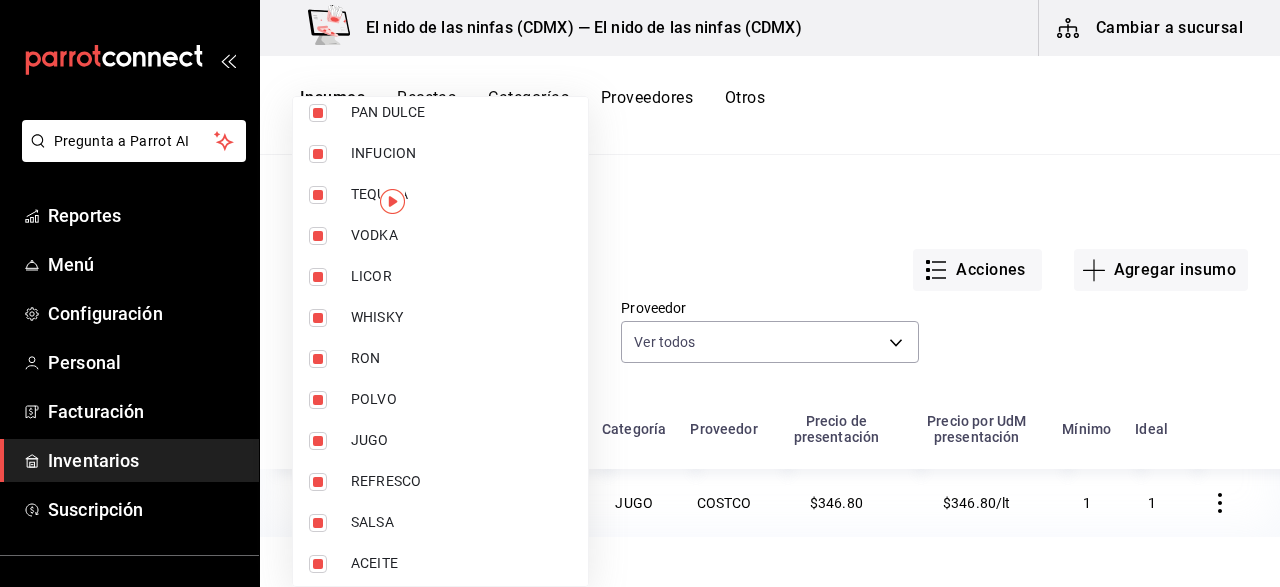 click at bounding box center [640, 293] 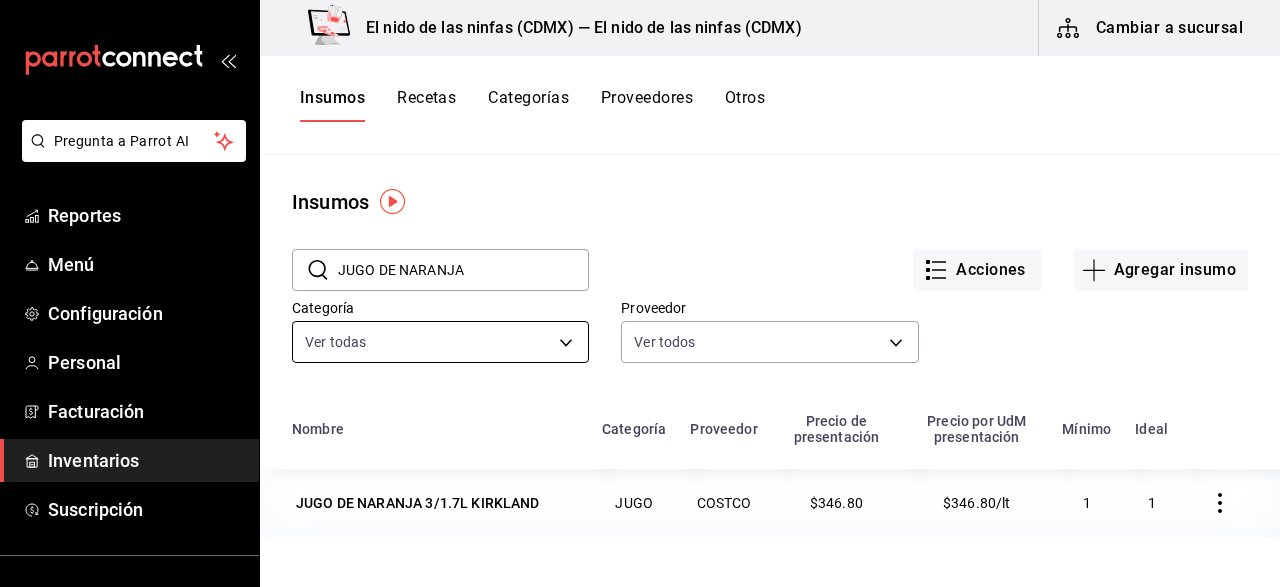 click on "Pregunta a Parrot AI Reportes   Menú   Configuración   Personal   Facturación   Inventarios   Suscripción   Ayuda Recomienda Parrot   [FIRST] [LAST]   Sugerir nueva función   El nido de las ninfas ([CITY]) — El nido de las ninfas ([CITY]) Cambiar a sucursal Insumos Recetas Categorías Proveedores Otros Insumos ​ JUGO DE NARANJA ​ Acciones Agregar insumo Categoría Ver todas Proveedor Ver todos Nombre Categoría Proveedor Precio de presentación Precio por UdM presentación Mínimo Ideal JUGO DE NARANJA 3/1.7L KIRKLAND JUGO COSTCO $346.80 $346.80/lt 1 1 GANA 1 MES GRATIS EN TU SUSCRIPCIÓN AQUÍ ¿Recuerdas cómo empezó tu restaurante?
Hoy puedes ayudar a un colega a tener el mismo cambio que tú viviste.
Recomienda Parrot directamente desde tu Portal Administrador.
Es fácil y rápido.
🎁 Por cada restaurante que se una, ganas 1 mes gratis. Ver video tutorial Ir a video Pregunta a Parrot AI Reportes   Menú   Configuración   Personal   Facturación   Inventarios   Suscripción   Ayuda" at bounding box center (640, 286) 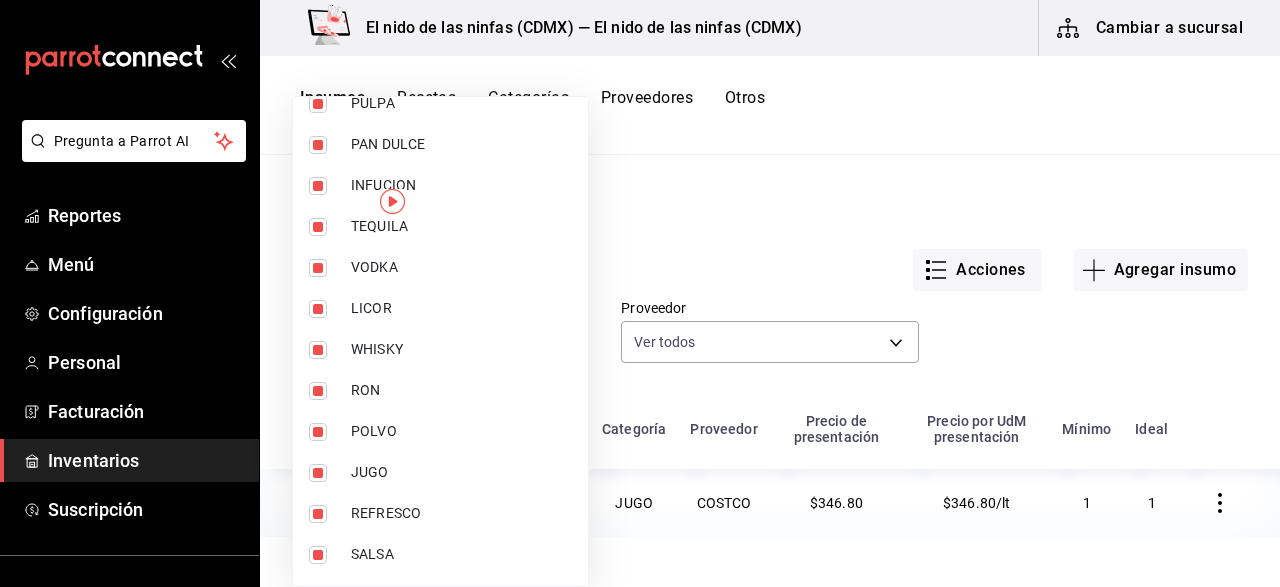scroll, scrollTop: 1600, scrollLeft: 0, axis: vertical 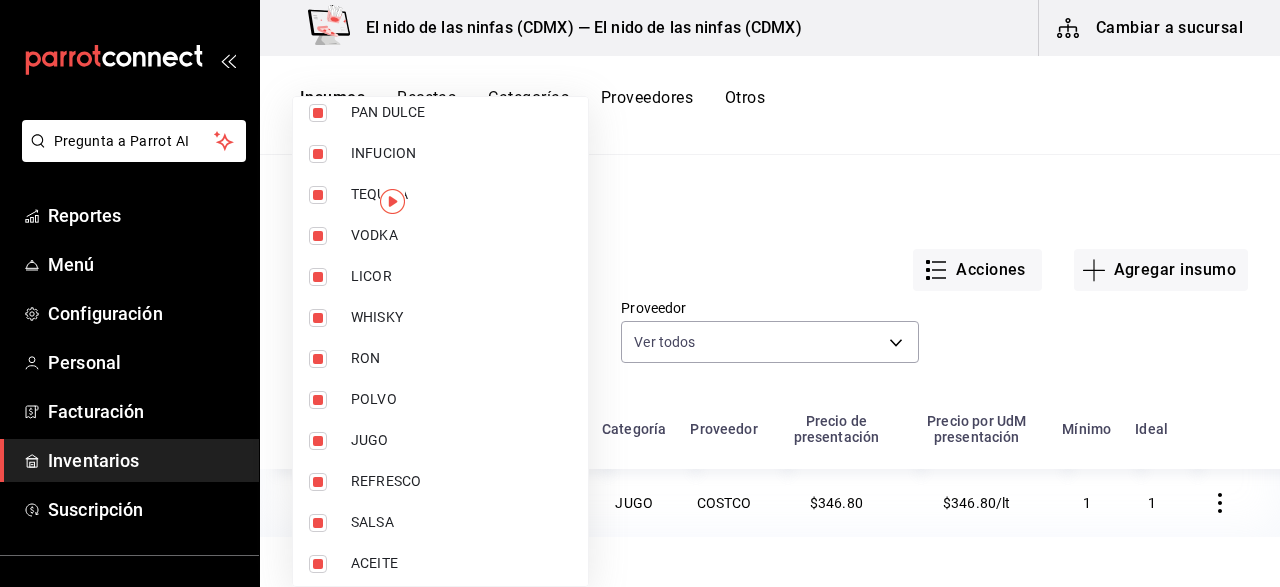 click on "JUGO" at bounding box center (461, 440) 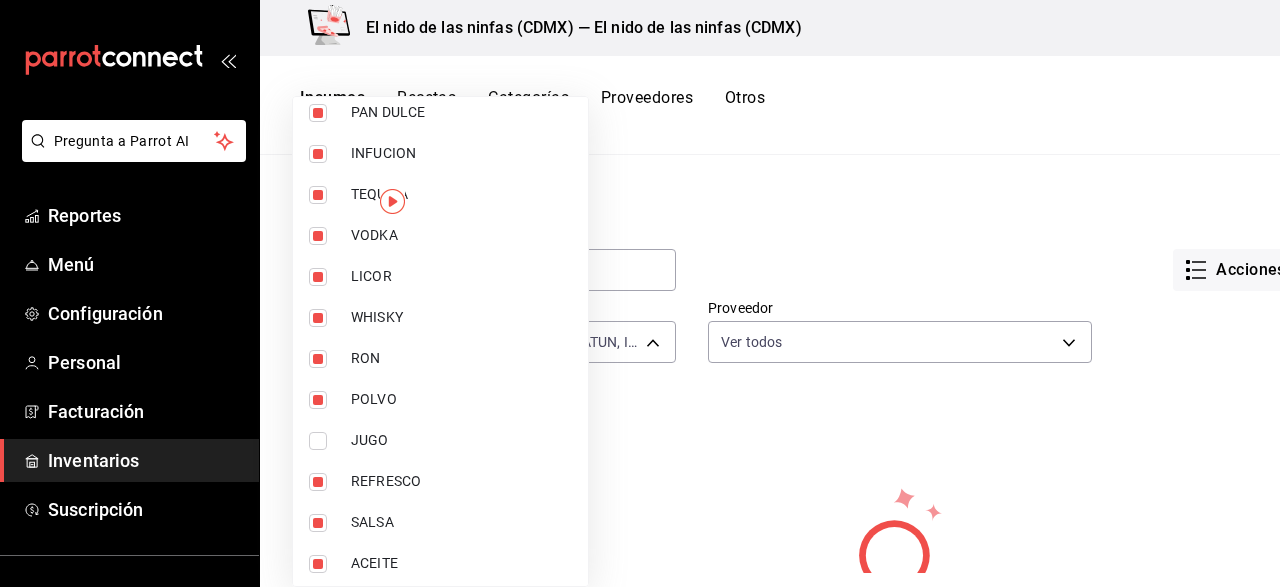 click at bounding box center [392, 201] 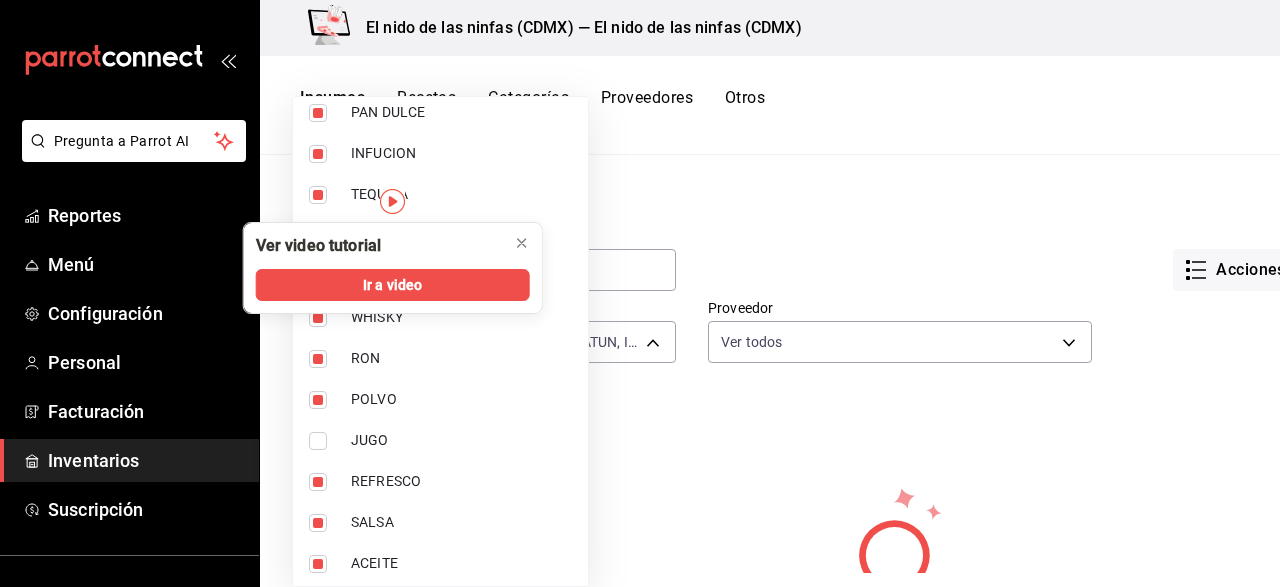 click at bounding box center (640, 293) 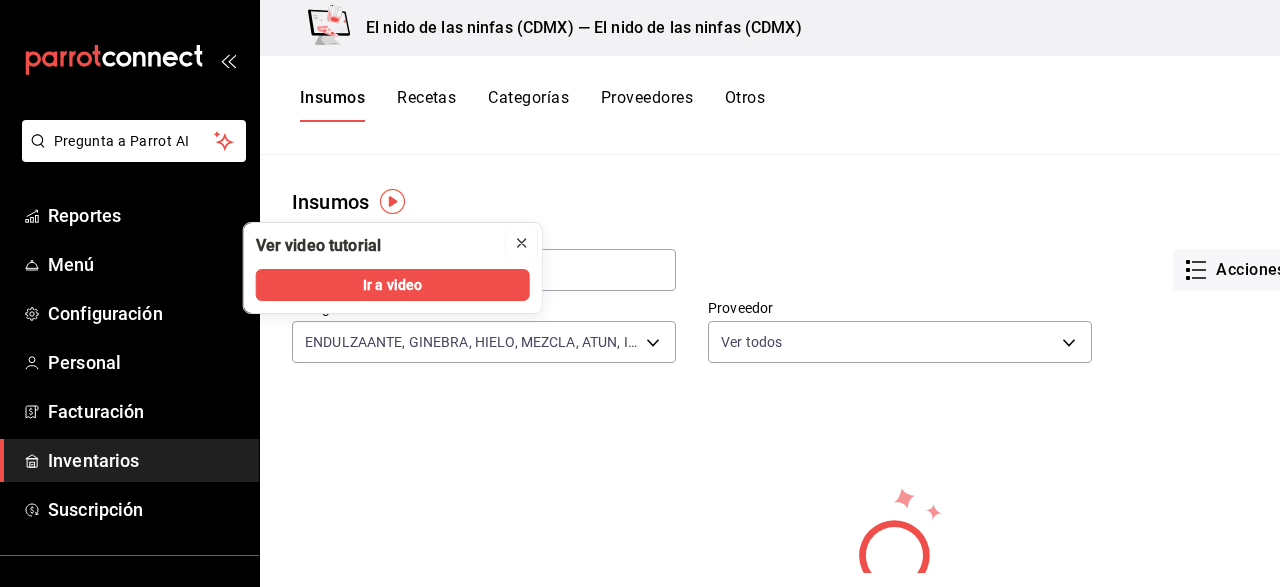 click 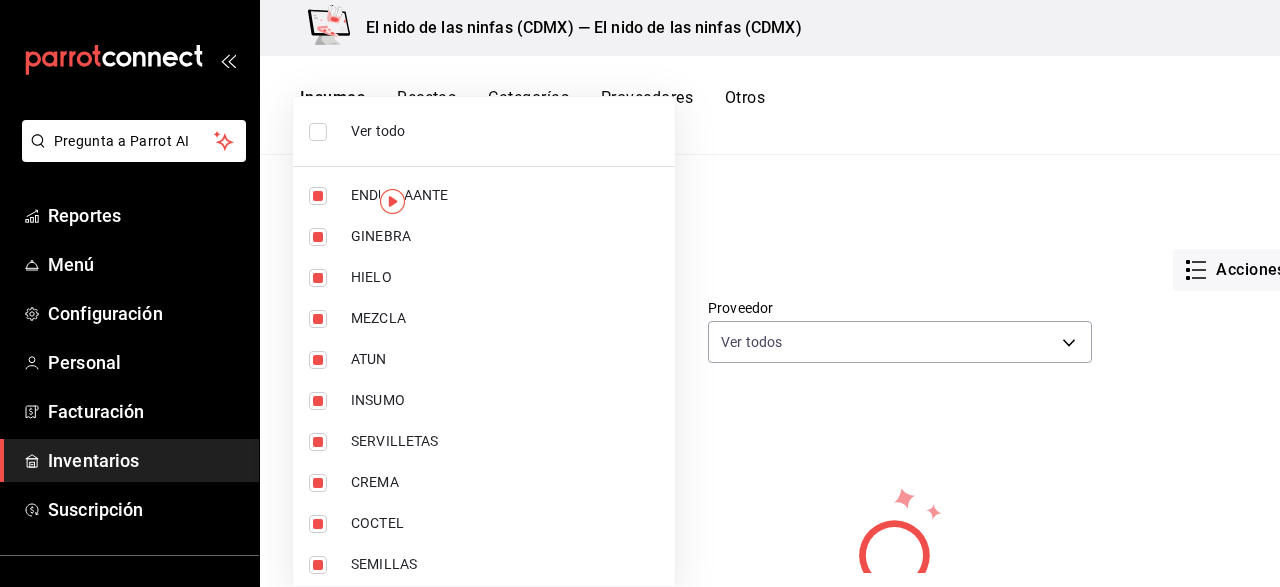 click on "Pregunta a Parrot AI Reportes   Menú   Configuración   Personal   Facturación   Inventarios   Suscripción   Ayuda Recomienda Parrot   [FIRST] [LAST]   Sugerir nueva función   El nido de las ninfas ([CITY]) — El nido de las ninfas ([CITY]) Cambiar a sucursal Insumos Recetas Categorías Proveedores Otros Insumos ​ JUGO DE NARANJA ​ Acciones Agregar insumo Categoría ENDULZAANTE, GINEBRA, HIELO, MEZCLA, ATUN, INSUMO,SERVILLETAS, CREMA, COCTEL, SEMILLAS, EDULSANTE, GALLETA, SEMILLA, HARINA, TORTILLA, EDULCORANTE, LIMPIEZA, POLVO, JARABE, DESECHABLES, LACTEOS, PAN, LACTEOS , EMBUTIDO, HIERBA, HEIRBA, GRASA, CONSERVA, VERDURA, ESPECIES, FRUTA, SAL, HONGO, ACEITUNA, PASTA, CEREAL, PULPA, PAN DULCE, INFUCION, TEQUILA, VODKA, LICOR, WHISKY, RON,  POLVO, REFRESCO, SALSA, ACEITE, FRIJOL Proveedor Ver todos No se han encontrado resultados. Parece que no podemos encontrar ningún resultado basado en su búsqueda, intenta de nuevo. GANA 1 MES GRATIS EN TU SUSCRIPCIÓN AQUÍ Ver video tutorial Ir a video Reportes" at bounding box center [640, 286] 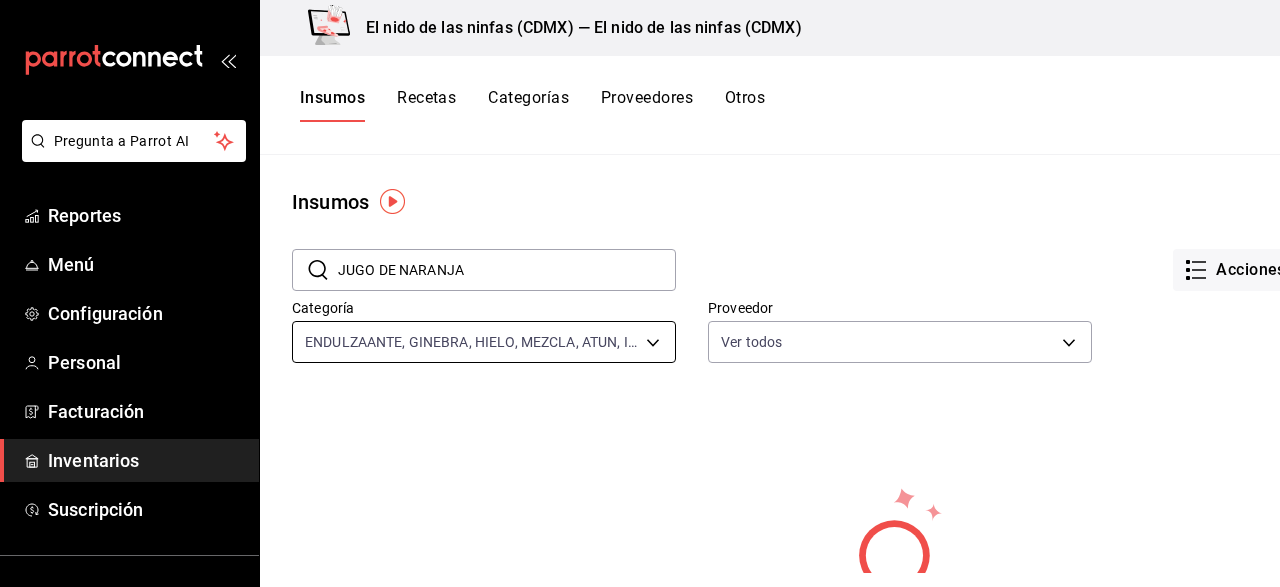click on "Pregunta a Parrot AI Reportes   Menú   Configuración   Personal   Facturación   Inventarios   Suscripción   Ayuda Recomienda Parrot   [FIRST] [LAST]   Sugerir nueva función   El nido de las ninfas ([CITY]) — El nido de las ninfas ([CITY]) Cambiar a sucursal Insumos Recetas Categorías Proveedores Otros Insumos ​ JUGO DE NARANJA ​ Acciones Agregar insumo Categoría ENDULZAANTE, GINEBRA, HIELO, MEZCLA, ATUN, INSUMO,SERVILLETAS, CREMA, COCTEL, SEMILLAS, EDULSANTE, GALLETA, SEMILLA, HARINA, TORTILLA, EDULCORANTE, LIMPIEZA, POLVO, JARABE, DESECHABLES, LACTEOS, PAN, LACTEOS , EMBUTIDO, HIERBA, HEIRBA, GRASA, CONSERVA, VERDURA, ESPECIES, FRUTA, SAL, HONGO, ACEITUNA, PASTA, CEREAL, PULPA, PAN DULCE, INFUCION, TEQUILA, VODKA, LICOR, WHISKY, RON,  POLVO, REFRESCO, SALSA, ACEITE, FRIJOL Proveedor Ver todos No se han encontrado resultados. Parece que no podemos encontrar ningún resultado basado en su búsqueda, intenta de nuevo. GANA 1 MES GRATIS EN TU SUSCRIPCIÓN AQUÍ Ver video tutorial Ir a video Reportes" at bounding box center [640, 286] 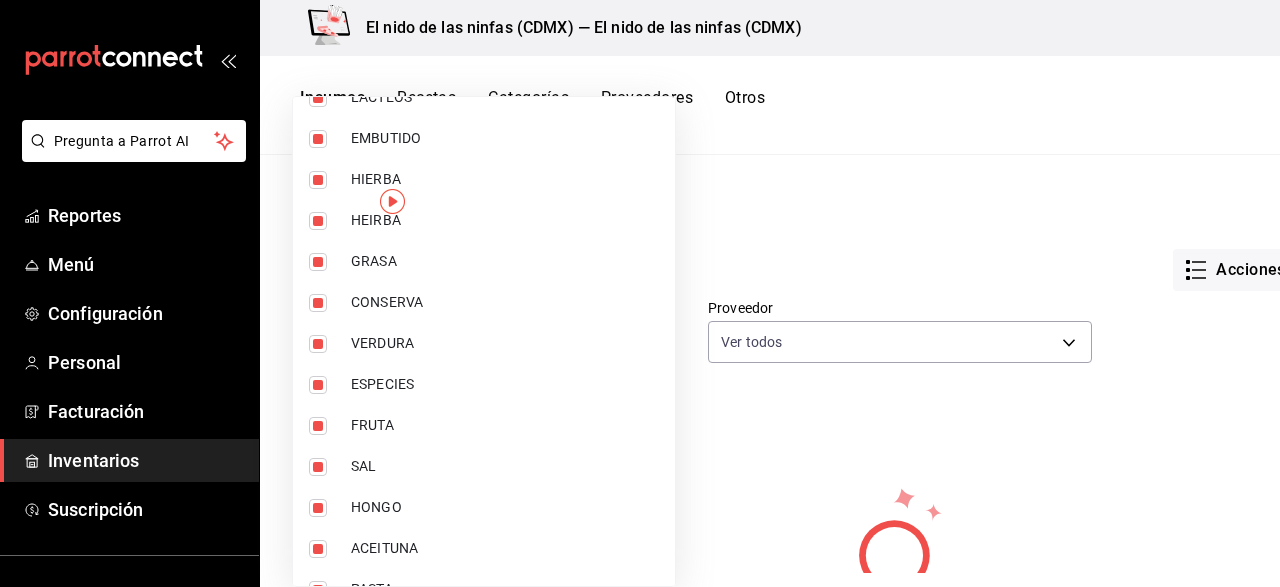 scroll, scrollTop: 1500, scrollLeft: 0, axis: vertical 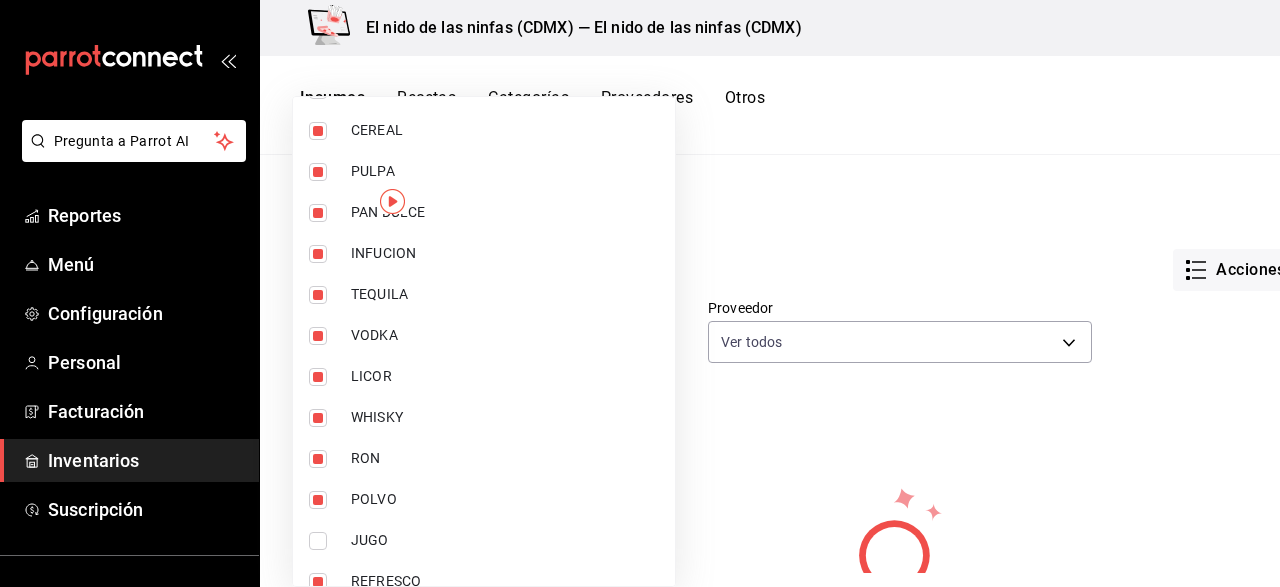 click at bounding box center [318, 541] 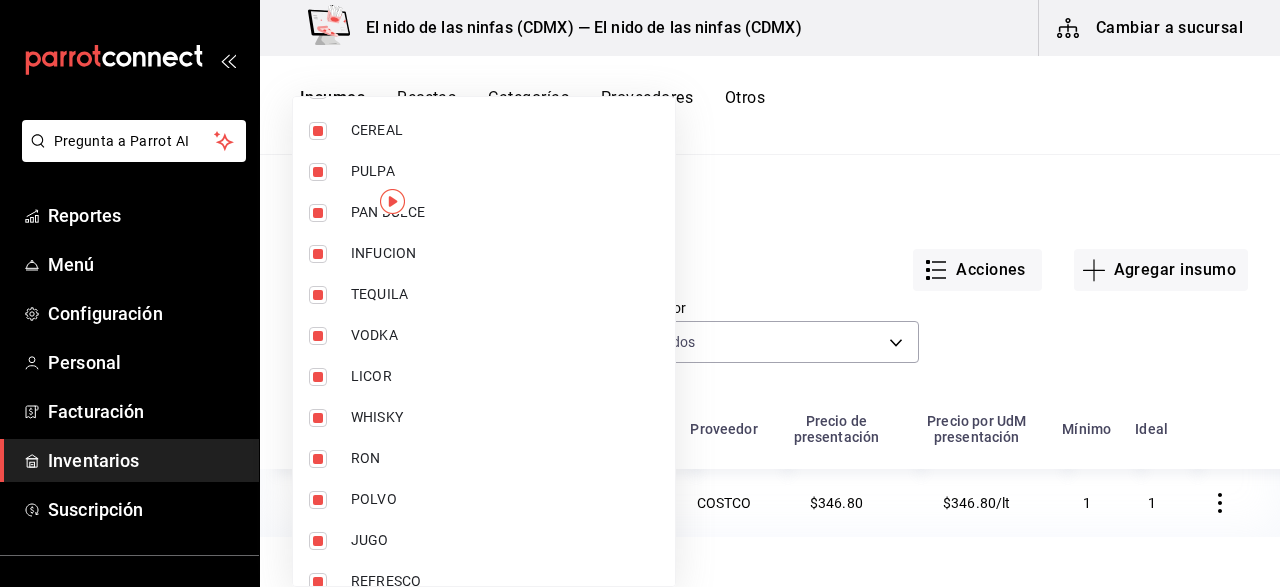 click at bounding box center (640, 293) 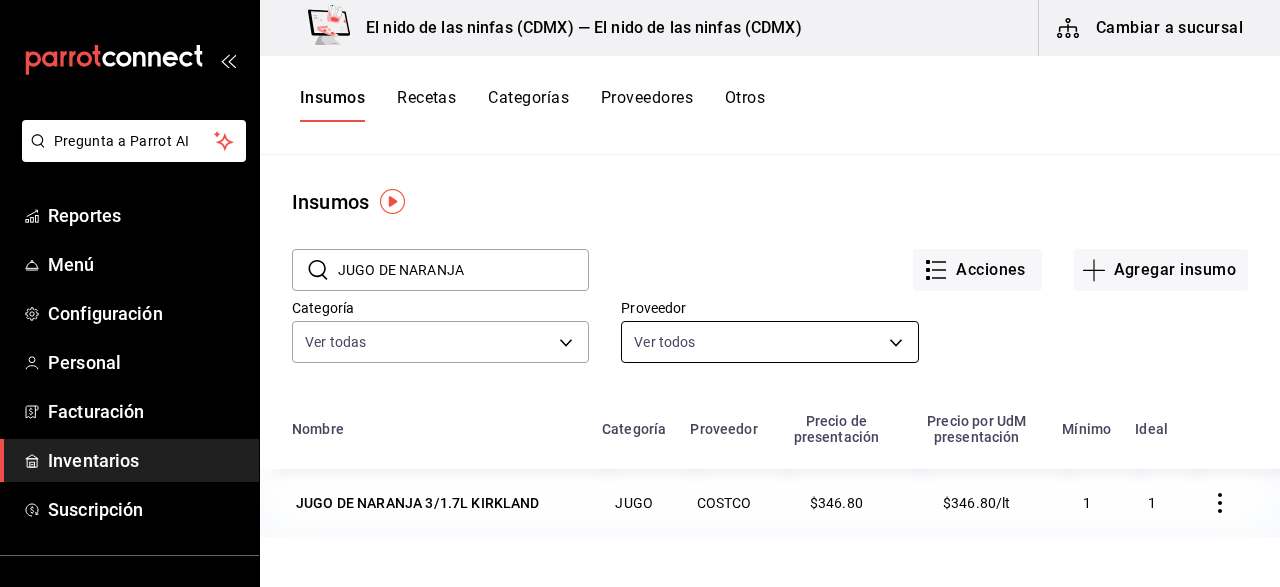 click on "Pregunta a Parrot AI Reportes   Menú   Configuración   Personal   Facturación   Inventarios   Suscripción   Ayuda Recomienda Parrot   [FIRST] [LAST]   Sugerir nueva función   El nido de las ninfas ([CITY]) — El nido de las ninfas ([CITY]) Cambiar a sucursal Insumos Recetas Categorías Proveedores Otros Insumos ​ JUGO DE NARANJA ​ Acciones Agregar insumo Categoría Ver todas Proveedor Ver todos Nombre Categoría Proveedor Precio de presentación Precio por UdM presentación Mínimo Ideal JUGO DE NARANJA 3/1.7L KIRKLAND JUGO COSTCO $346.80 $346.80/lt 1 1 GANA 1 MES GRATIS EN TU SUSCRIPCIÓN AQUÍ ¿Recuerdas cómo empezó tu restaurante?
Hoy puedes ayudar a un colega a tener el mismo cambio que tú viviste.
Recomienda Parrot directamente desde tu Portal Administrador.
Es fácil y rápido.
🎁 Por cada restaurante que se una, ganas 1 mes gratis. Ver video tutorial Ir a video Pregunta a Parrot AI Reportes   Menú   Configuración   Personal   Facturación   Inventarios   Suscripción   Ayuda" at bounding box center (640, 286) 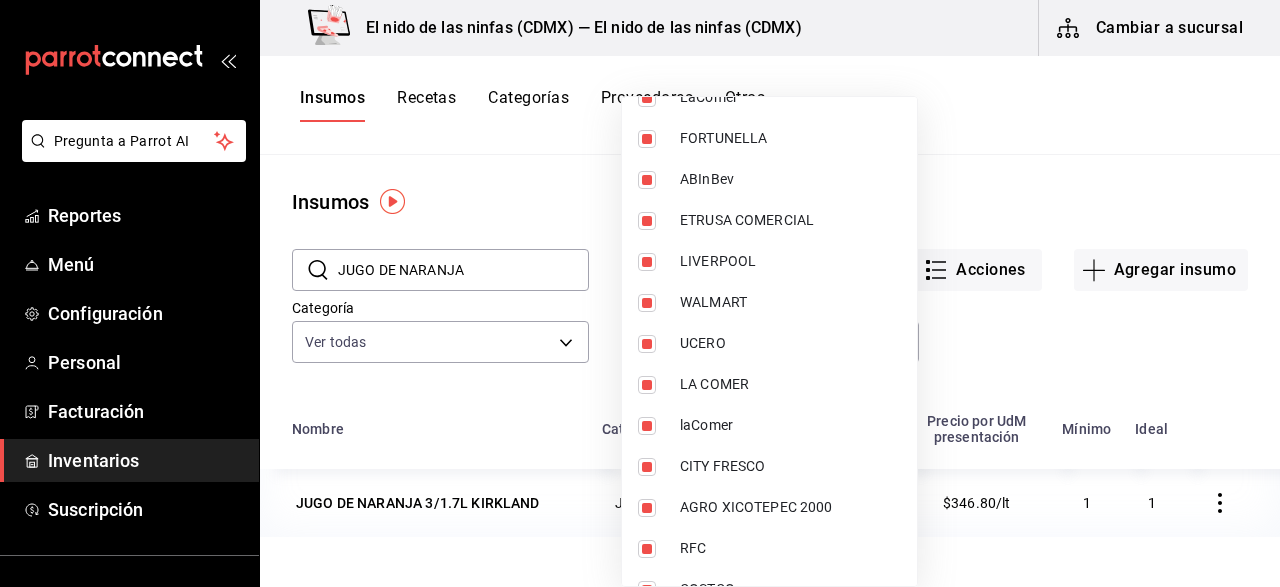 scroll, scrollTop: 700, scrollLeft: 0, axis: vertical 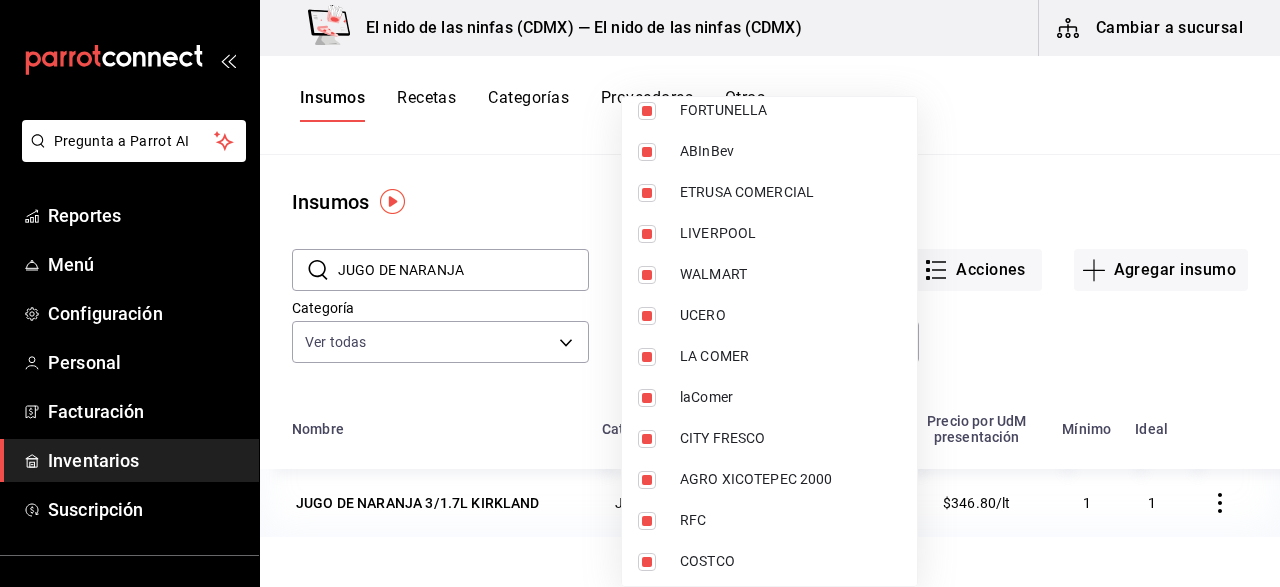 click at bounding box center (640, 293) 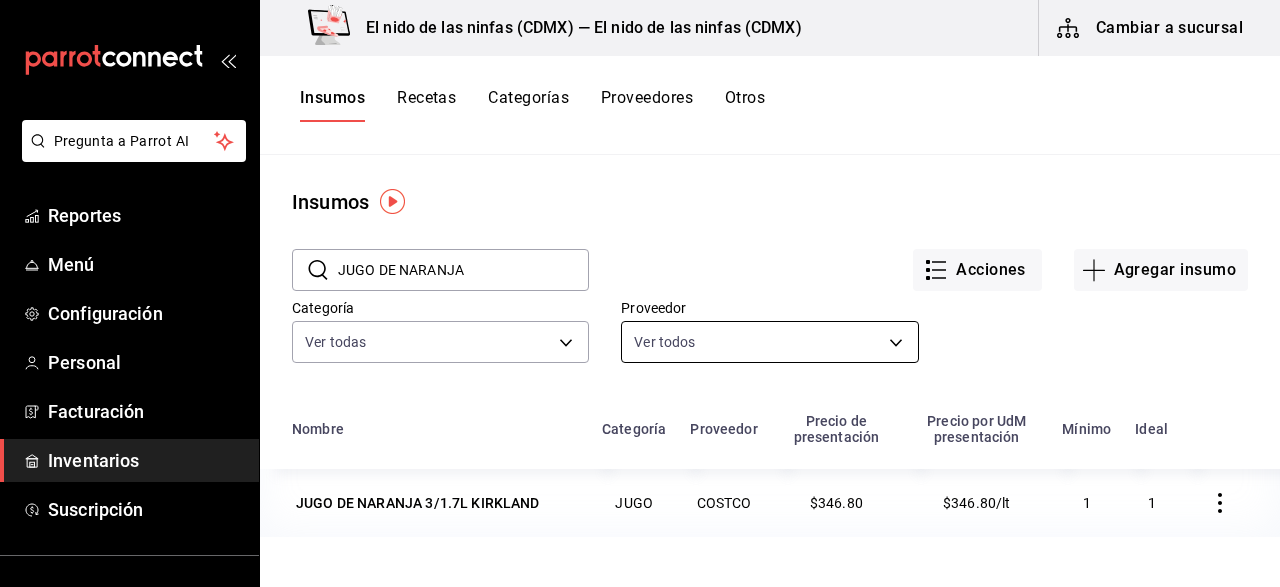 click on "Pregunta a Parrot AI Reportes   Menú   Configuración   Personal   Facturación   Inventarios   Suscripción   Ayuda Recomienda Parrot   [FIRST] [LAST]   Sugerir nueva función   El nido de las ninfas ([CITY]) — El nido de las ninfas ([CITY]) Cambiar a sucursal Insumos Recetas Categorías Proveedores Otros Insumos ​ JUGO DE NARANJA ​ Acciones Agregar insumo Categoría Ver todas Proveedor Ver todos Nombre Categoría Proveedor Precio de presentación Precio por UdM presentación Mínimo Ideal JUGO DE NARANJA 3/1.7L KIRKLAND JUGO COSTCO $346.80 $346.80/lt 1 1 GANA 1 MES GRATIS EN TU SUSCRIPCIÓN AQUÍ ¿Recuerdas cómo empezó tu restaurante?
Hoy puedes ayudar a un colega a tener el mismo cambio que tú viviste.
Recomienda Parrot directamente desde tu Portal Administrador.
Es fácil y rápido.
🎁 Por cada restaurante que se una, ganas 1 mes gratis. Ver video tutorial Ir a video Pregunta a Parrot AI Reportes   Menú   Configuración   Personal   Facturación   Inventarios   Suscripción   Ayuda" at bounding box center (640, 286) 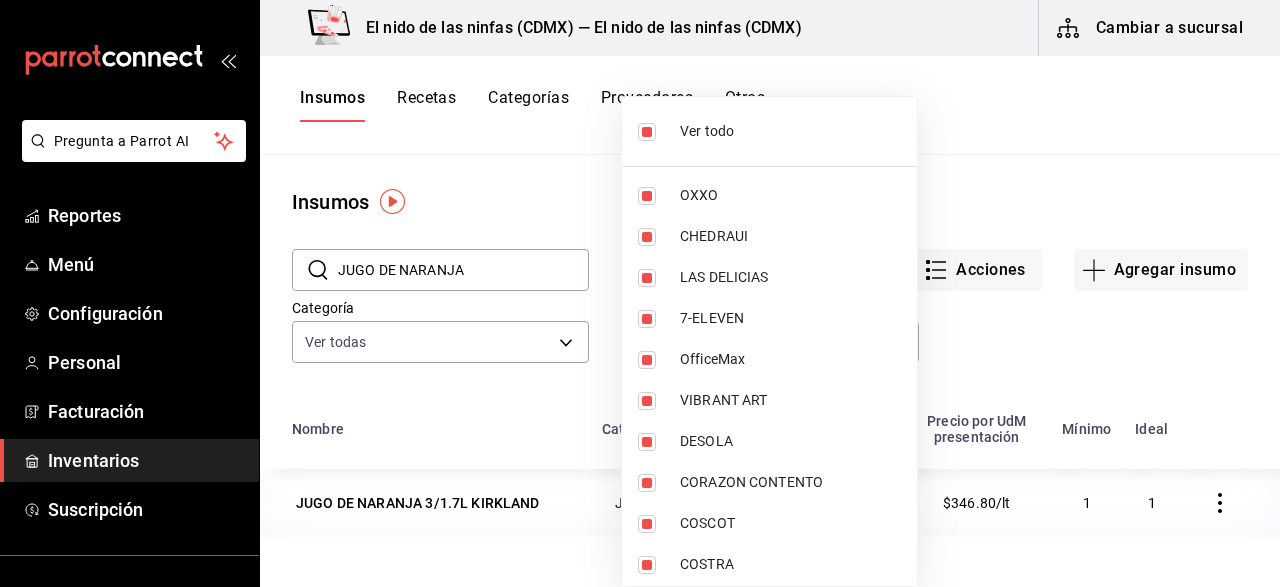 click at bounding box center (640, 293) 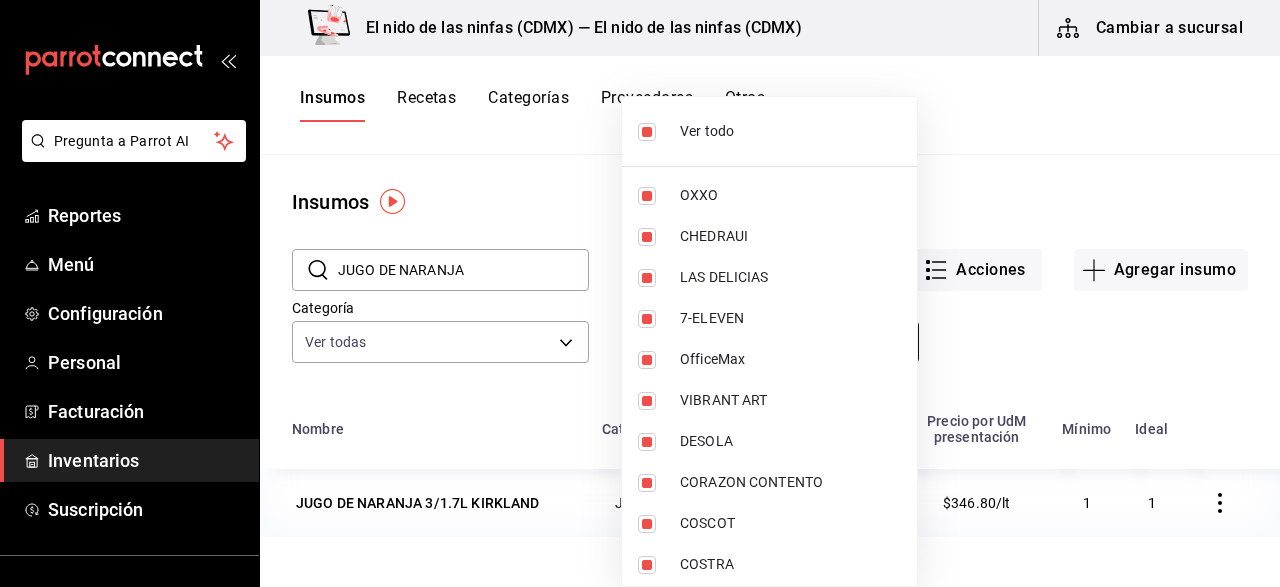 click on "Pregunta a Parrot AI Reportes   Menú   Configuración   Personal   Facturación   Inventarios   Suscripción   Ayuda Recomienda Parrot   [FIRST] [LAST]   Sugerir nueva función   El nido de las ninfas ([CITY]) — El nido de las ninfas ([CITY]) Cambiar a sucursal Insumos Recetas Categorías Proveedores Otros Insumos ​ JUGO DE NARANJA ​ Acciones Agregar insumo Categoría Ver todas Proveedor Ver todos Nombre Categoría Proveedor Precio de presentación Precio por UdM presentación Mínimo Ideal JUGO DE NARANJA 3/1.7L KIRKLAND JUGO COSTCO $346.80 $346.80/lt 1 1 GANA 1 MES GRATIS EN TU SUSCRIPCIÓN AQUÍ ¿Recuerdas cómo empezó tu restaurante?
Hoy puedes ayudar a un colega a tener el mismo cambio que tú viviste.
Recomienda Parrot directamente desde tu Portal Administrador.
Es fácil y rápido.
🎁 Por cada restaurante que se una, ganas 1 mes gratis. Ver video tutorial Ir a video Pregunta a Parrot AI Reportes   Menú   Configuración   Personal   Facturación   Inventarios   Suscripción   Ayuda       OXXO" at bounding box center [640, 286] 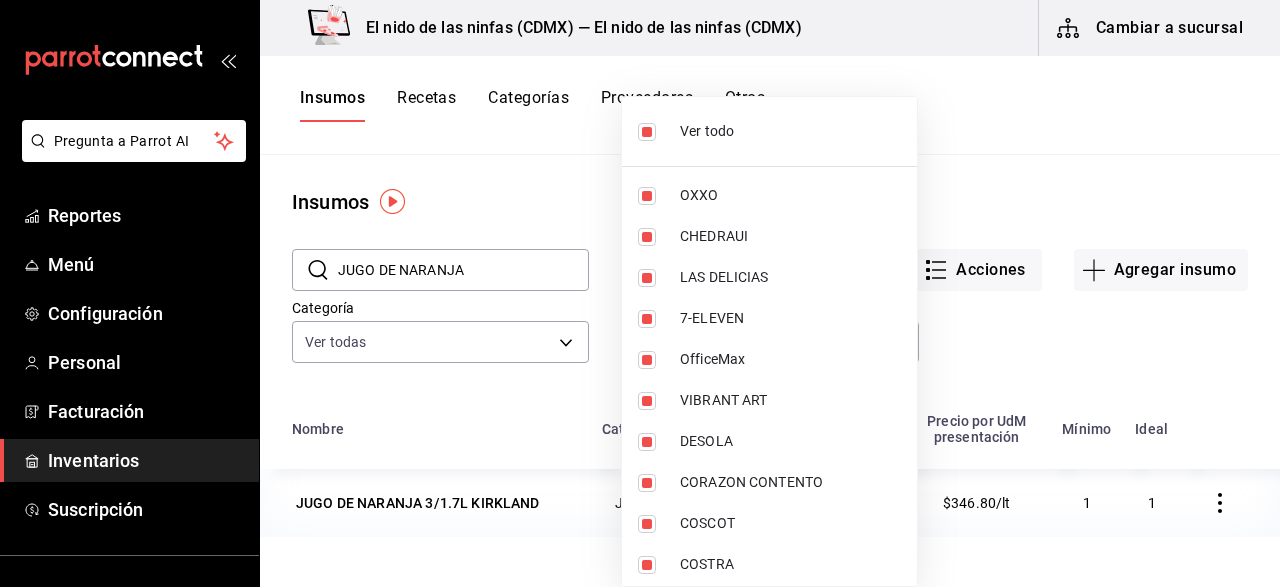 click at bounding box center (640, 293) 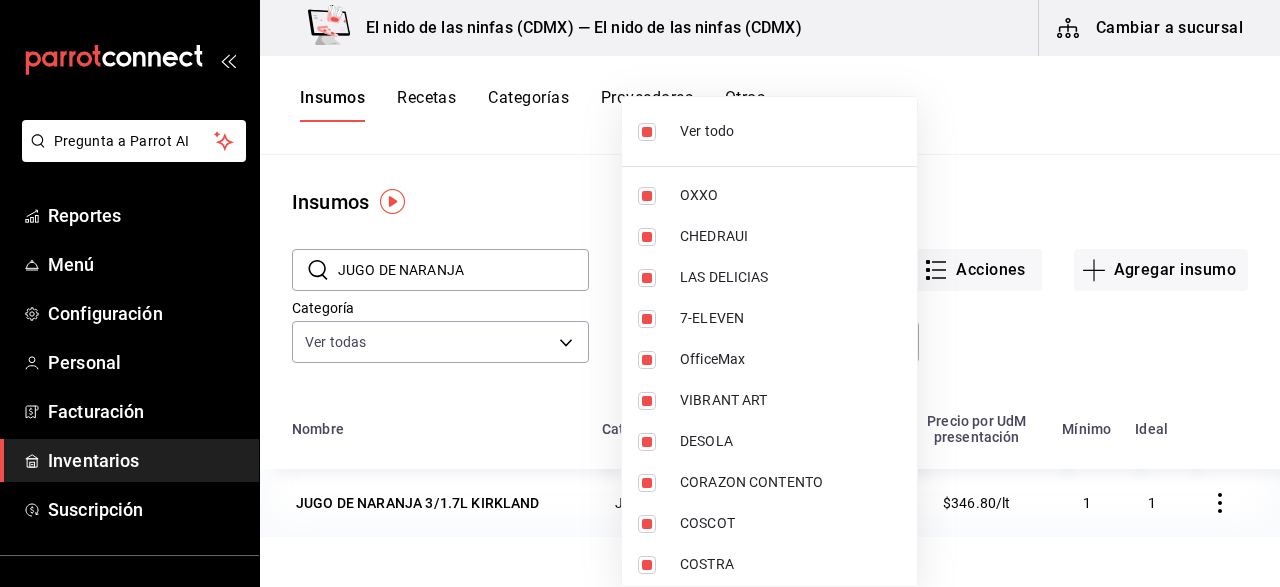click on "Pregunta a Parrot AI Reportes   Menú   Configuración   Personal   Facturación   Inventarios   Suscripción   Ayuda Recomienda Parrot   [FIRST] [LAST]   Sugerir nueva función   El nido de las ninfas ([CITY]) — El nido de las ninfas ([CITY]) Cambiar a sucursal Insumos Recetas Categorías Proveedores Otros Insumos ​ JUGO DE NARANJA ​ Acciones Agregar insumo Categoría Ver todas Proveedor Ver todos Nombre Categoría Proveedor Precio de presentación Precio por UdM presentación Mínimo Ideal JUGO DE NARANJA 3/1.7L KIRKLAND JUGO COSTCO $346.80 $346.80/lt 1 1 GANA 1 MES GRATIS EN TU SUSCRIPCIÓN AQUÍ ¿Recuerdas cómo empezó tu restaurante?
Hoy puedes ayudar a un colega a tener el mismo cambio que tú viviste.
Recomienda Parrot directamente desde tu Portal Administrador.
Es fácil y rápido.
🎁 Por cada restaurante que se una, ganas 1 mes gratis. Ver video tutorial Ir a video Pregunta a Parrot AI Reportes   Menú   Configuración   Personal   Facturación   Inventarios   Suscripción   Ayuda       OXXO" at bounding box center (640, 286) 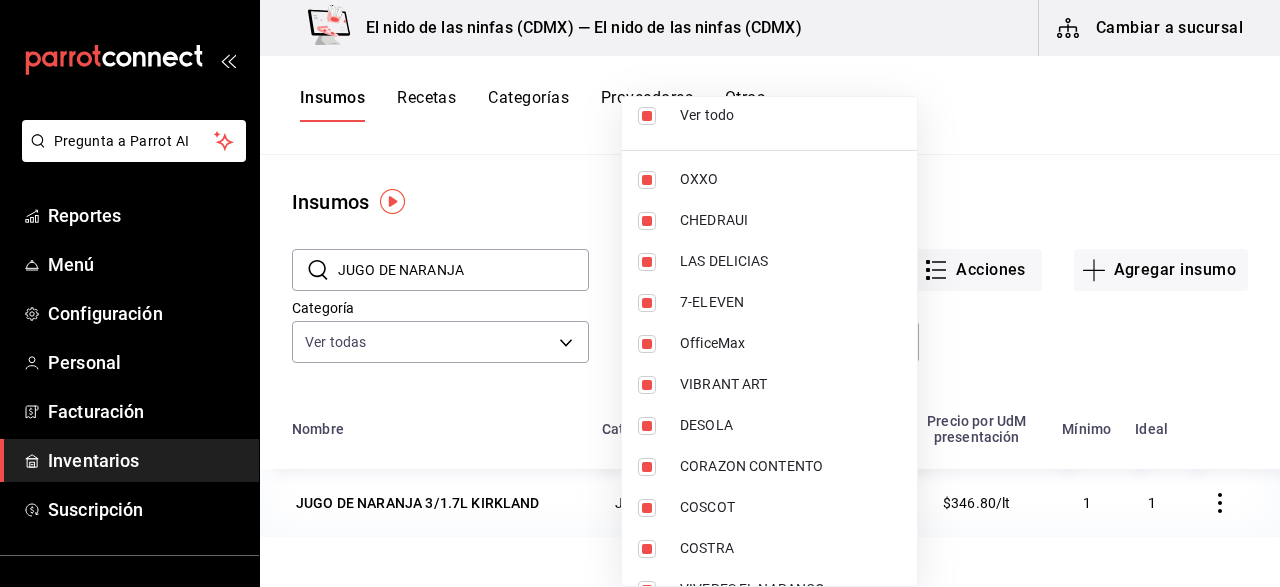 scroll, scrollTop: 0, scrollLeft: 0, axis: both 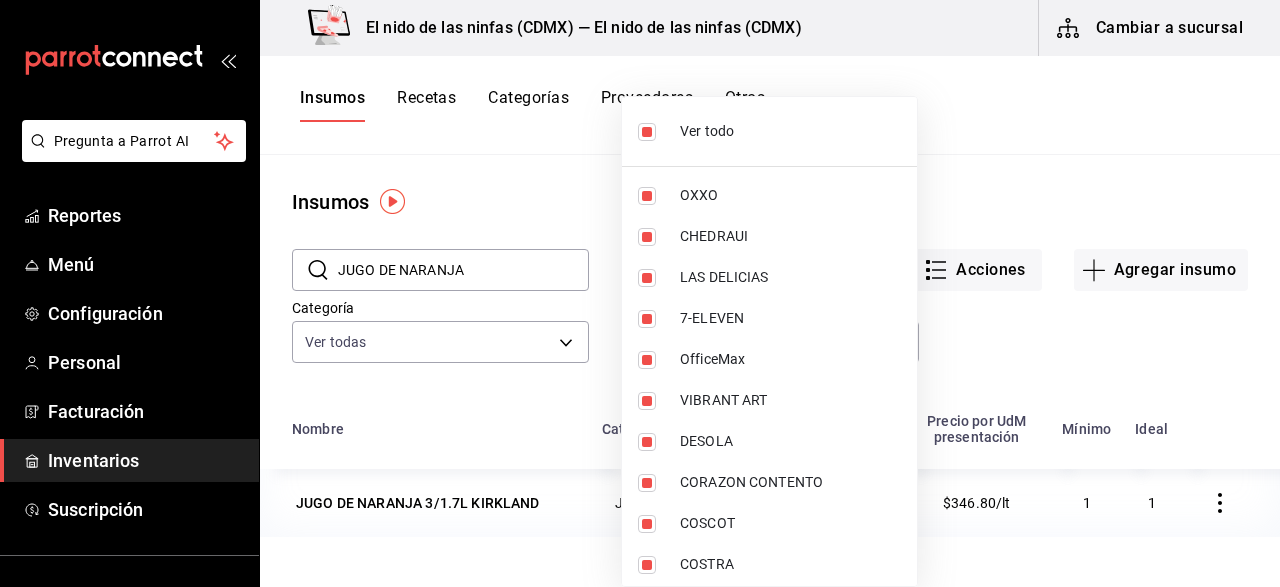 click at bounding box center [640, 293] 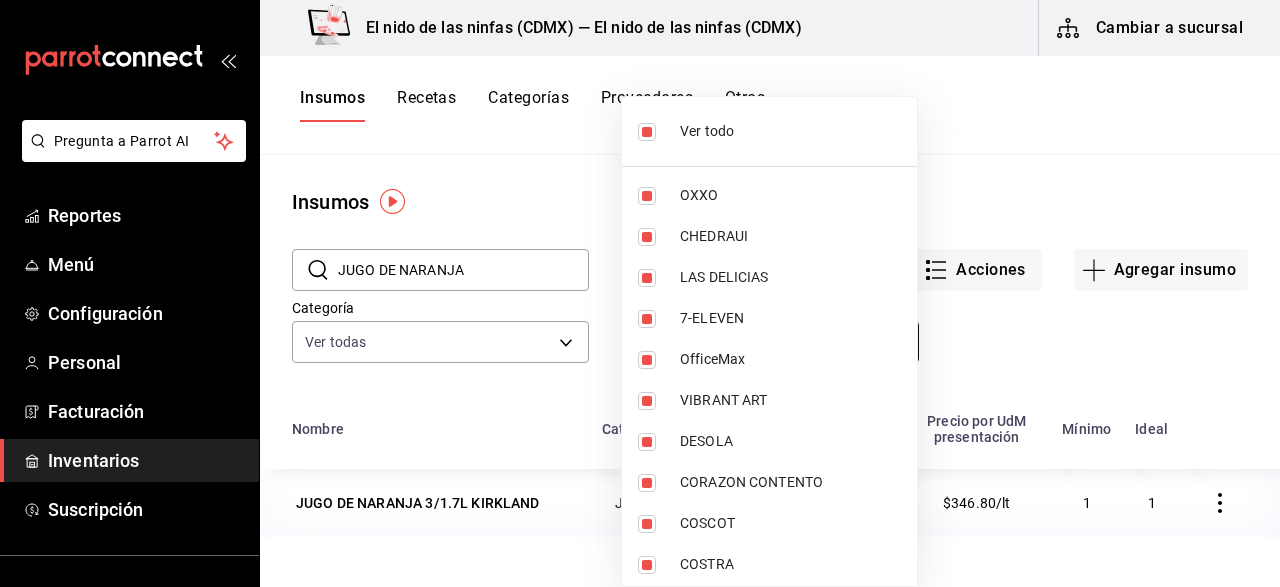 click on "Pregunta a Parrot AI Reportes   Menú   Configuración   Personal   Facturación   Inventarios   Suscripción   Ayuda Recomienda Parrot   [FIRST] [LAST]   Sugerir nueva función   El nido de las ninfas ([CITY]) — El nido de las ninfas ([CITY]) Cambiar a sucursal Insumos Recetas Categorías Proveedores Otros Insumos ​ JUGO DE NARANJA ​ Acciones Agregar insumo Categoría Ver todas Proveedor Ver todos Nombre Categoría Proveedor Precio de presentación Precio por UdM presentación Mínimo Ideal JUGO DE NARANJA 3/1.7L KIRKLAND JUGO COSTCO $346.80 $346.80/lt 1 1 GANA 1 MES GRATIS EN TU SUSCRIPCIÓN AQUÍ ¿Recuerdas cómo empezó tu restaurante?
Hoy puedes ayudar a un colega a tener el mismo cambio que tú viviste.
Recomienda Parrot directamente desde tu Portal Administrador.
Es fácil y rápido.
🎁 Por cada restaurante que se una, ganas 1 mes gratis. Ver video tutorial Ir a video Pregunta a Parrot AI Reportes   Menú   Configuración   Personal   Facturación   Inventarios   Suscripción   Ayuda       OXXO" at bounding box center (640, 286) 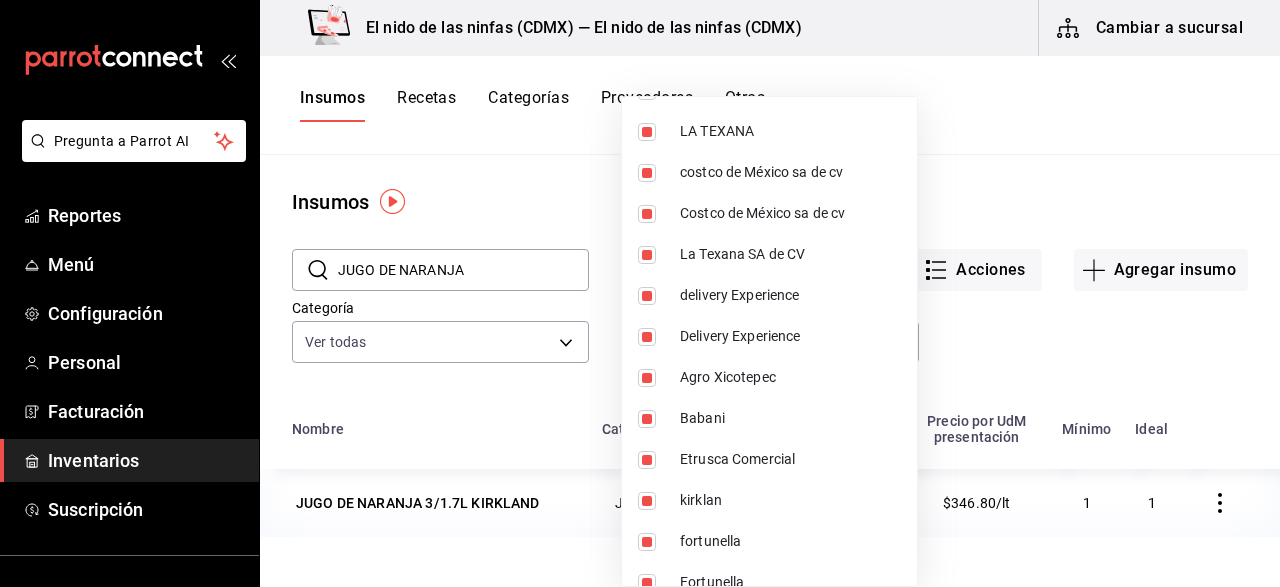 scroll, scrollTop: 1276, scrollLeft: 0, axis: vertical 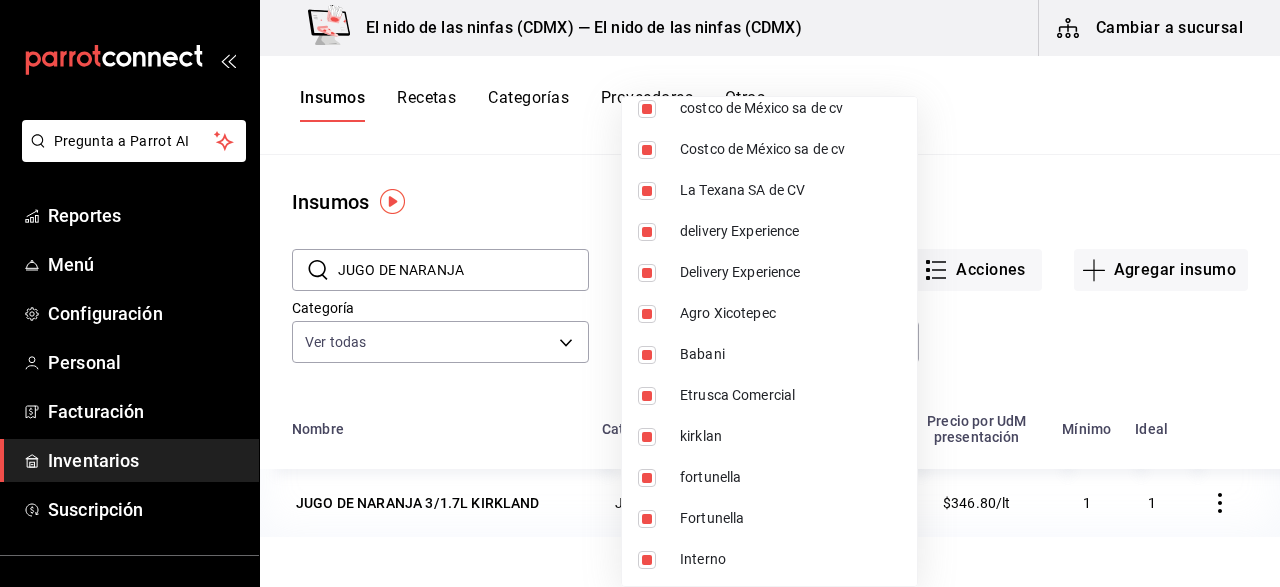 click at bounding box center [640, 293] 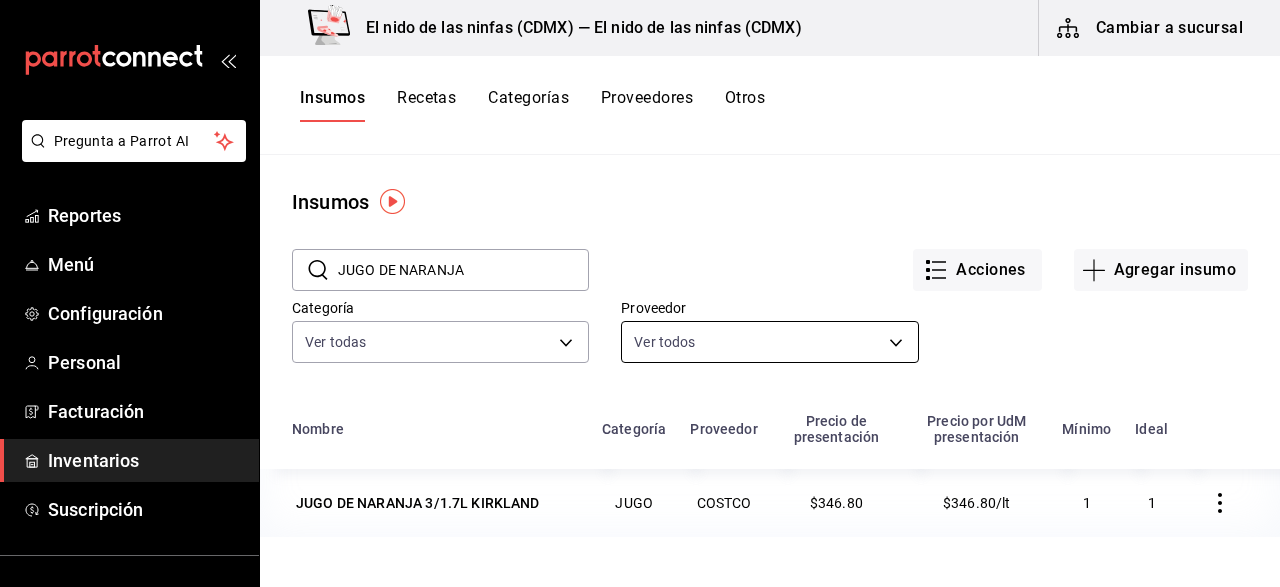 click on "Pregunta a Parrot AI Reportes   Menú   Configuración   Personal   Facturación   Inventarios   Suscripción   Ayuda Recomienda Parrot   [FIRST] [LAST]   Sugerir nueva función   El nido de las ninfas ([CITY]) — El nido de las ninfas ([CITY]) Cambiar a sucursal Insumos Recetas Categorías Proveedores Otros Insumos ​ JUGO DE NARANJA ​ Acciones Agregar insumo Categoría Ver todas Proveedor Ver todos Nombre Categoría Proveedor Precio de presentación Precio por UdM presentación Mínimo Ideal JUGO DE NARANJA 3/1.7L KIRKLAND JUGO COSTCO $346.80 $346.80/lt 1 1 GANA 1 MES GRATIS EN TU SUSCRIPCIÓN AQUÍ ¿Recuerdas cómo empezó tu restaurante?
Hoy puedes ayudar a un colega a tener el mismo cambio que tú viviste.
Recomienda Parrot directamente desde tu Portal Administrador.
Es fácil y rápido.
🎁 Por cada restaurante que se una, ganas 1 mes gratis. Ver video tutorial Ir a video Pregunta a Parrot AI Reportes   Menú   Configuración   Personal   Facturación   Inventarios   Suscripción   Ayuda" at bounding box center [640, 286] 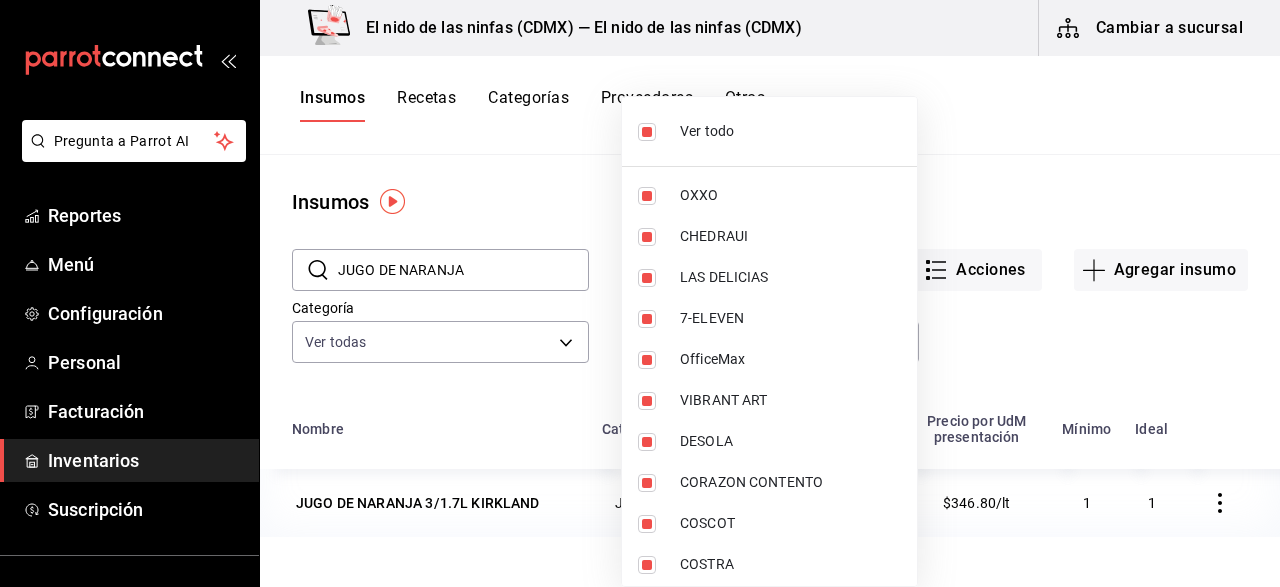 click at bounding box center [640, 293] 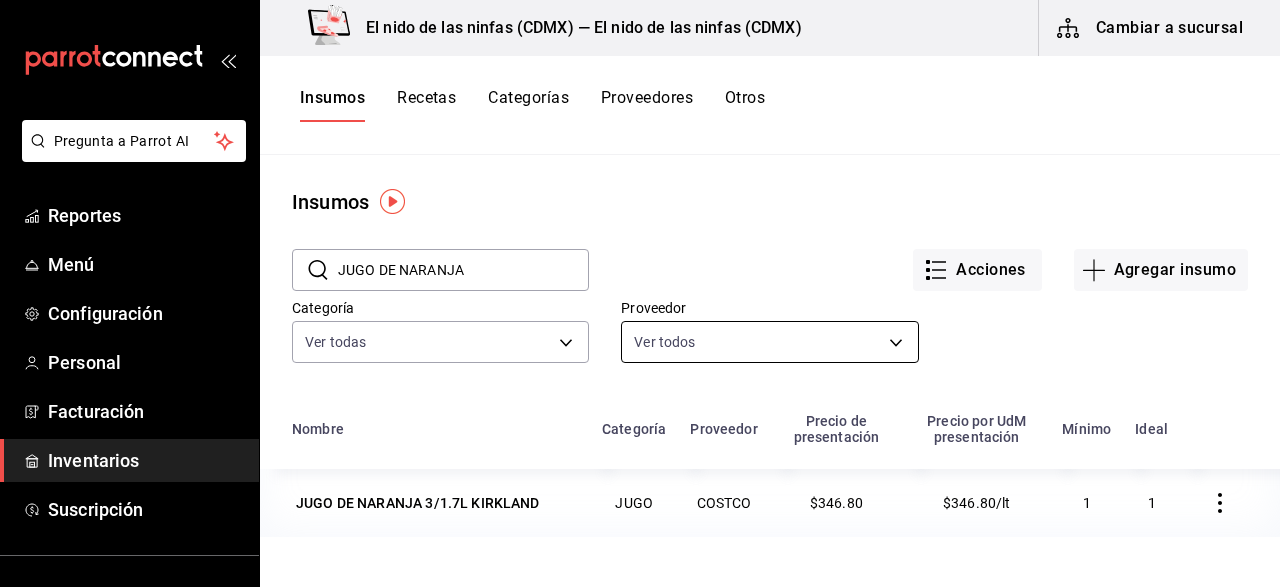 click on "Pregunta a Parrot AI Reportes   Menú   Configuración   Personal   Facturación   Inventarios   Suscripción   Ayuda Recomienda Parrot   [FIRST] [LAST]   Sugerir nueva función   El nido de las ninfas ([CITY]) — El nido de las ninfas ([CITY]) Cambiar a sucursal Insumos Recetas Categorías Proveedores Otros Insumos ​ JUGO DE NARANJA ​ Acciones Agregar insumo Categoría Ver todas Proveedor Ver todos Nombre Categoría Proveedor Precio de presentación Precio por UdM presentación Mínimo Ideal JUGO DE NARANJA 3/1.7L KIRKLAND JUGO COSTCO $346.80 $346.80/lt 1 1 GANA 1 MES GRATIS EN TU SUSCRIPCIÓN AQUÍ ¿Recuerdas cómo empezó tu restaurante?
Hoy puedes ayudar a un colega a tener el mismo cambio que tú viviste.
Recomienda Parrot directamente desde tu Portal Administrador.
Es fácil y rápido.
🎁 Por cada restaurante que se una, ganas 1 mes gratis. Ver video tutorial Ir a video Pregunta a Parrot AI Reportes   Menú   Configuración   Personal   Facturación   Inventarios   Suscripción   Ayuda" at bounding box center [640, 286] 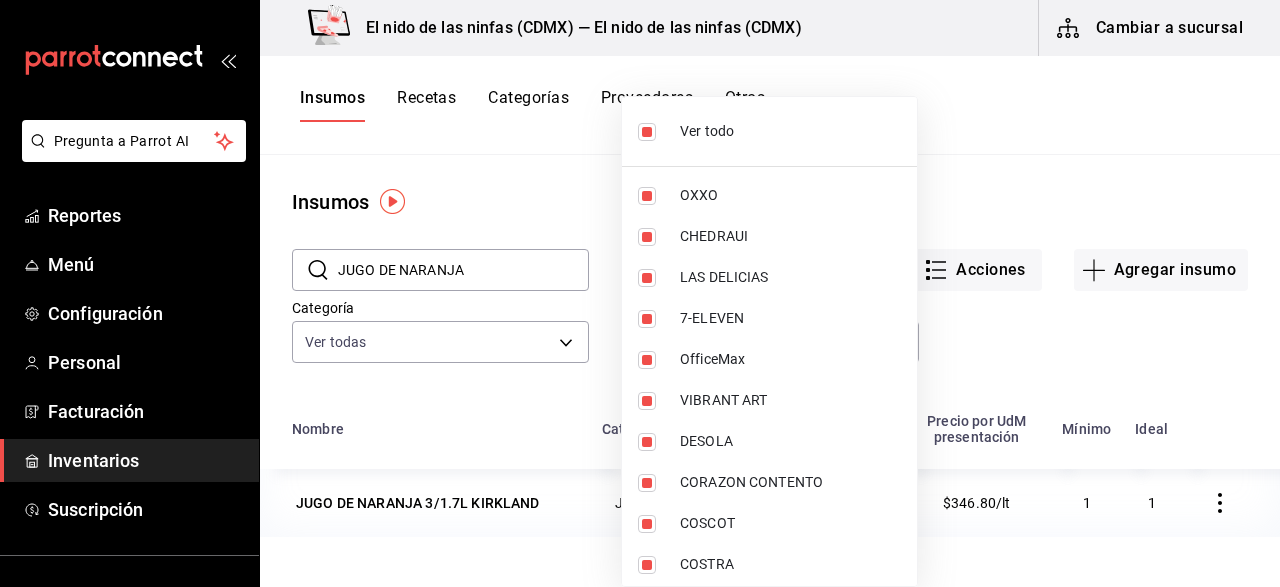 click at bounding box center [640, 293] 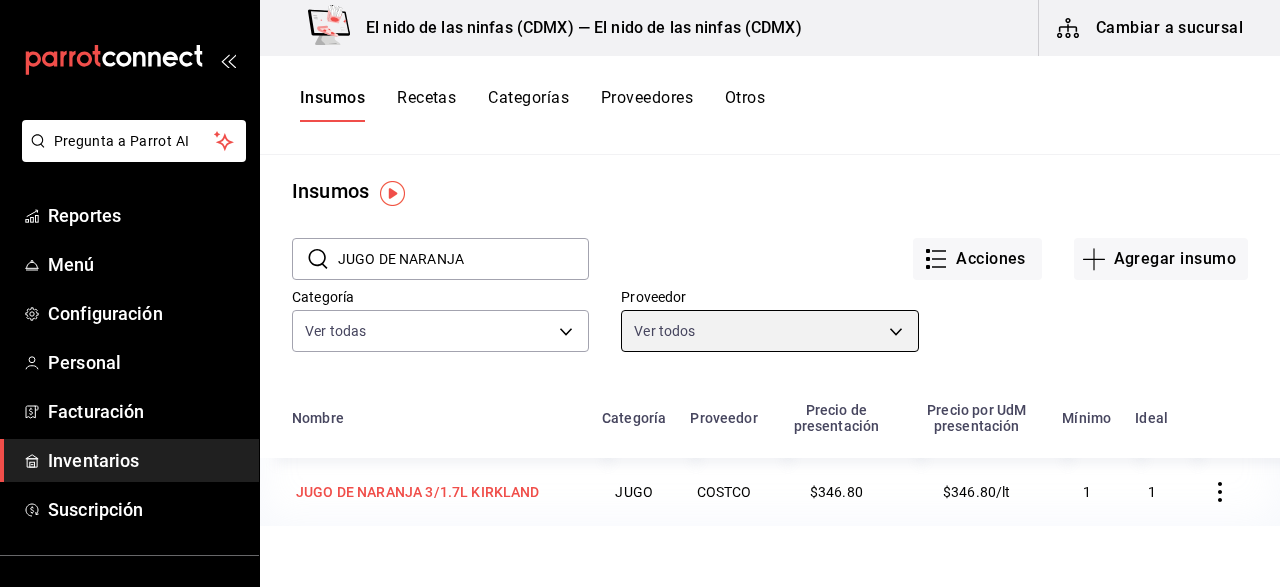 scroll, scrollTop: 8, scrollLeft: 0, axis: vertical 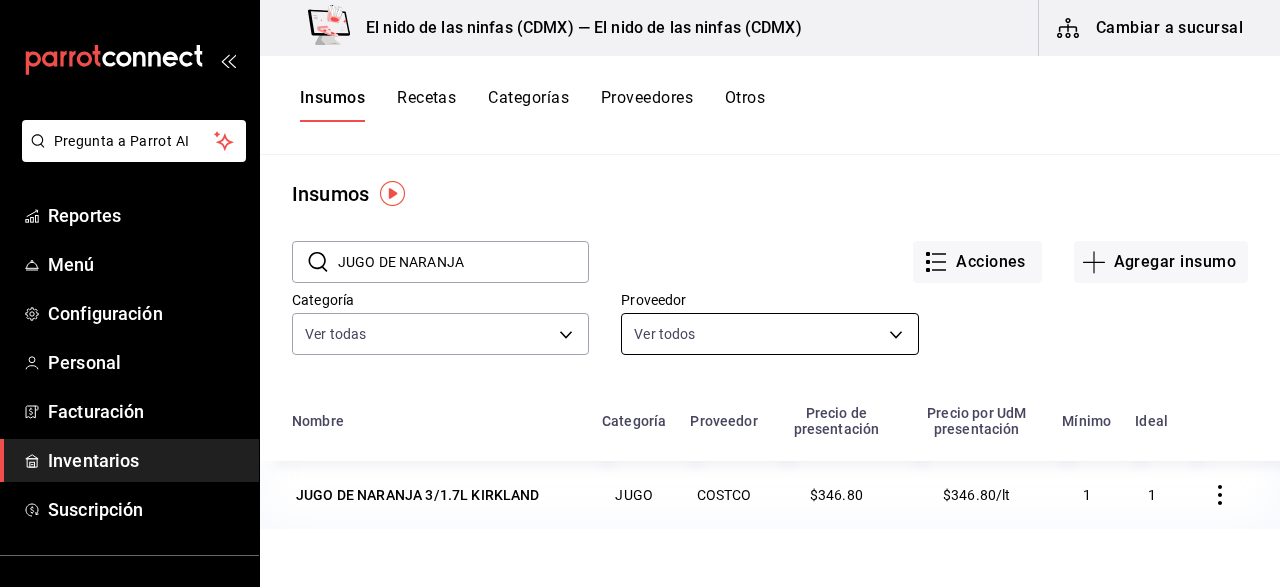 click on "Pregunta a Parrot AI Reportes   Menú   Configuración   Personal   Facturación   Inventarios   Suscripción   Ayuda Recomienda Parrot   [FIRST] [LAST]   Sugerir nueva función   El nido de las ninfas ([CITY]) — El nido de las ninfas ([CITY]) Cambiar a sucursal Insumos Recetas Categorías Proveedores Otros Insumos ​ JUGO DE NARANJA ​ Acciones Agregar insumo Categoría Ver todas Proveedor Ver todos Nombre Categoría Proveedor Precio de presentación Precio por UdM presentación Mínimo Ideal JUGO DE NARANJA 3/1.7L KIRKLAND JUGO COSTCO $346.80 $346.80/lt 1 1 GANA 1 MES GRATIS EN TU SUSCRIPCIÓN AQUÍ ¿Recuerdas cómo empezó tu restaurante?
Hoy puedes ayudar a un colega a tener el mismo cambio que tú viviste.
Recomienda Parrot directamente desde tu Portal Administrador.
Es fácil y rápido.
🎁 Por cada restaurante que se una, ganas 1 mes gratis. Ver video tutorial Ir a video Pregunta a Parrot AI Reportes   Menú   Configuración   Personal   Facturación   Inventarios   Suscripción   Ayuda" at bounding box center [640, 286] 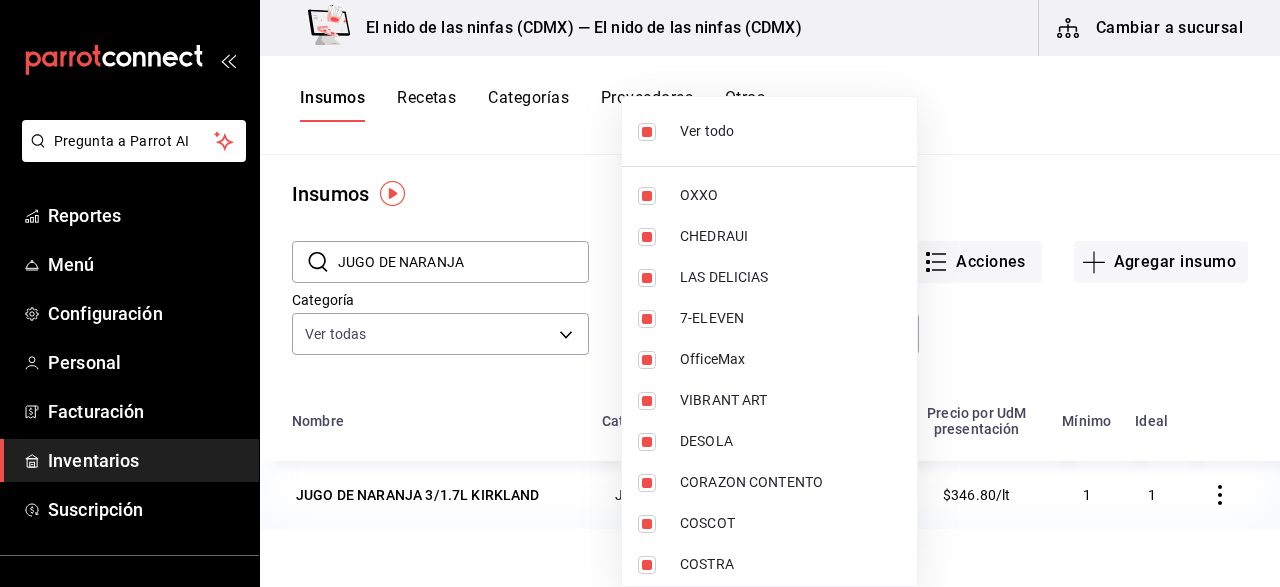 click at bounding box center [640, 293] 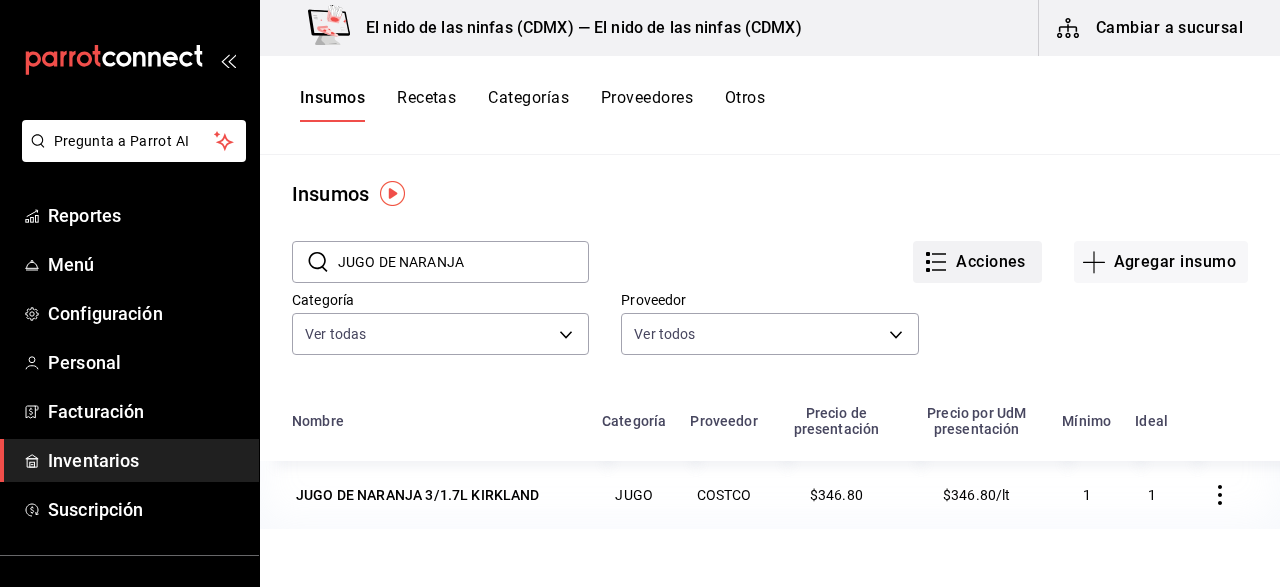 click on "Acciones" at bounding box center [977, 262] 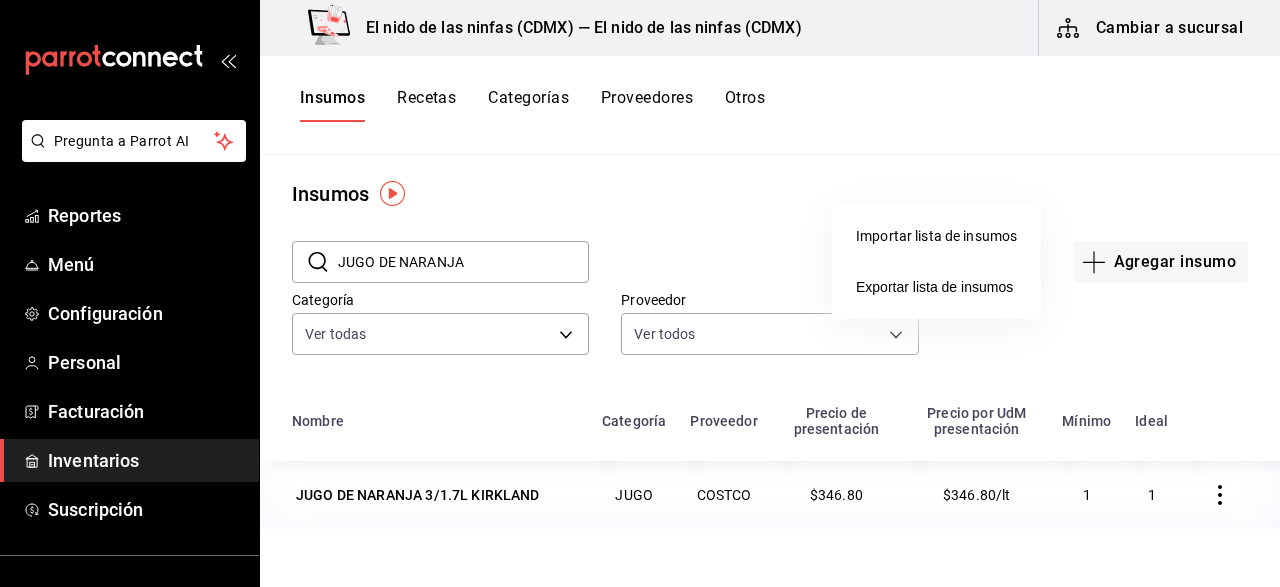 click at bounding box center [640, 293] 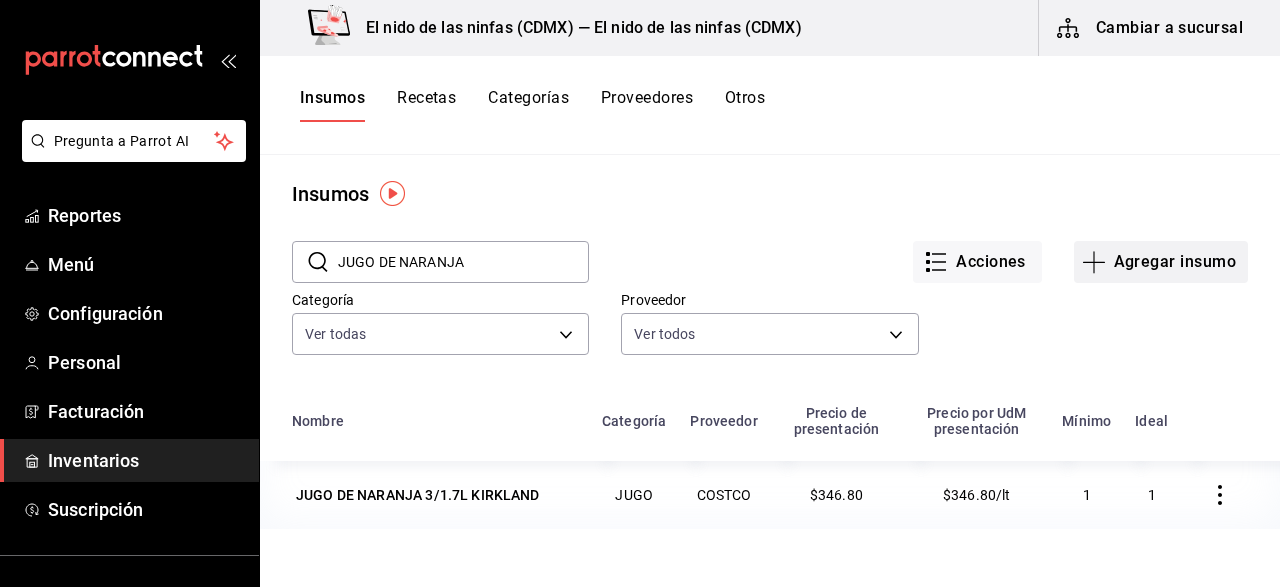 click 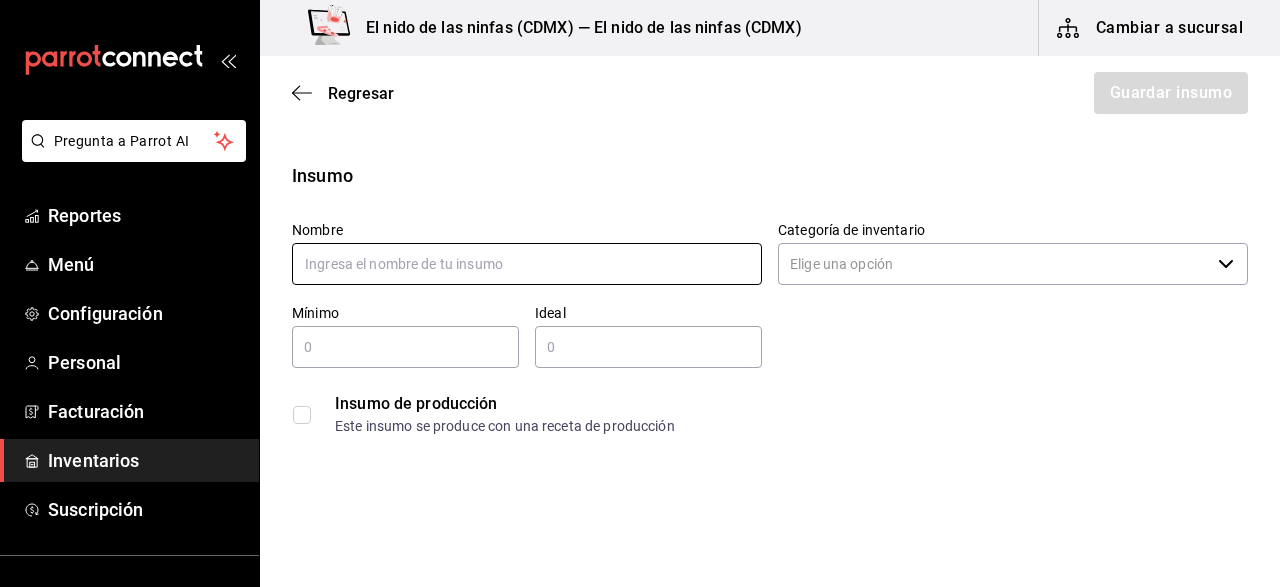 click at bounding box center [527, 264] 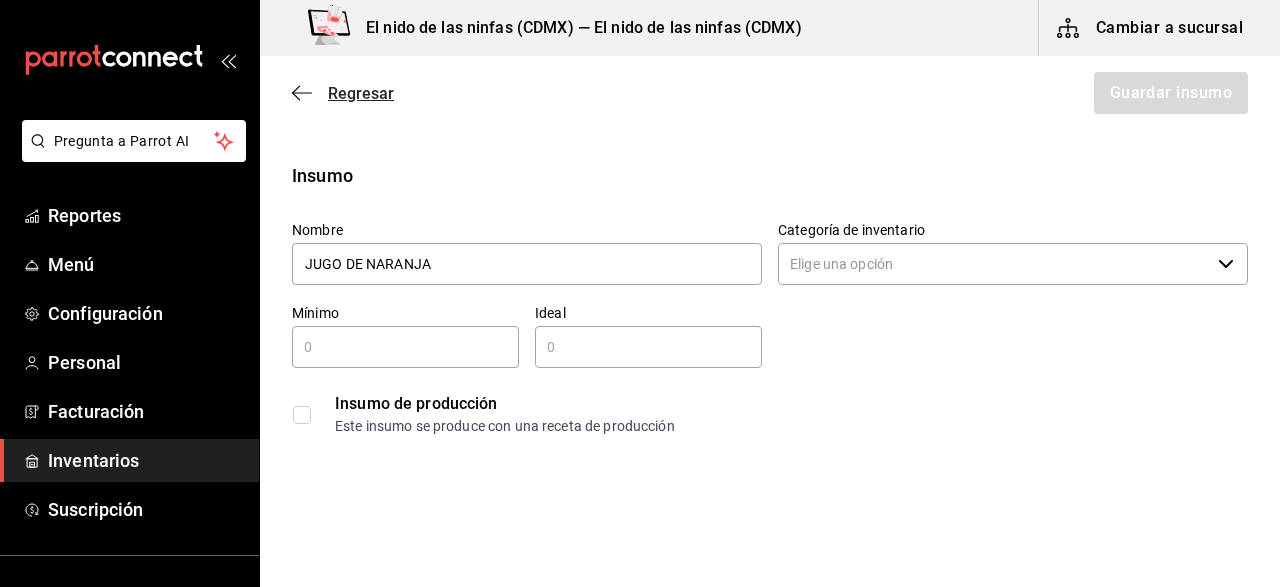 type on "JUGO DE NARANJA" 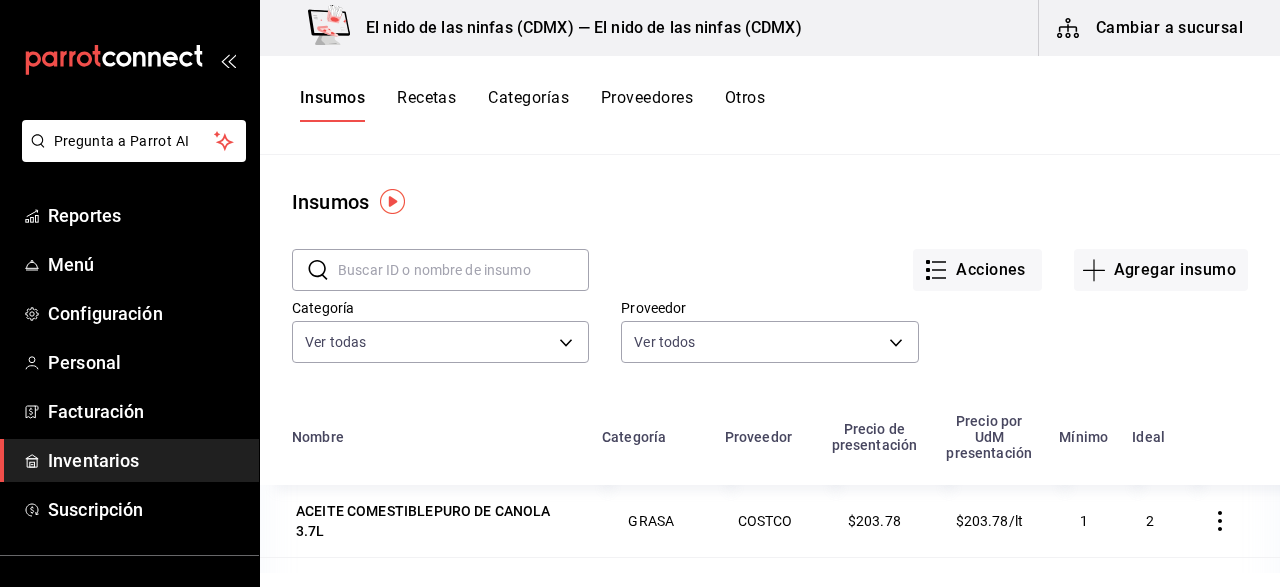 click at bounding box center (463, 270) 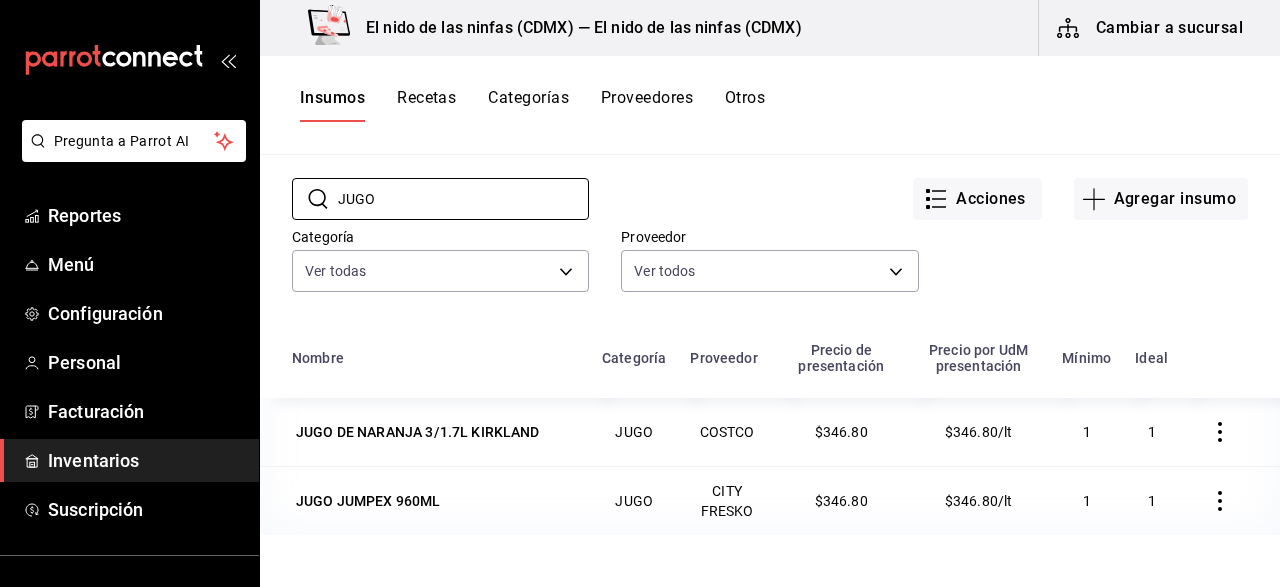 scroll, scrollTop: 100, scrollLeft: 0, axis: vertical 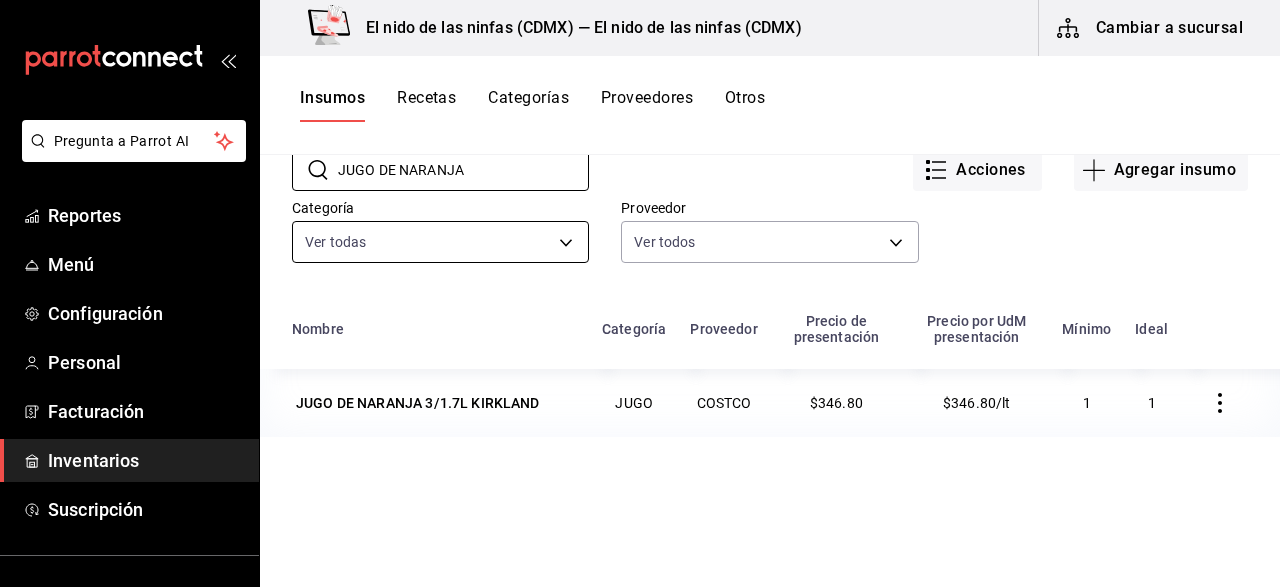 type on "JUGO DE NARANJA" 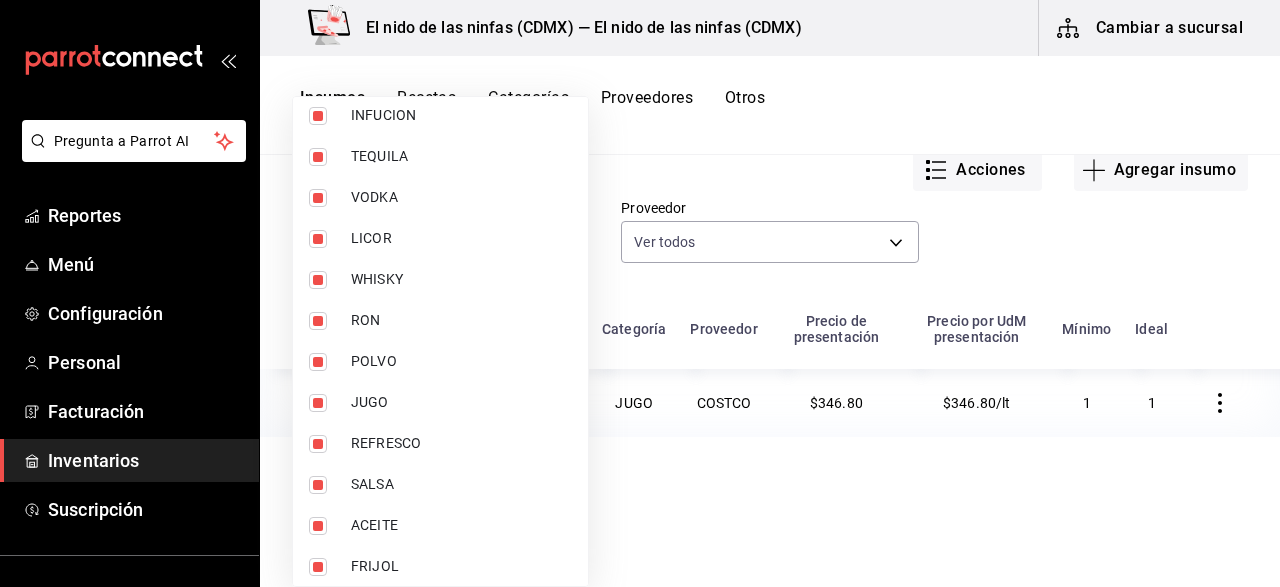 scroll, scrollTop: 1646, scrollLeft: 0, axis: vertical 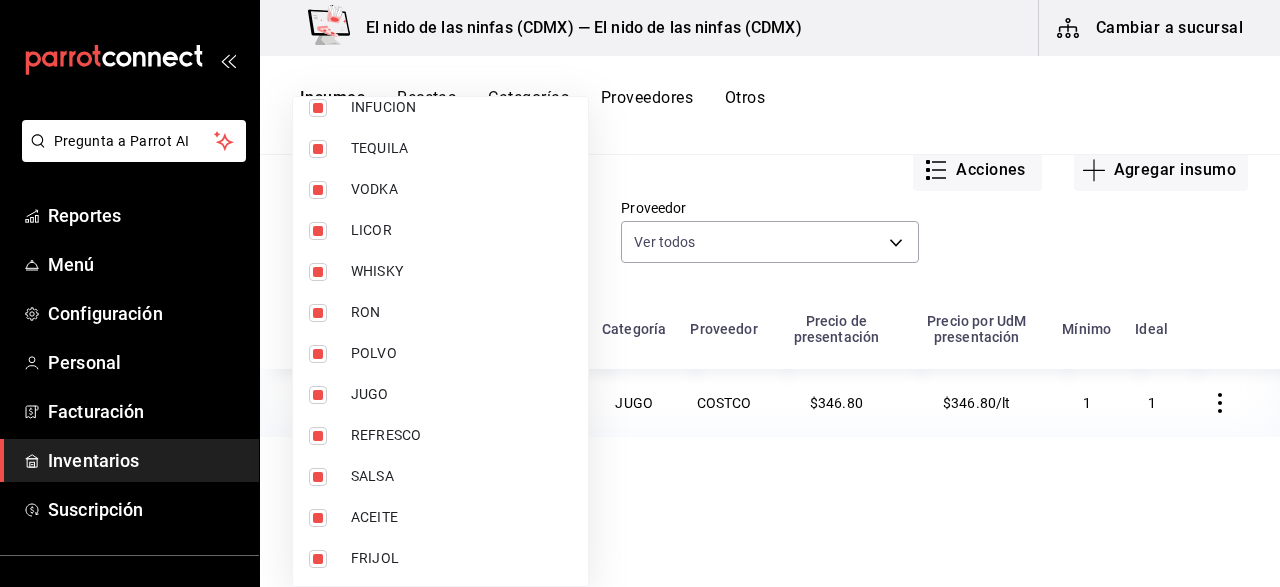 click on "JUGO" at bounding box center (461, 394) 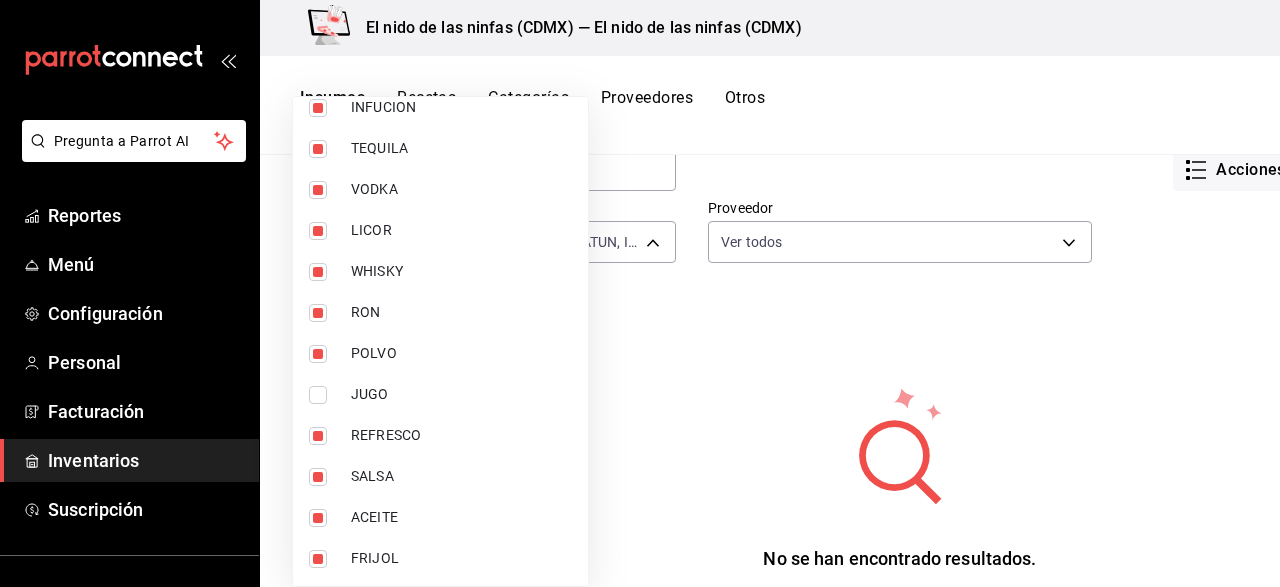 click at bounding box center [640, 293] 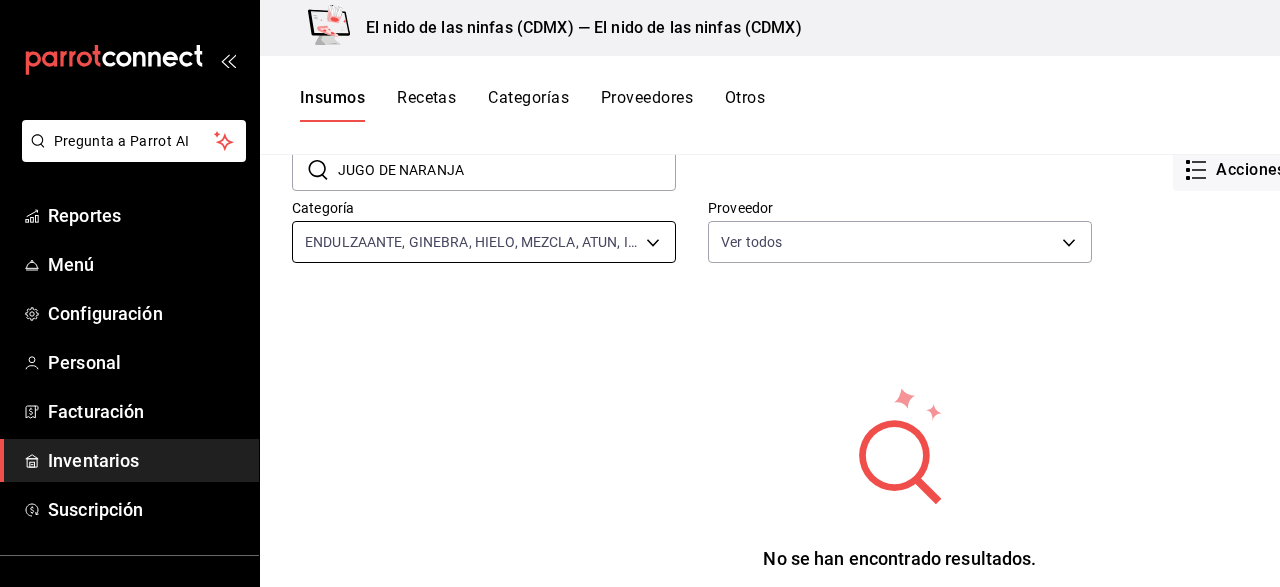 click on "Pregunta a Parrot AI Reportes   Menú   Configuración   Personal   Facturación   Inventarios   Suscripción   Ayuda Recomienda Parrot   [FIRST] [LAST]   Sugerir nueva función   El nido de las ninfas ([CITY]) — El nido de las ninfas ([CITY]) Cambiar a sucursal Insumos Recetas Categorías Proveedores Otros Insumos ​ JUGO DE NARANJA ​ Acciones Agregar insumo Categoría ENDULZAANTE, GINEBRA, HIELO, MEZCLA, ATUN, INSUMO,SERVILLETAS, CREMA, COCTEL, SEMILLAS, EDULSANTE, GALLETA, SEMILLA, HARINA, TORTILLA, EDULCORANTE, LIMPIEZA, POLVO, JARABE, DESECHABLES, LACTEOS, PAN, LACTEOS , EMBUTIDO, HIERBA, HEIRBA, GRASA, CONSERVA, VERDURA, ESPECIES, FRUTA, SAL, HONGO, ACEITUNA, PASTA, CEREAL, PULPA, PAN DULCE, INFUCION, TEQUILA, VODKA, LICOR, WHISKY, RON,  POLVO, REFRESCO, SALSA, ACEITE, FRIJOL Proveedor Ver todos No se han encontrado resultados. Parece que no podemos encontrar ningún resultado basado en su búsqueda, intenta de nuevo. GANA 1 MES GRATIS EN TU SUSCRIPCIÓN AQUÍ Ver video tutorial Ir a video Reportes" at bounding box center (640, 286) 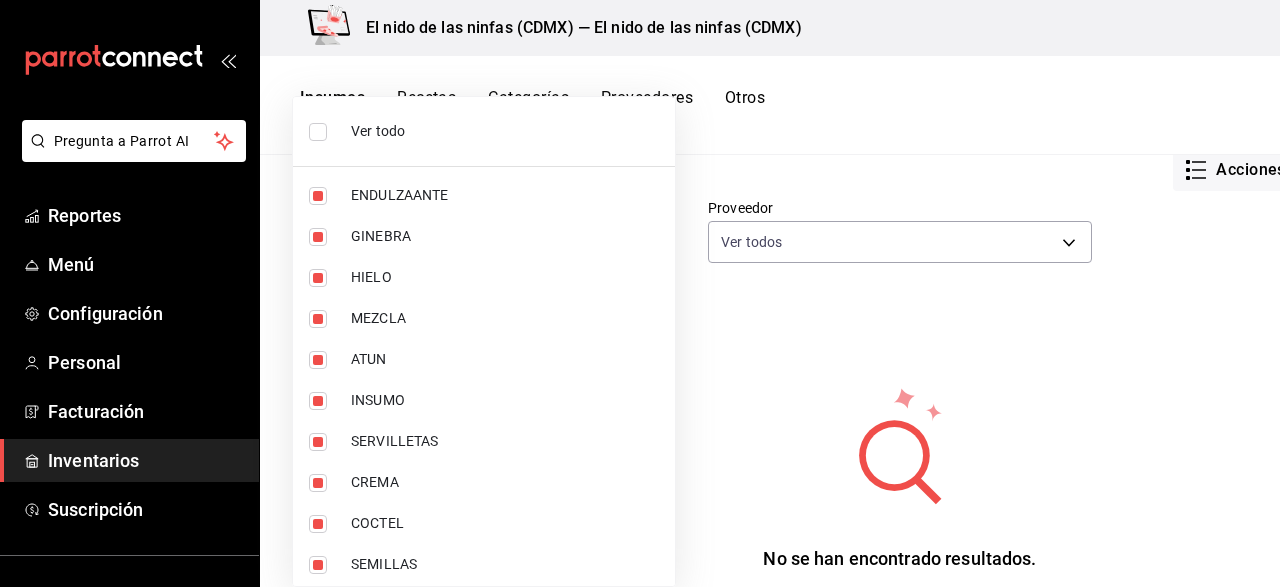 click at bounding box center (640, 293) 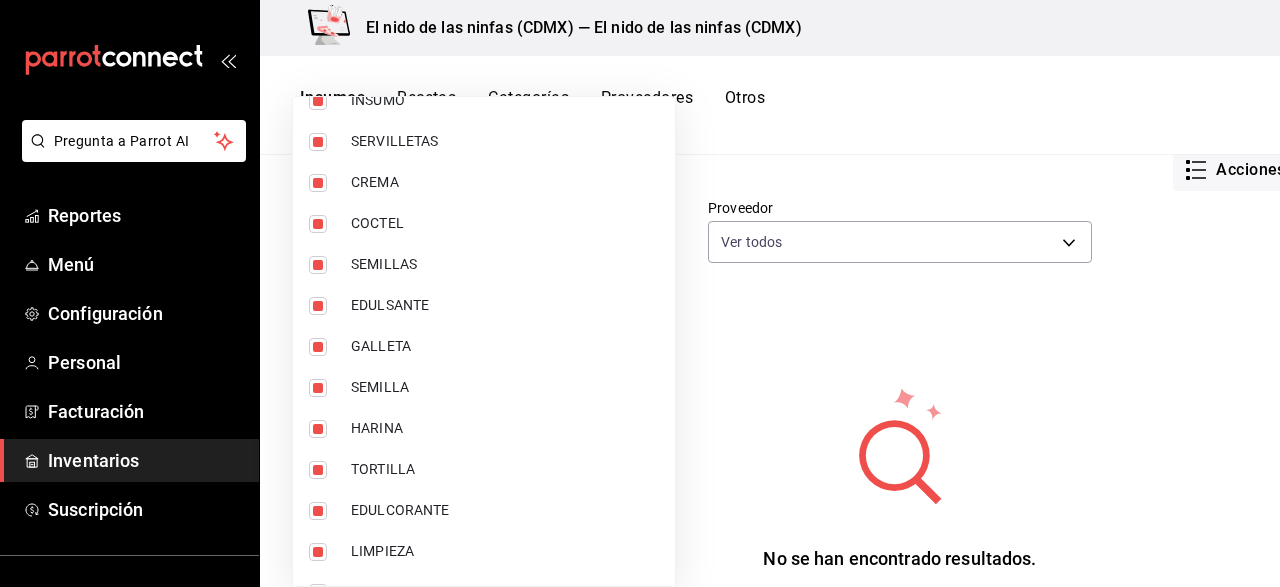 scroll, scrollTop: 0, scrollLeft: 0, axis: both 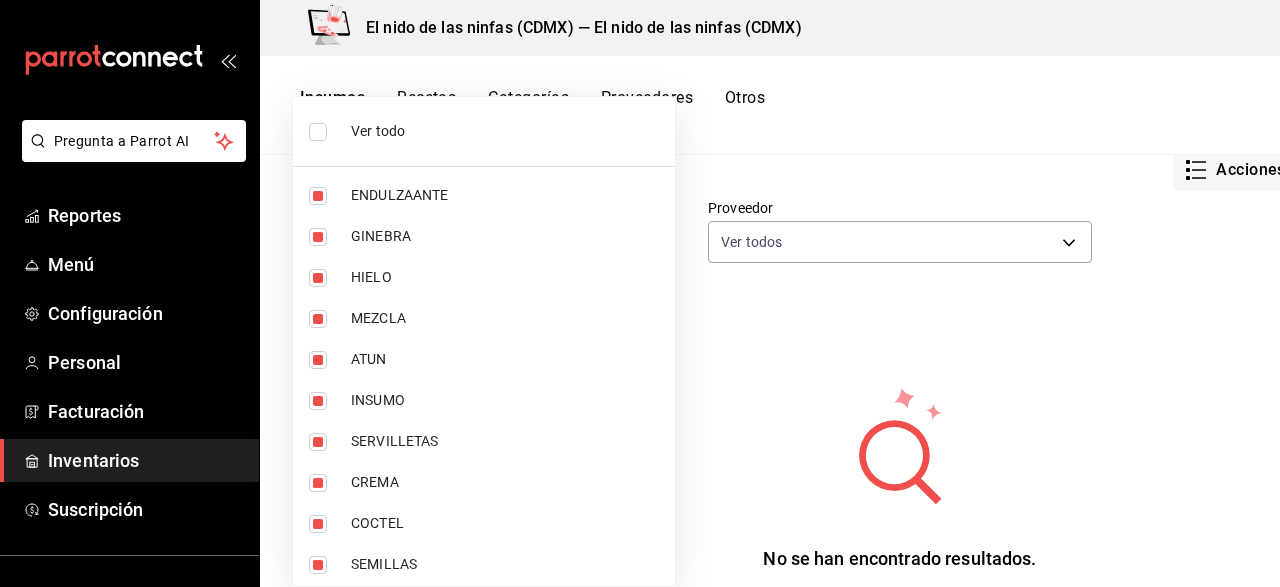 click at bounding box center (318, 132) 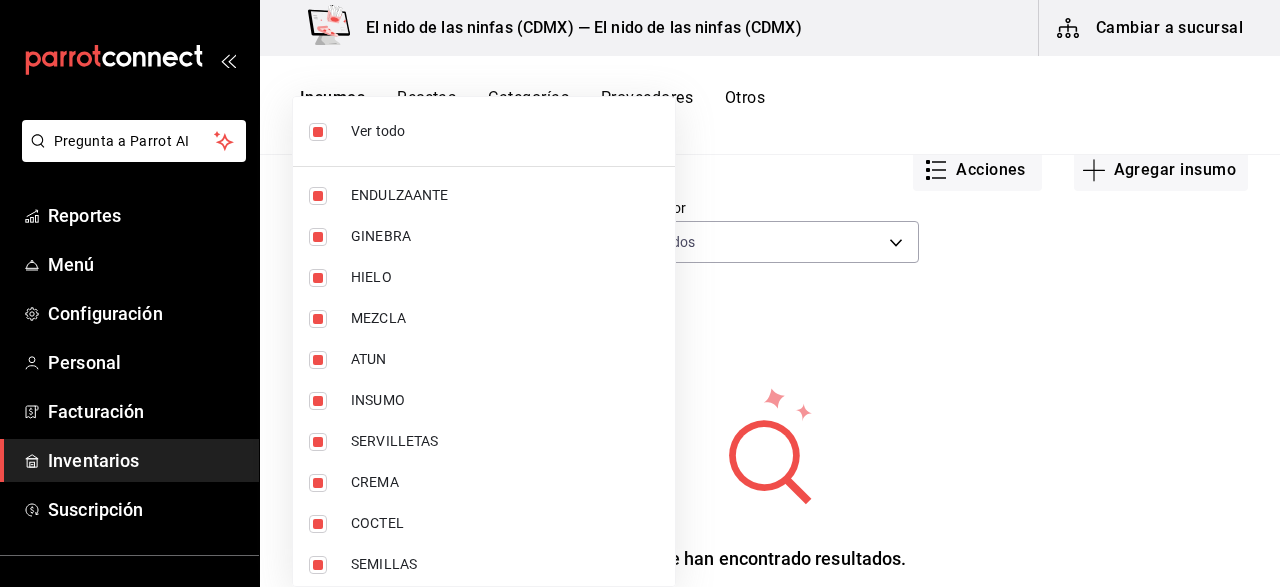 type on "d2670265-2a51-4bb0-9ff6-87aa0e82e123,1dd87bf5-cbb5-49a0-a0a9-f82630407770,6cd4d4a3-a9ab-4d2c-baa7-31343da4c801,1c355ae2-a73f-497a-9856-9873087eca9d,9154cbf3-a681-4061-bc7b-af1d448a18df,280e9f2b-45f0-4521-9338-0c702a234ed0,3dcc0737-1d88-4cf3-add9-50eb52999841,b9c51786-230e-4456-a983-2c6c2511d1e1,fe6c95a9-9105-4249-8bb7-ba366c3632ac,f228b5e1-9c7b-4bd0-8f2f-563cf0fe3875,ad45ea46-c82c-446d-9986-a2ed42b91986,8955db7f-8f46-491b-9ee8-89246ef0731f,e677164a-8bd0-4f46-aed2-93fda5e125f2,2d8550e5-6e68-4071-99be-6cc4e3f6436e,a75ef6aa-03b6-4e85-a998-40aba3d6eb89,9f857ca1-6315-42f4-bd8a-2872415ab3d6,3a2da8e7-194e-4712-8089-7a737e20513a,0932b1af-4bfb-4286-a8e8-7770dc972208,3fbd20f3-db85-4510-bc78-43dd5bca2664,7627d093-b7fb-4731-833f-b609fff61dc9,2d18e06d-bfb1-412c-b8ab-5eb1abe7b159,e55e329a-5d5d-4879-8c63-41859ad397eb,8ae85aeb-ef9a-4eb6-aeb8-225695115679,f80259cf-31c5-43d1-80fa-3ec40bb80f58,ee12b786-88ef-435c-8952-eb7517e2b6b2,8837f546-aaba-44f4-9e09-10d98dee4057,8fcbf04b-6e8b-4468-815a-5a50d215cbf4,158dccff-f06c-4079-a87..." 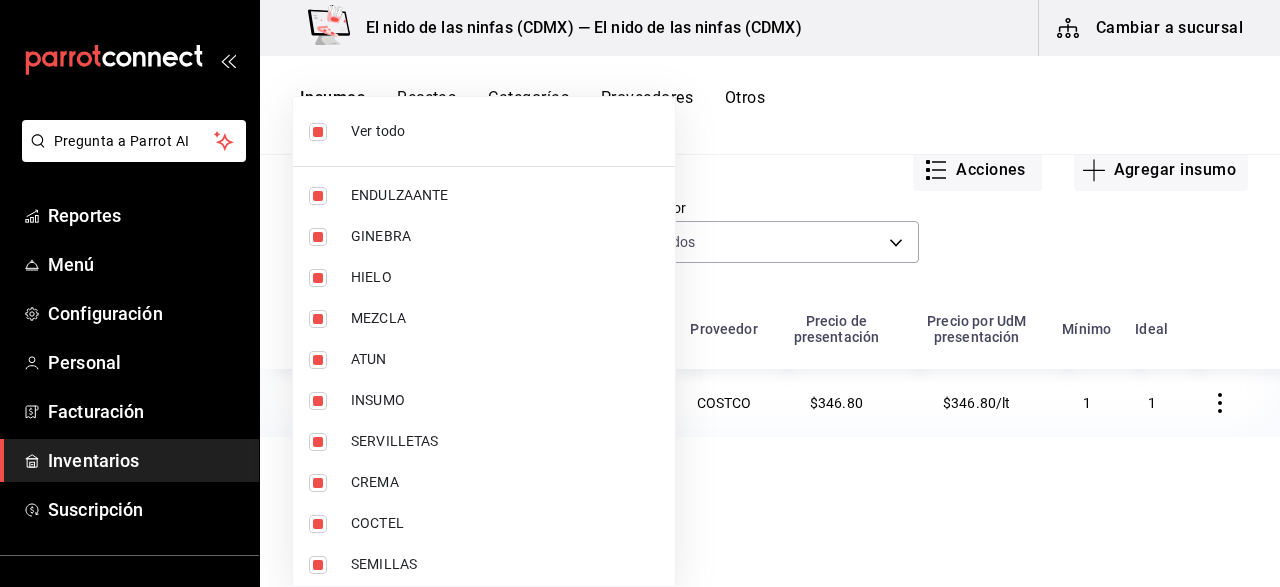 click at bounding box center (640, 293) 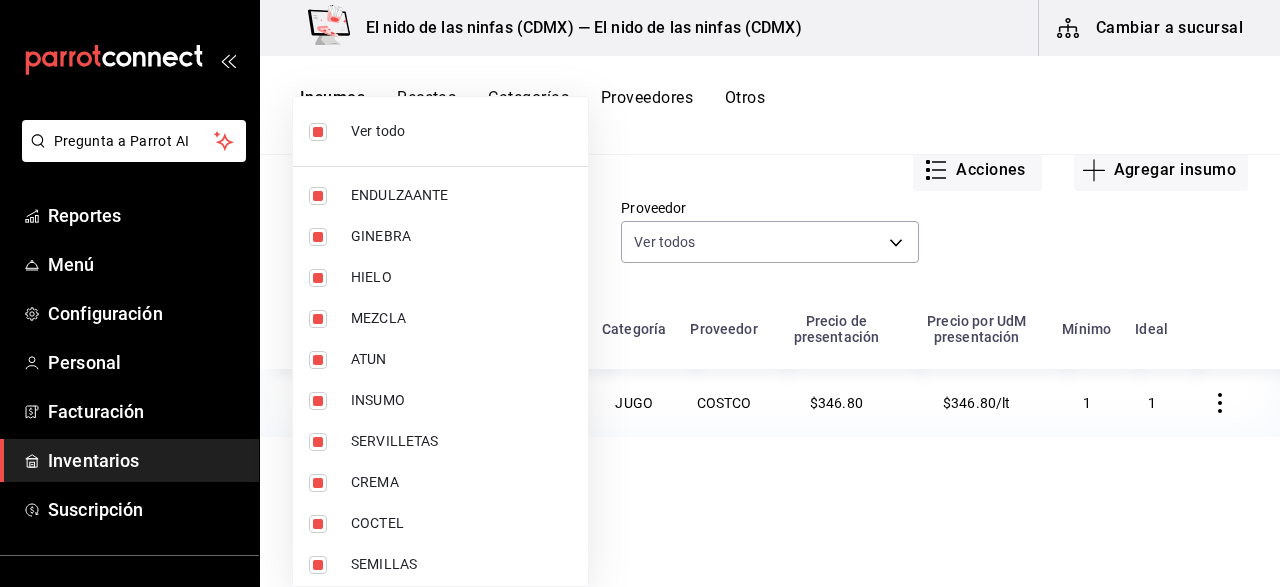 click on "Pregunta a Parrot AI Reportes   Menú   Configuración   Personal   Facturación   Inventarios   Suscripción   Ayuda Recomienda Parrot   [FIRST] [LAST]   Sugerir nueva función   El nido de las ninfas ([CITY]) — El nido de las ninfas ([CITY]) Cambiar a sucursal Insumos Recetas Categorías Proveedores Otros Insumos ​ JUGO DE NARANJA ​ Acciones Agregar insumo Categoría Ver todas Proveedor Ver todos Nombre Categoría Proveedor Precio de presentación Precio por UdM presentación Mínimo Ideal JUGO DE NARANJA 3/1.7L KIRKLAND JUGO COSTCO $346.80 $346.80/lt 1 1 GANA 1 MES GRATIS EN TU SUSCRIPCIÓN AQUÍ ¿Recuerdas cómo empezó tu restaurante?
Hoy puedes ayudar a un colega a tener el mismo cambio que tú viviste.
Recomienda Parrot directamente desde tu Portal Administrador.
Es fácil y rápido.
🎁 Por cada restaurante que se una, ganas 1 mes gratis. Ver video tutorial Ir a video Pregunta a Parrot AI Reportes   Menú   Configuración   Personal   Facturación   Inventarios   Suscripción   Ayuda       HIELO" at bounding box center [640, 286] 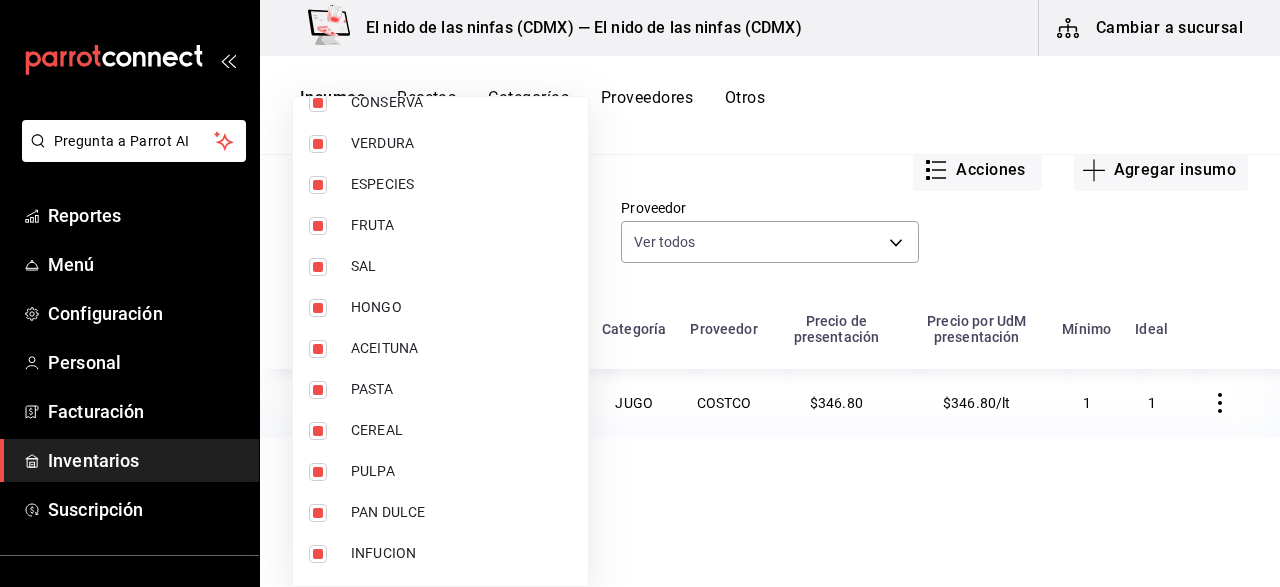 scroll, scrollTop: 1600, scrollLeft: 0, axis: vertical 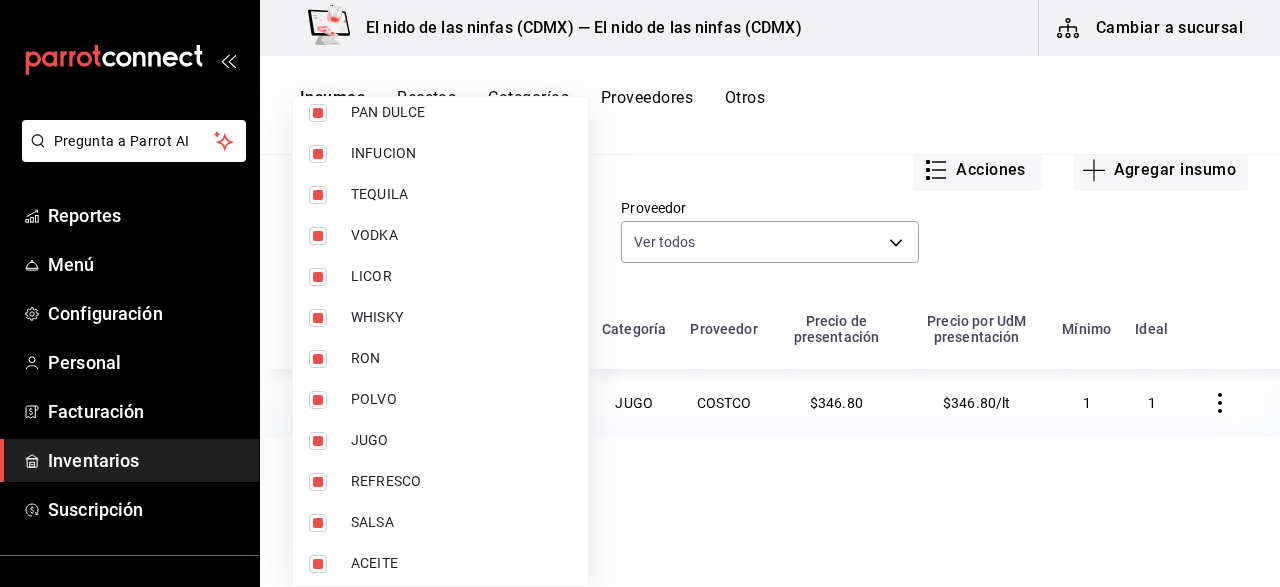 click on "JUGO" at bounding box center (461, 440) 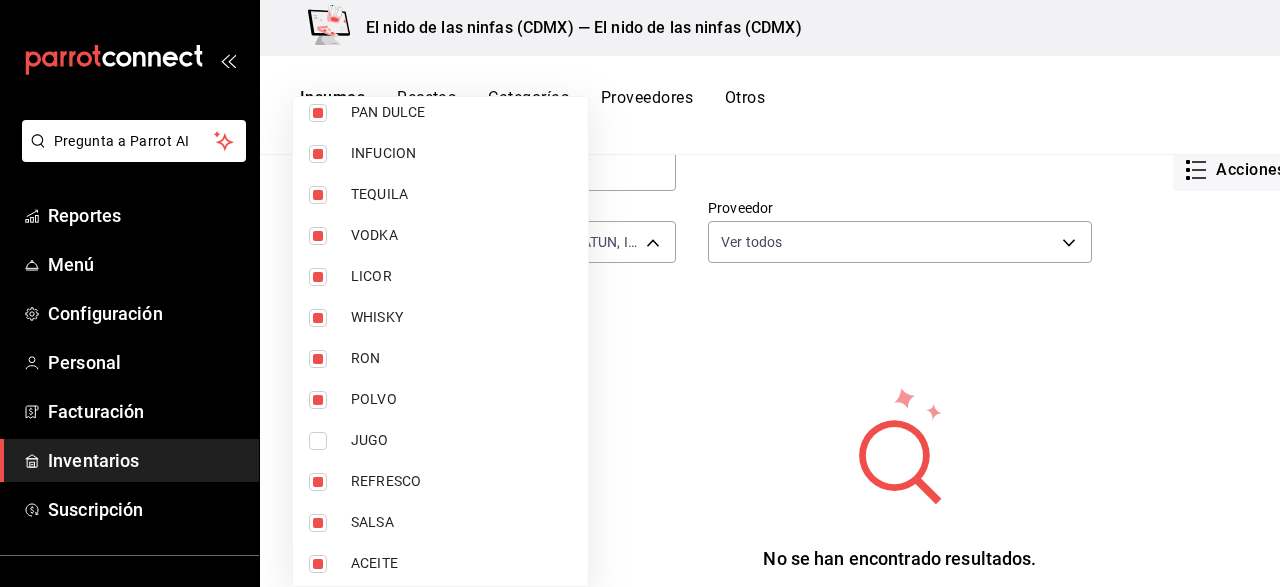 click at bounding box center (640, 293) 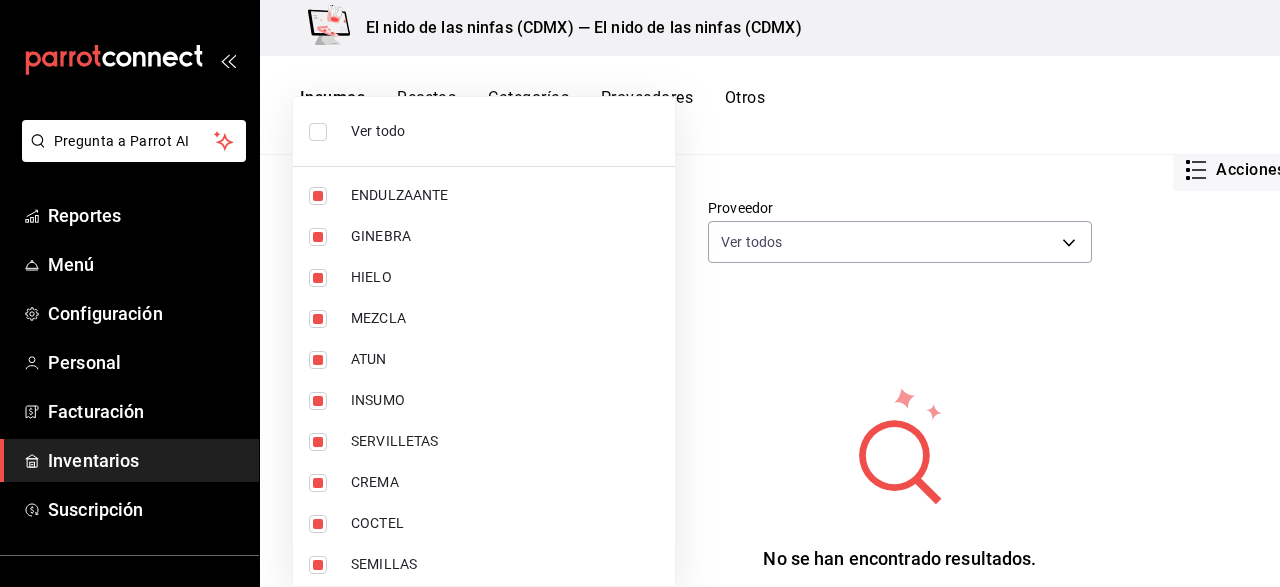 click on "Pregunta a Parrot AI Reportes   Menú   Configuración   Personal   Facturación   Inventarios   Suscripción   Ayuda Recomienda Parrot   [FIRST] [LAST]   Sugerir nueva función   El nido de las ninfas ([CITY]) — El nido de las ninfas ([CITY]) Cambiar a sucursal Insumos Recetas Categorías Proveedores Otros Insumos ​ JUGO DE NARANJA ​ Acciones Agregar insumo Categoría ENDULZAANTE, GINEBRA, HIELO, MEZCLA, ATUN, INSUMO,SERVILLETAS, CREMA, COCTEL, SEMILLAS, EDULSANTE, GALLETA, SEMILLA, HARINA, TORTILLA, EDULCORANTE, LIMPIEZA, POLVO, JARABE, DESECHABLES, LACTEOS, PAN, LACTEOS , EMBUTIDO, HIERBA, HEIRBA, GRASA, CONSERVA, VERDURA, ESPECIES, FRUTA, SAL, HONGO, ACEITUNA, PASTA, CEREAL, PULPA, PAN DULCE, INFUCION, TEQUILA, VODKA, LICOR, WHISKY, RON,  POLVO, REFRESCO, SALSA, ACEITE, FRIJOL Proveedor Ver todos No se han encontrado resultados. Parece que no podemos encontrar ningún resultado basado en su búsqueda, intenta de nuevo. GANA 1 MES GRATIS EN TU SUSCRIPCIÓN AQUÍ Ver video tutorial Ir a video Reportes" at bounding box center [640, 286] 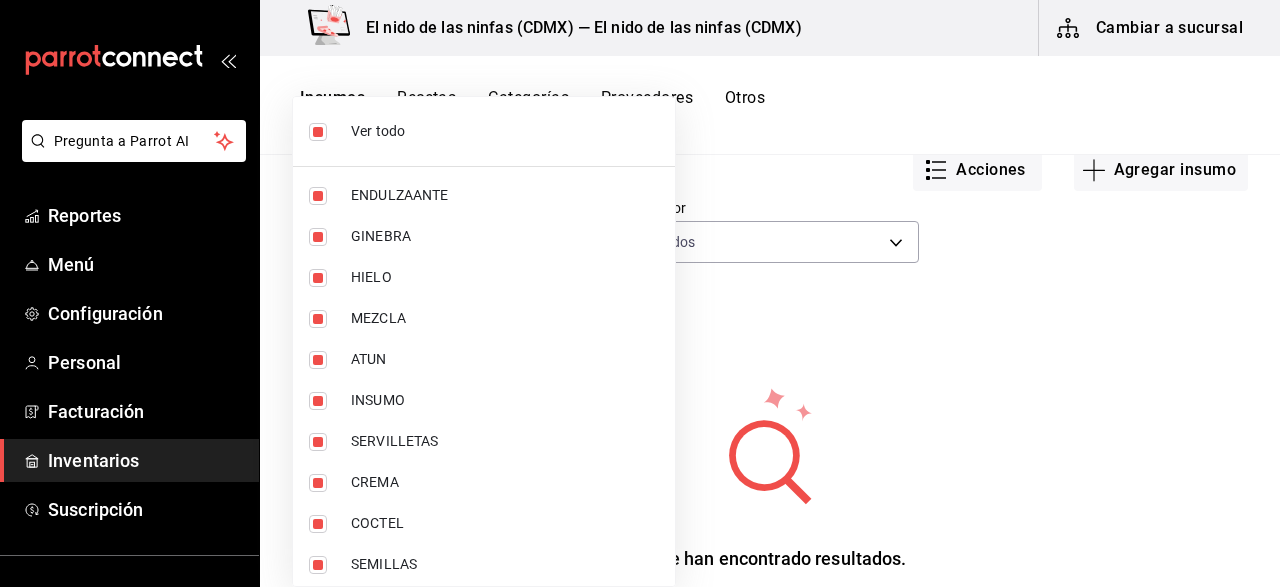 type on "d2670265-2a51-4bb0-9ff6-87aa0e82e123,1dd87bf5-cbb5-49a0-a0a9-f82630407770,6cd4d4a3-a9ab-4d2c-baa7-31343da4c801,1c355ae2-a73f-497a-9856-9873087eca9d,9154cbf3-a681-4061-bc7b-af1d448a18df,280e9f2b-45f0-4521-9338-0c702a234ed0,3dcc0737-1d88-4cf3-add9-50eb52999841,b9c51786-230e-4456-a983-2c6c2511d1e1,fe6c95a9-9105-4249-8bb7-ba366c3632ac,f228b5e1-9c7b-4bd0-8f2f-563cf0fe3875,ad45ea46-c82c-446d-9986-a2ed42b91986,8955db7f-8f46-491b-9ee8-89246ef0731f,e677164a-8bd0-4f46-aed2-93fda5e125f2,2d8550e5-6e68-4071-99be-6cc4e3f6436e,a75ef6aa-03b6-4e85-a998-40aba3d6eb89,9f857ca1-6315-42f4-bd8a-2872415ab3d6,3a2da8e7-194e-4712-8089-7a737e20513a,0932b1af-4bfb-4286-a8e8-7770dc972208,3fbd20f3-db85-4510-bc78-43dd5bca2664,7627d093-b7fb-4731-833f-b609fff61dc9,2d18e06d-bfb1-412c-b8ab-5eb1abe7b159,e55e329a-5d5d-4879-8c63-41859ad397eb,8ae85aeb-ef9a-4eb6-aeb8-225695115679,f80259cf-31c5-43d1-80fa-3ec40bb80f58,ee12b786-88ef-435c-8952-eb7517e2b6b2,8837f546-aaba-44f4-9e09-10d98dee4057,8fcbf04b-6e8b-4468-815a-5a50d215cbf4,158dccff-f06c-4079-a87..." 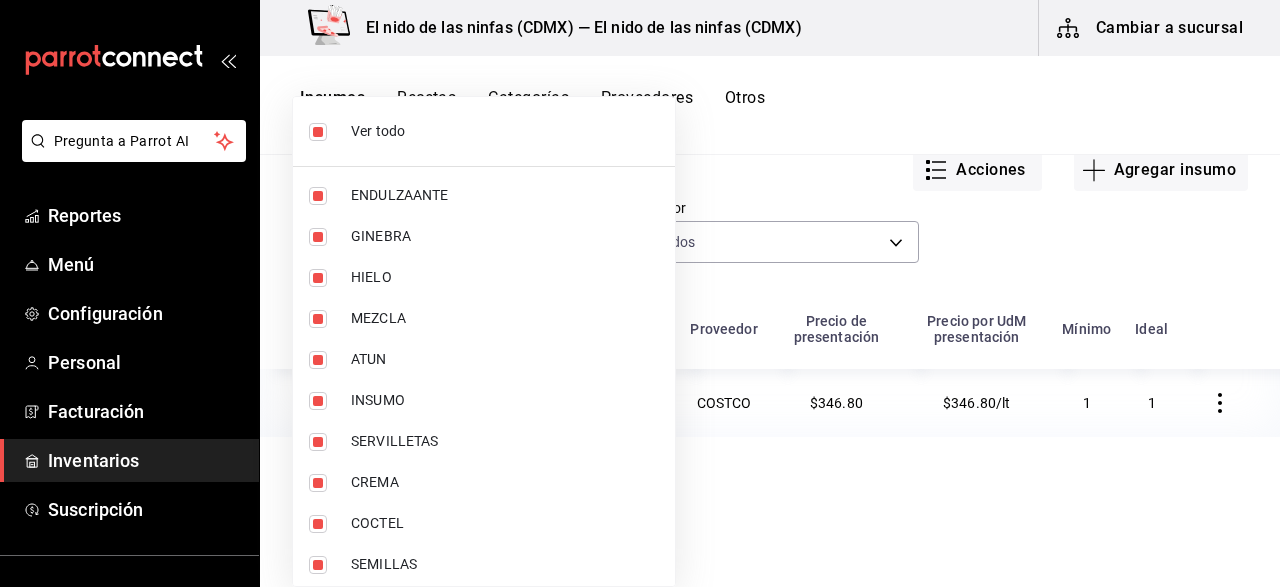 click at bounding box center [640, 293] 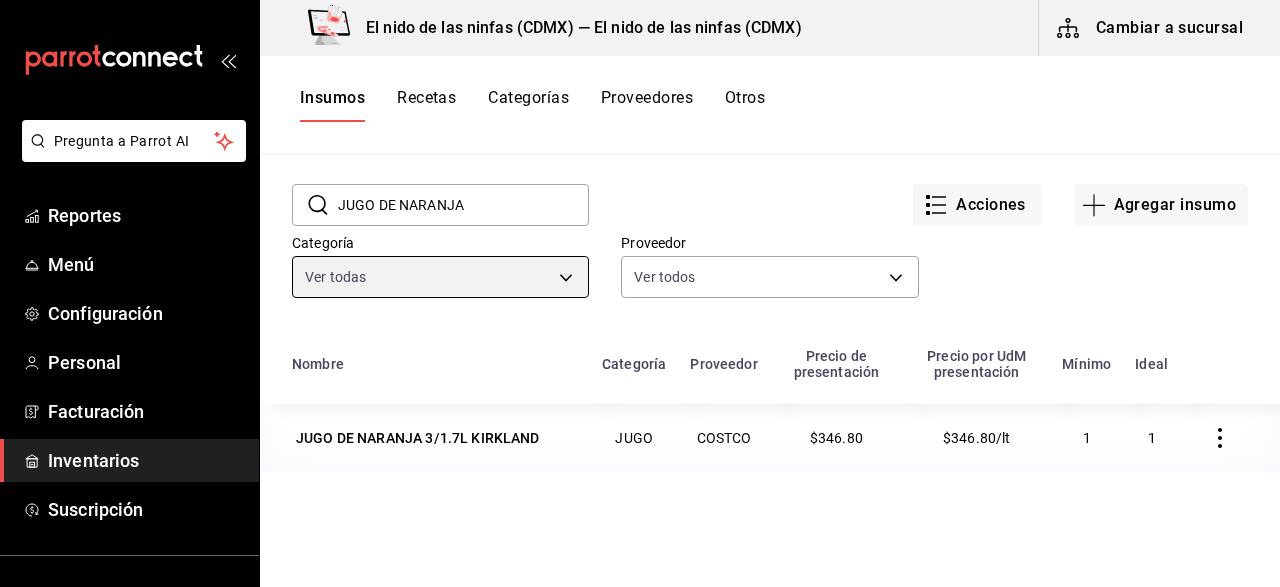scroll, scrollTop: 100, scrollLeft: 0, axis: vertical 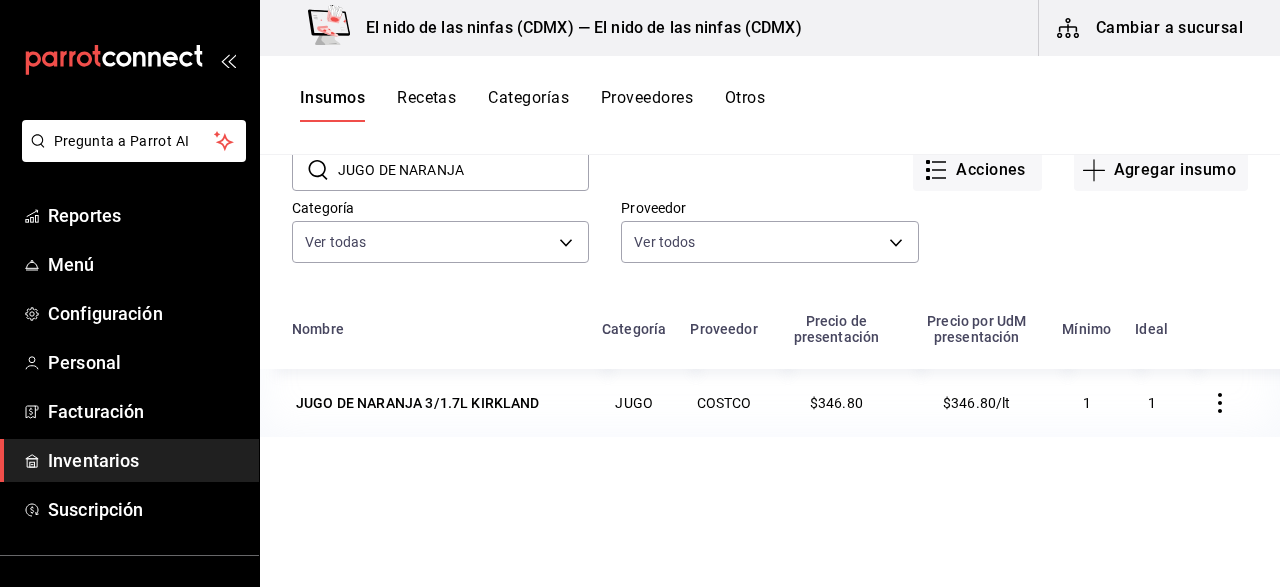 click on "Insumos Recetas Categorías Proveedores Otros" at bounding box center (770, 105) 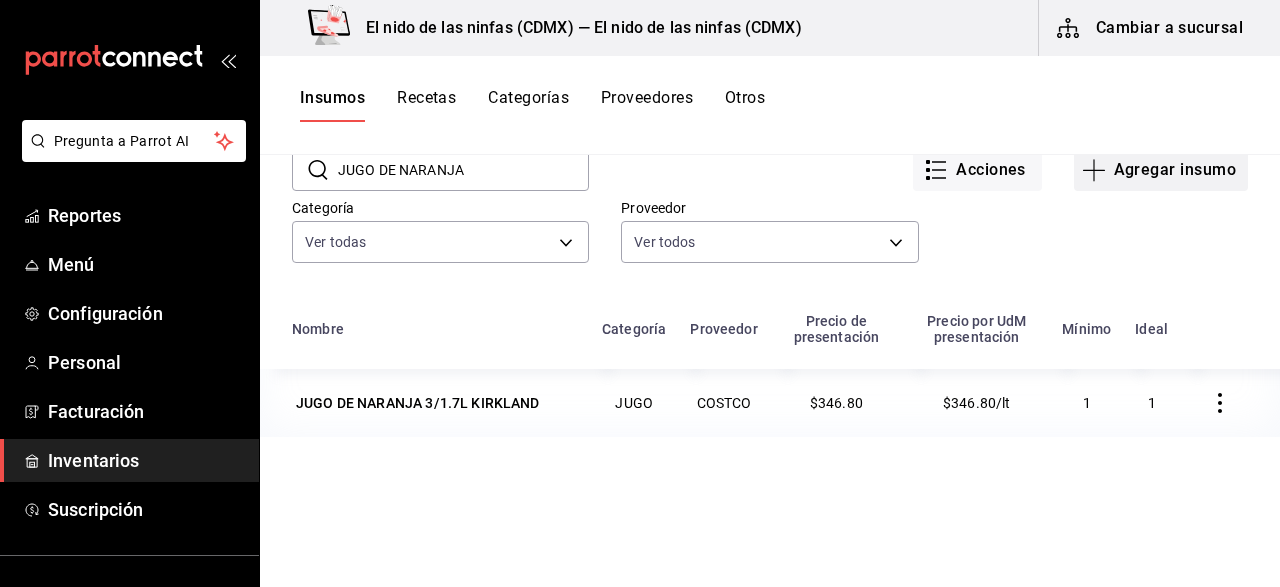 click 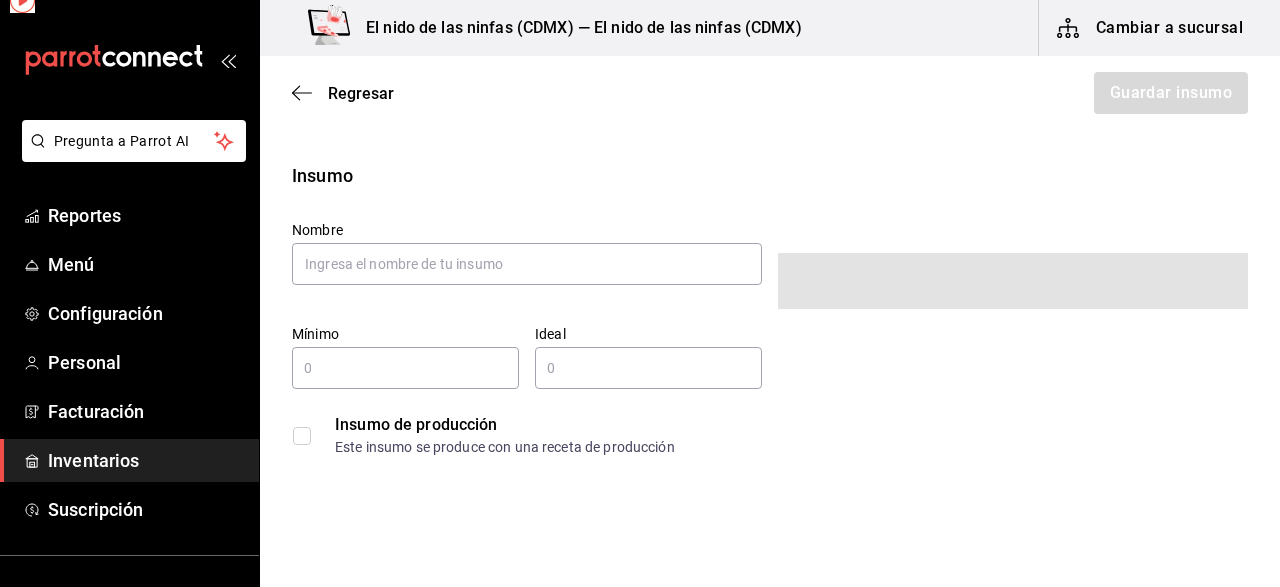type on "$0.00" 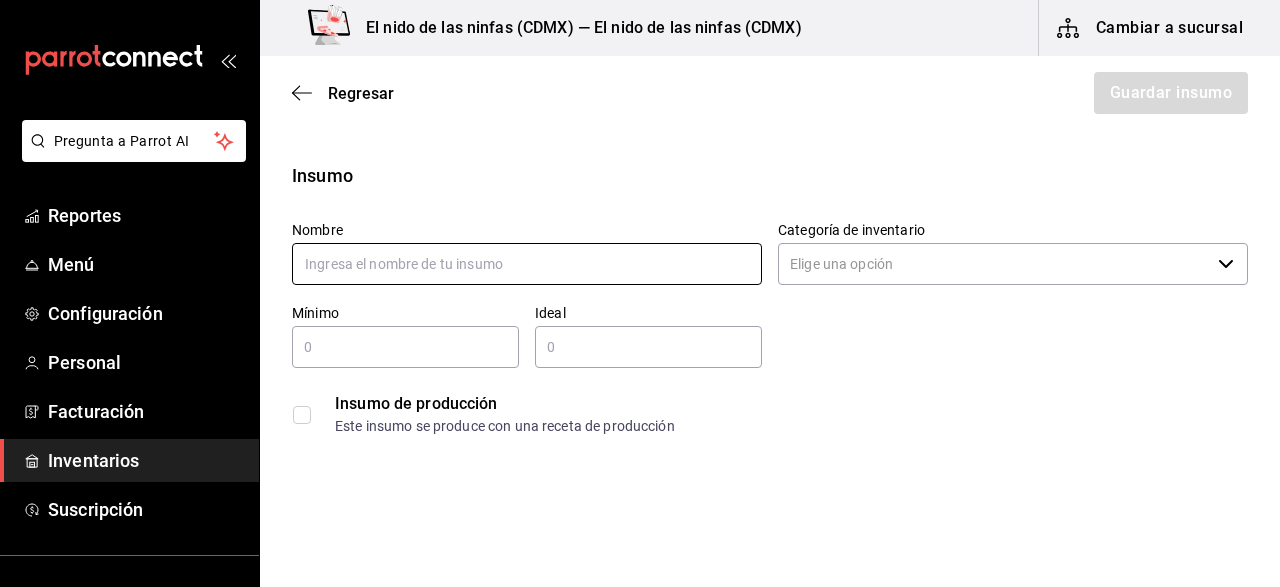 click at bounding box center (527, 264) 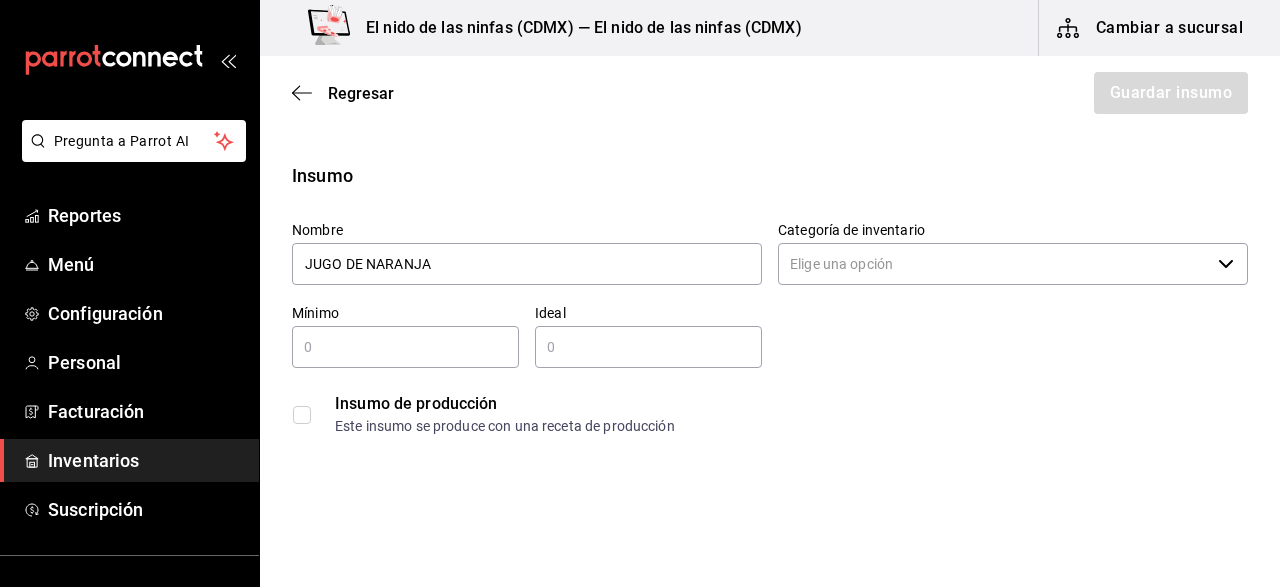 type on "JUGO DE NARANJA" 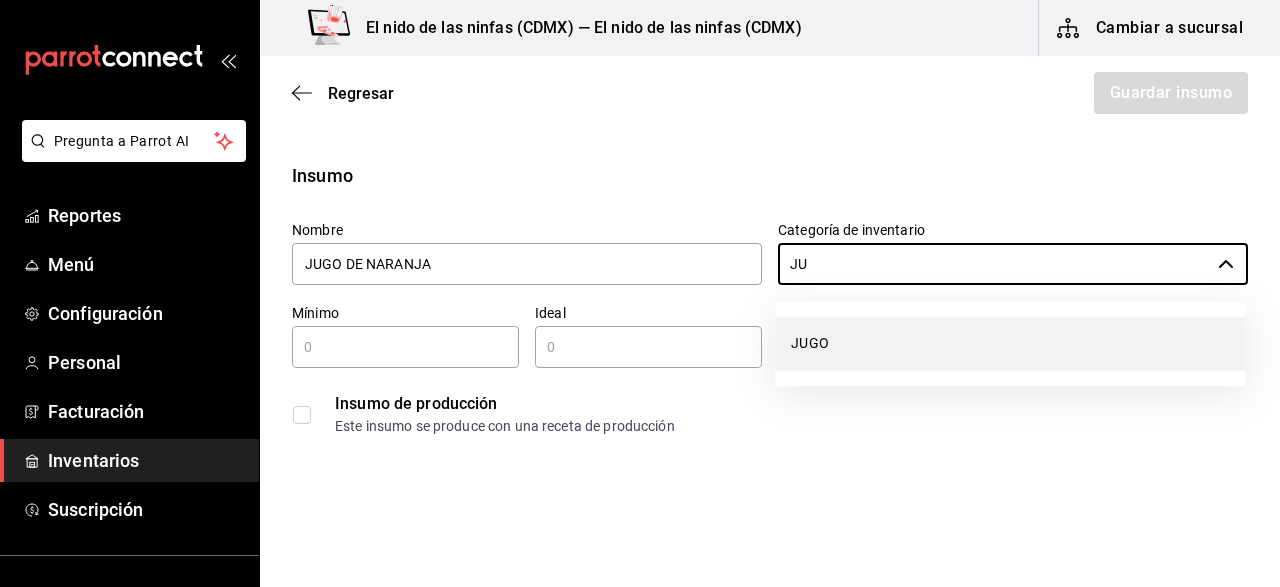 click on "JUGO" at bounding box center (1010, 343) 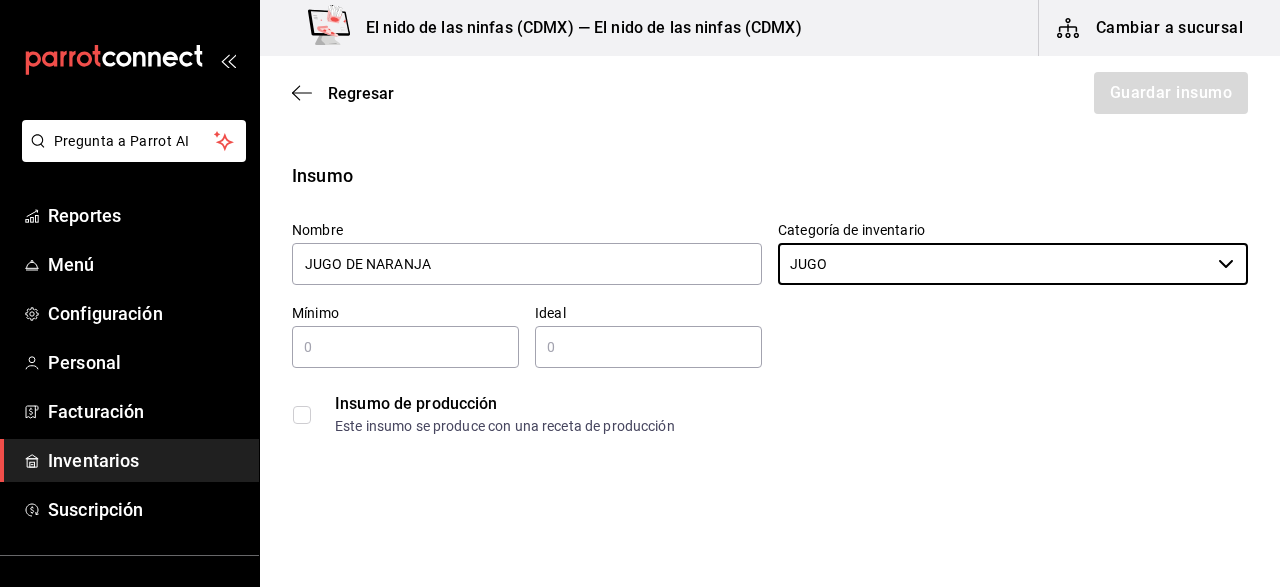 type on "JUGO" 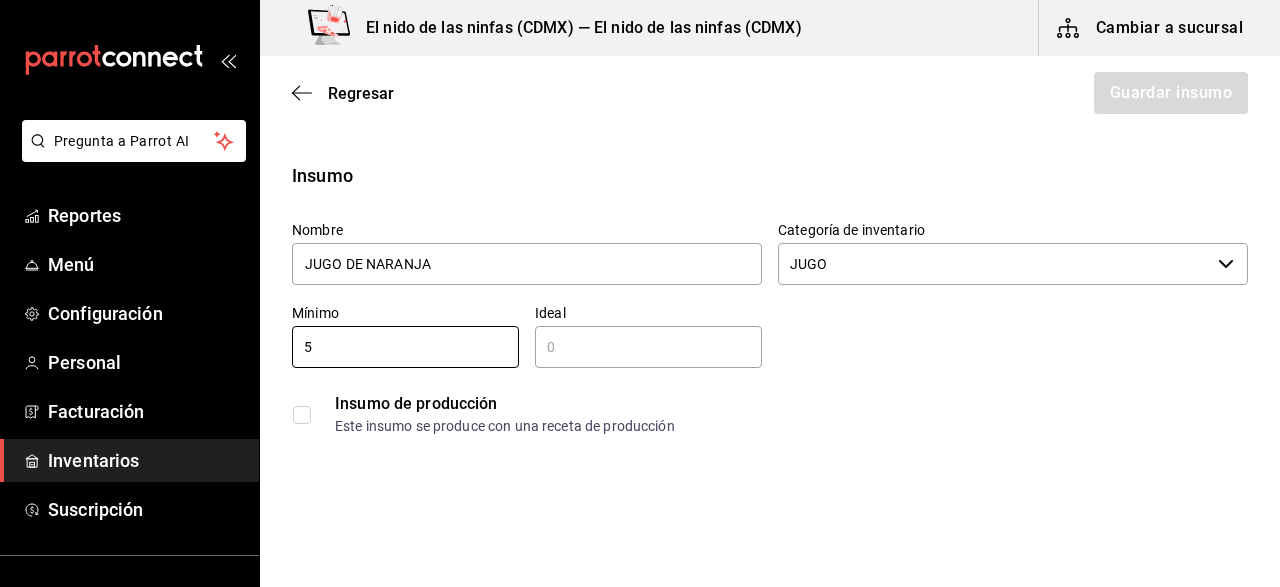 type on "5" 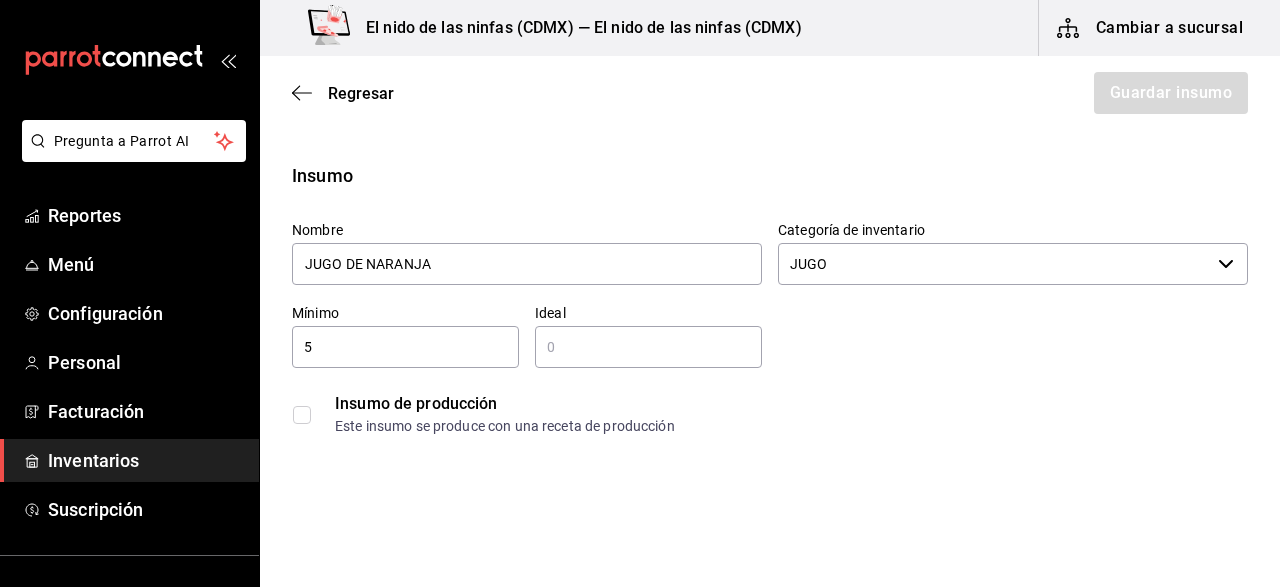 click at bounding box center (648, 347) 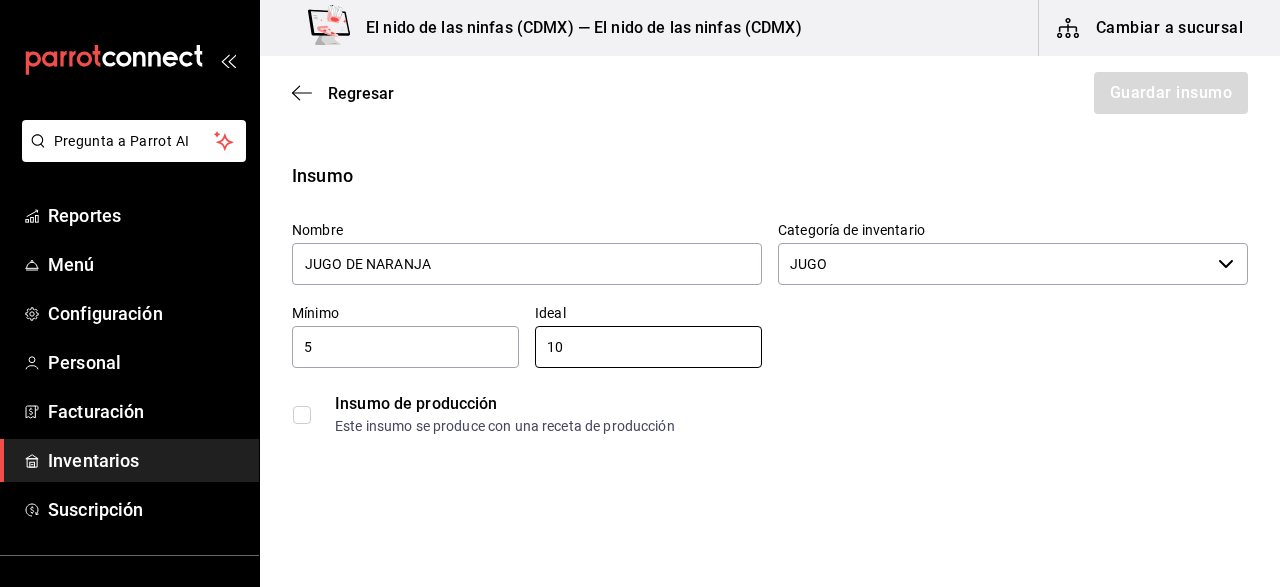type on "10" 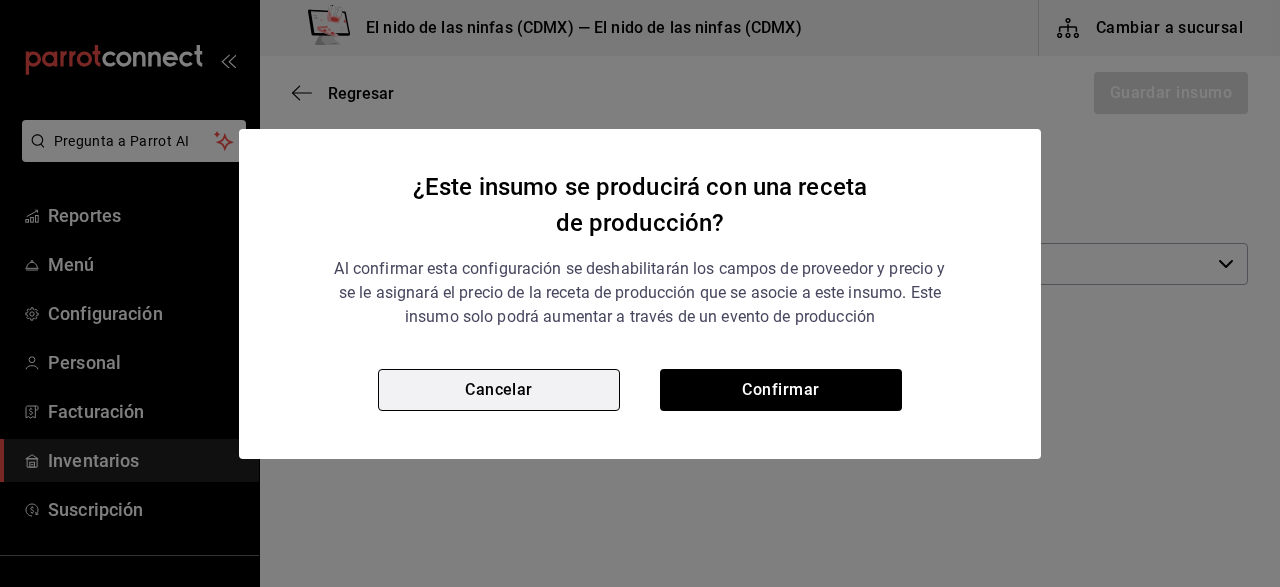click on "Cancelar" at bounding box center (499, 390) 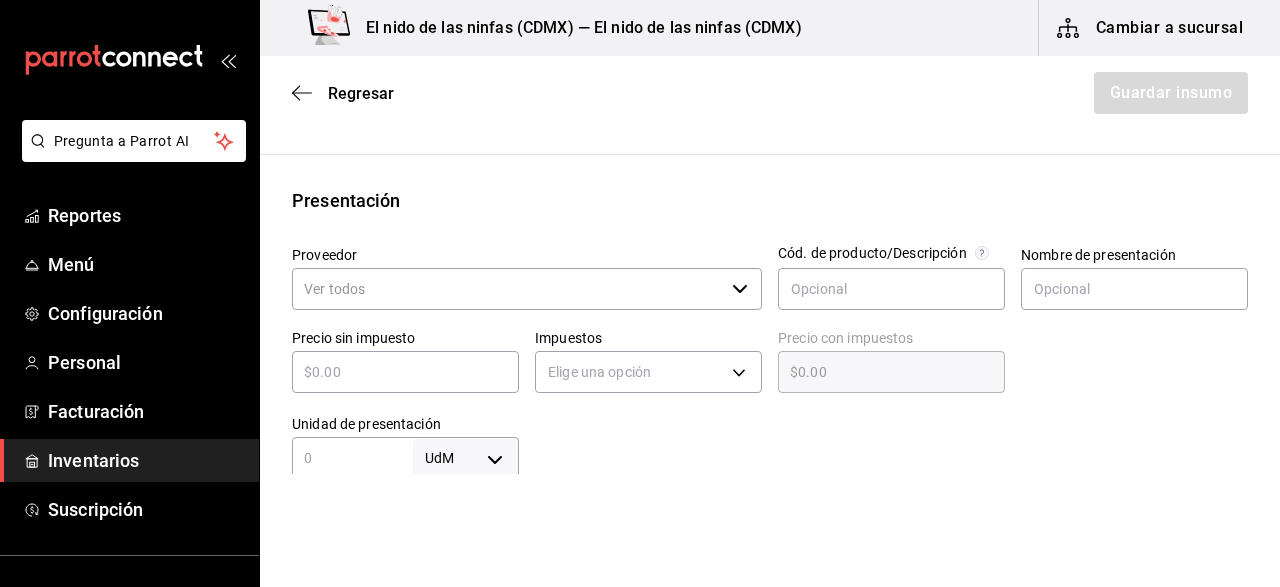 scroll, scrollTop: 200, scrollLeft: 0, axis: vertical 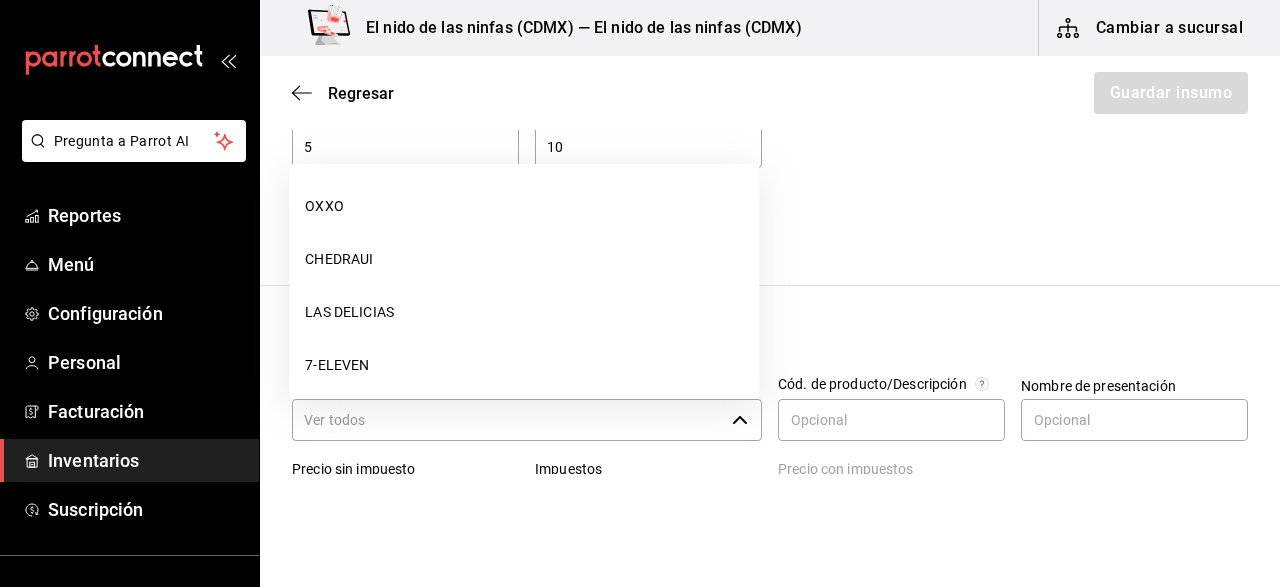 click on "Proveedor" at bounding box center [508, 420] 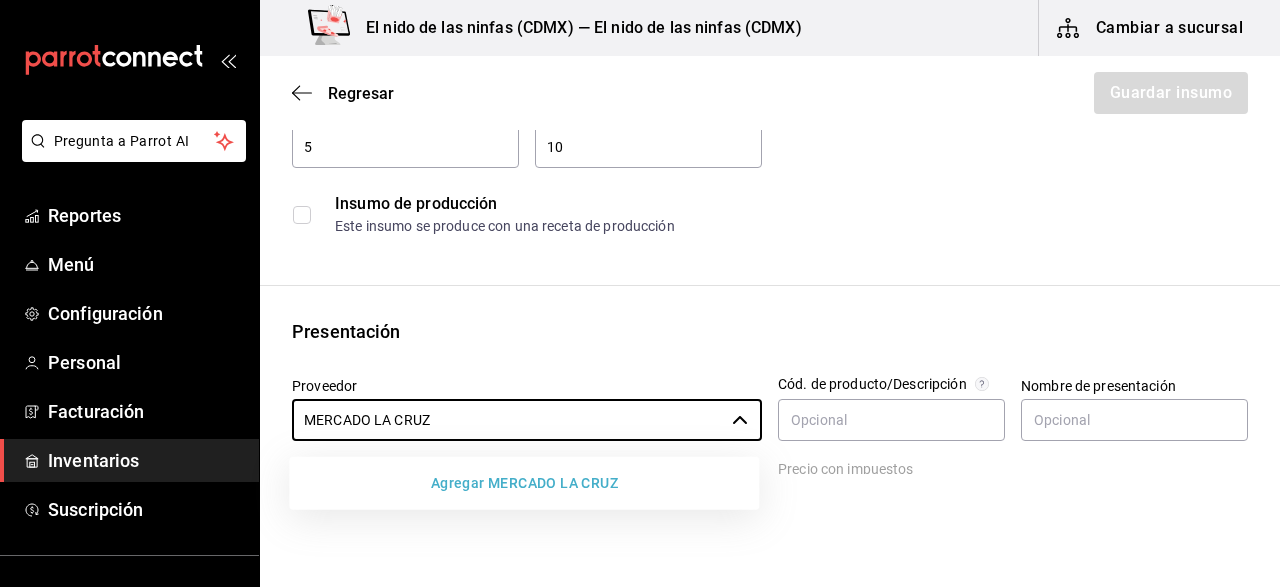 type on "MERCADO LA CRUZ" 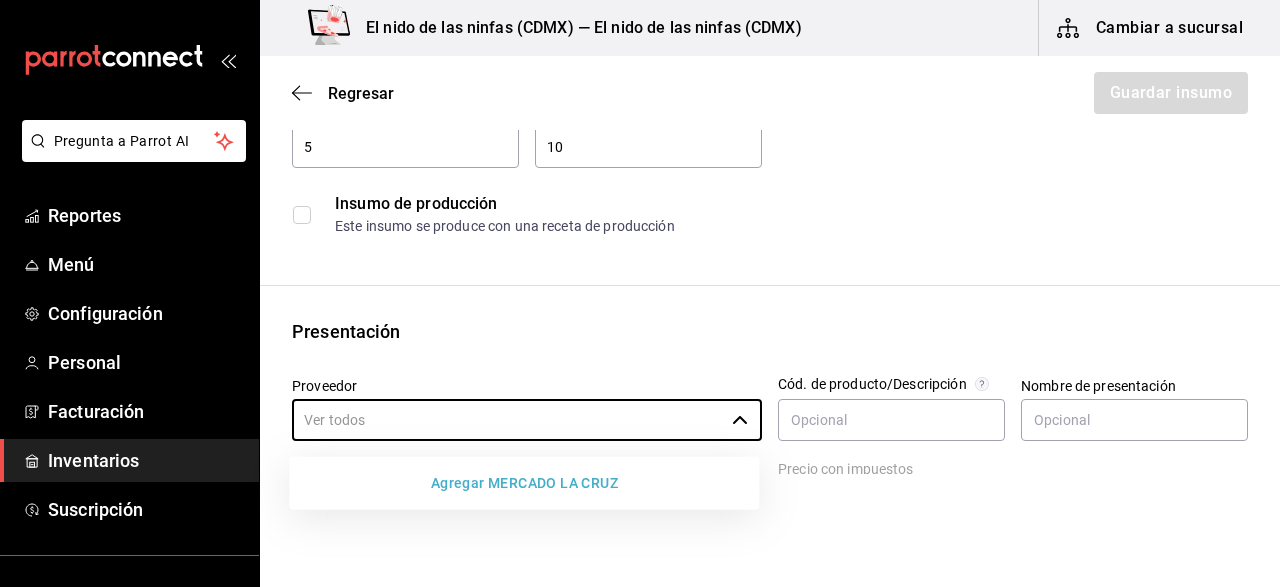 click on "Presentación" at bounding box center [770, 331] 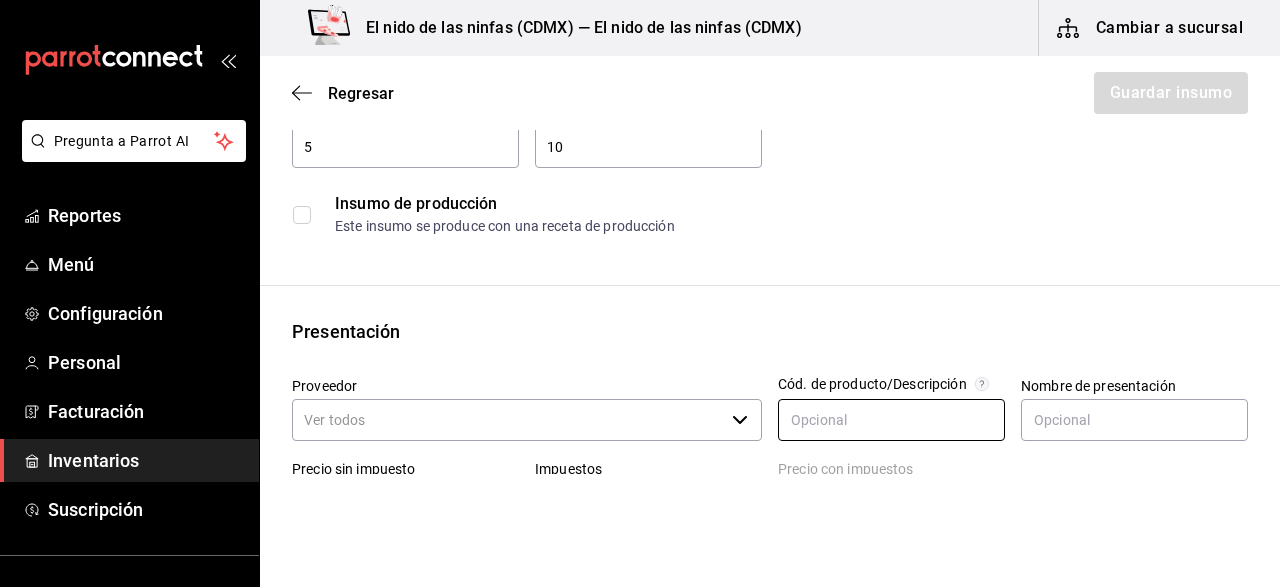 click at bounding box center [891, 420] 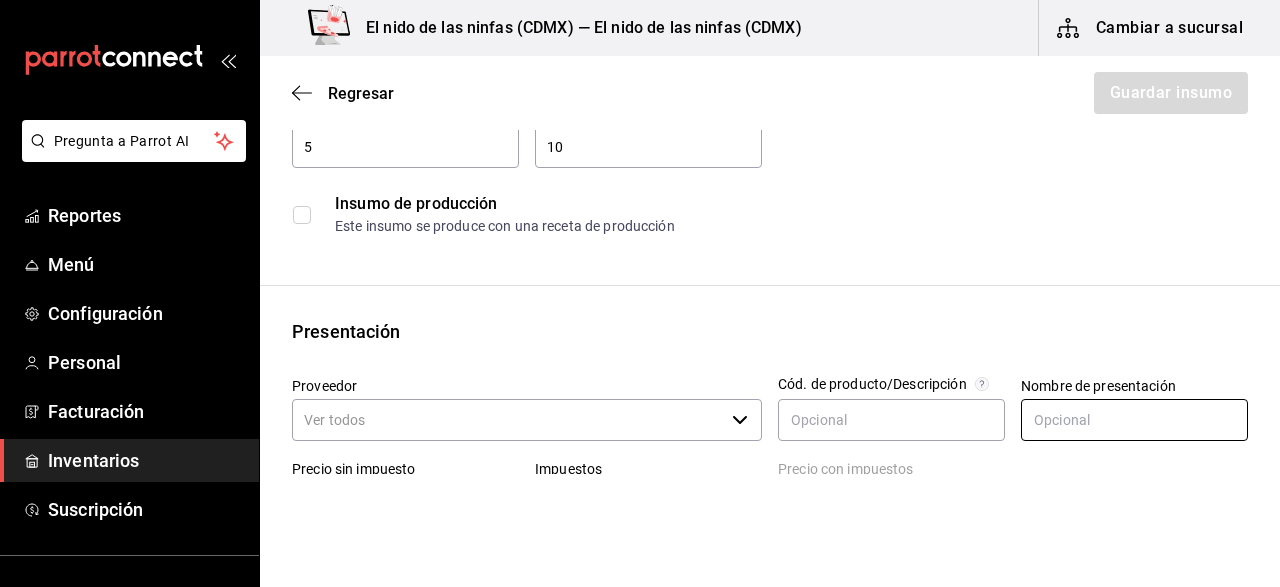 click at bounding box center [1134, 420] 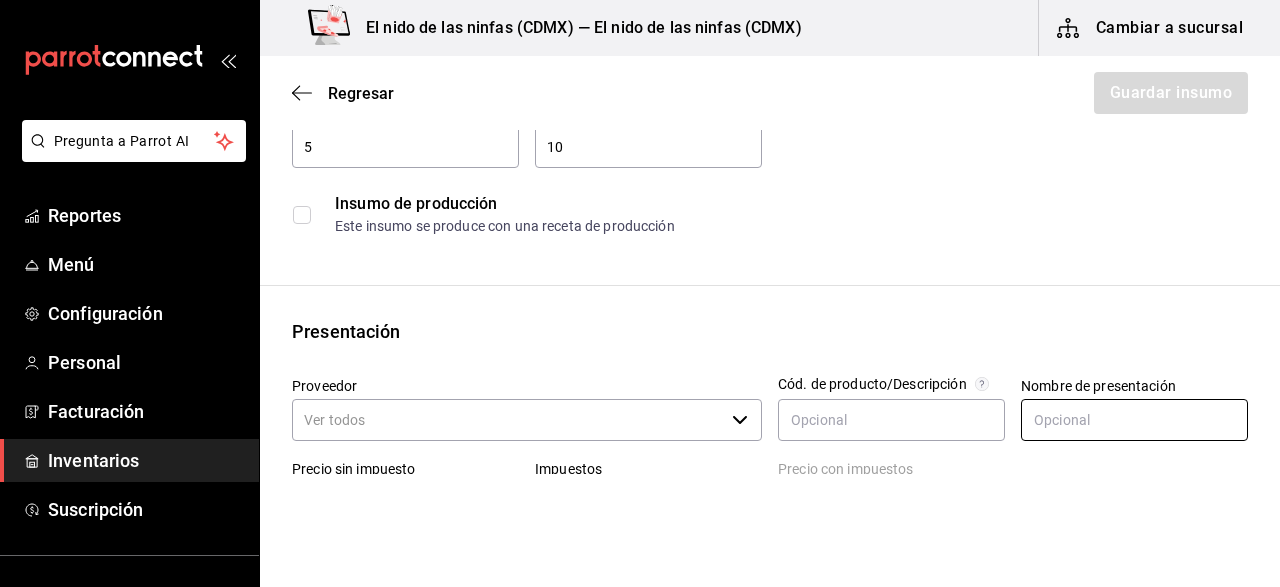 click at bounding box center [1134, 420] 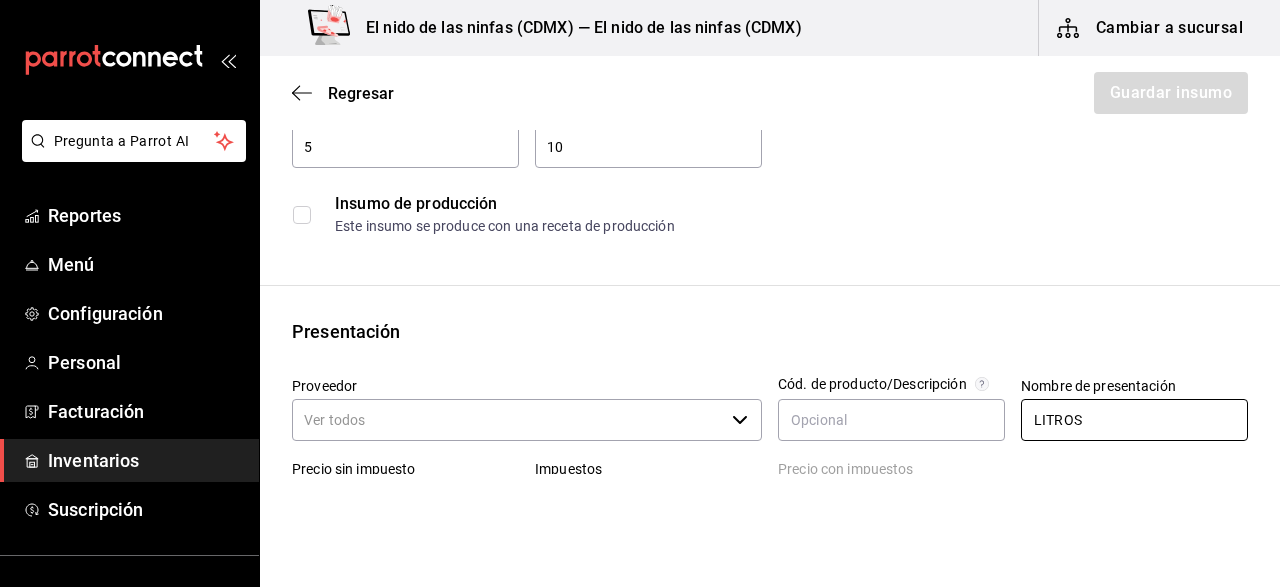 type on "LITROS" 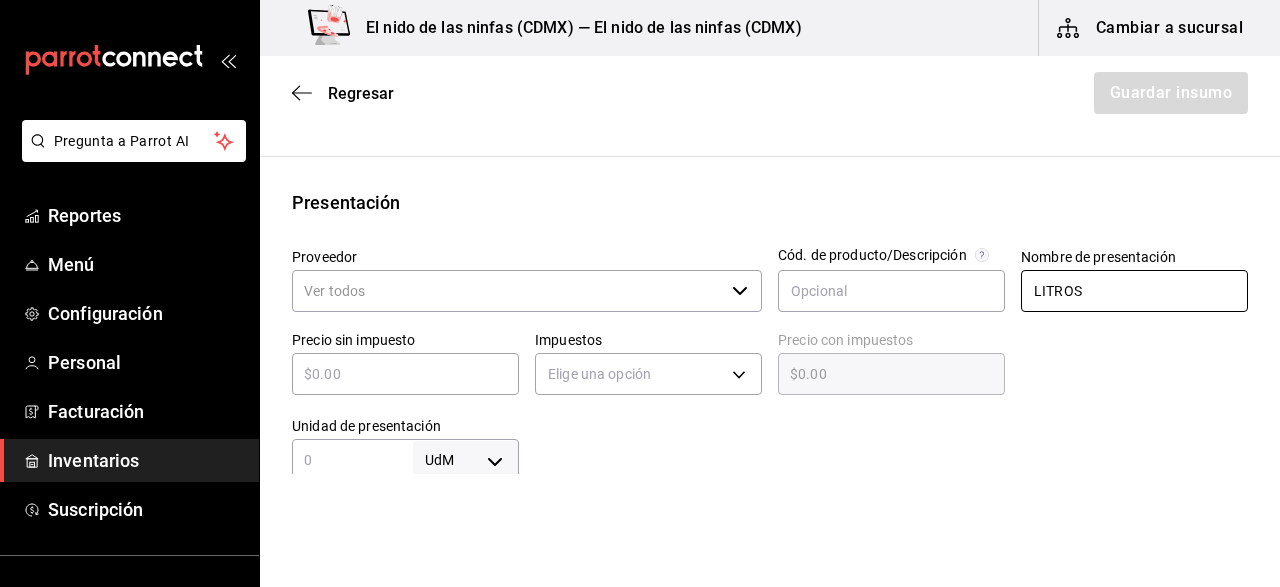 scroll, scrollTop: 300, scrollLeft: 0, axis: vertical 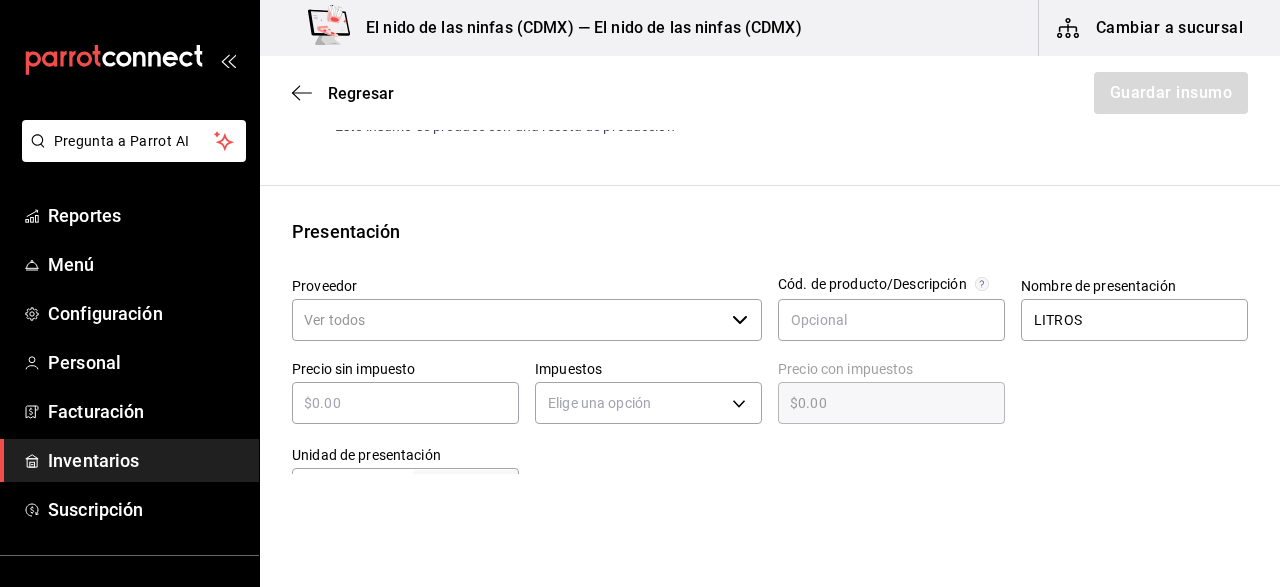 click at bounding box center (405, 403) 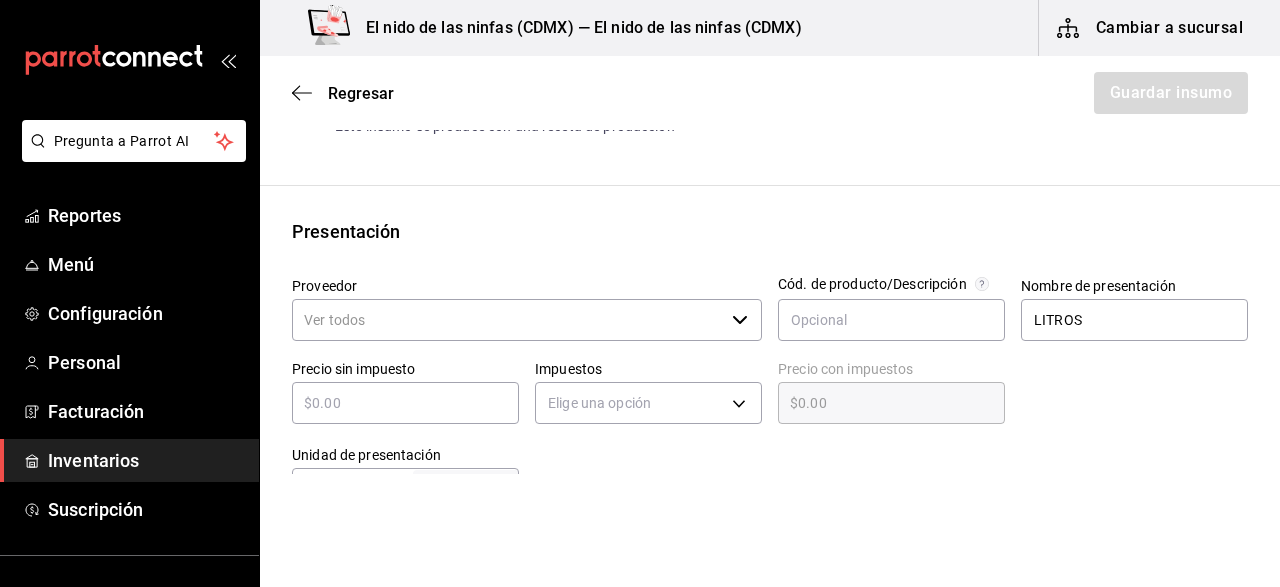type on "$6" 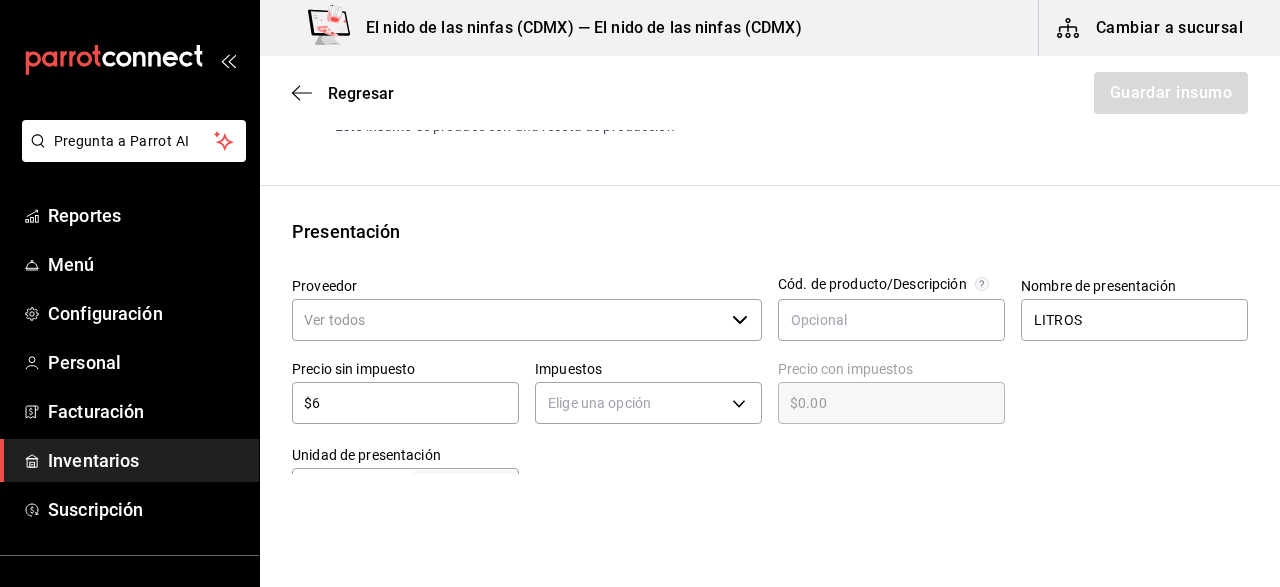 type on "$6.00" 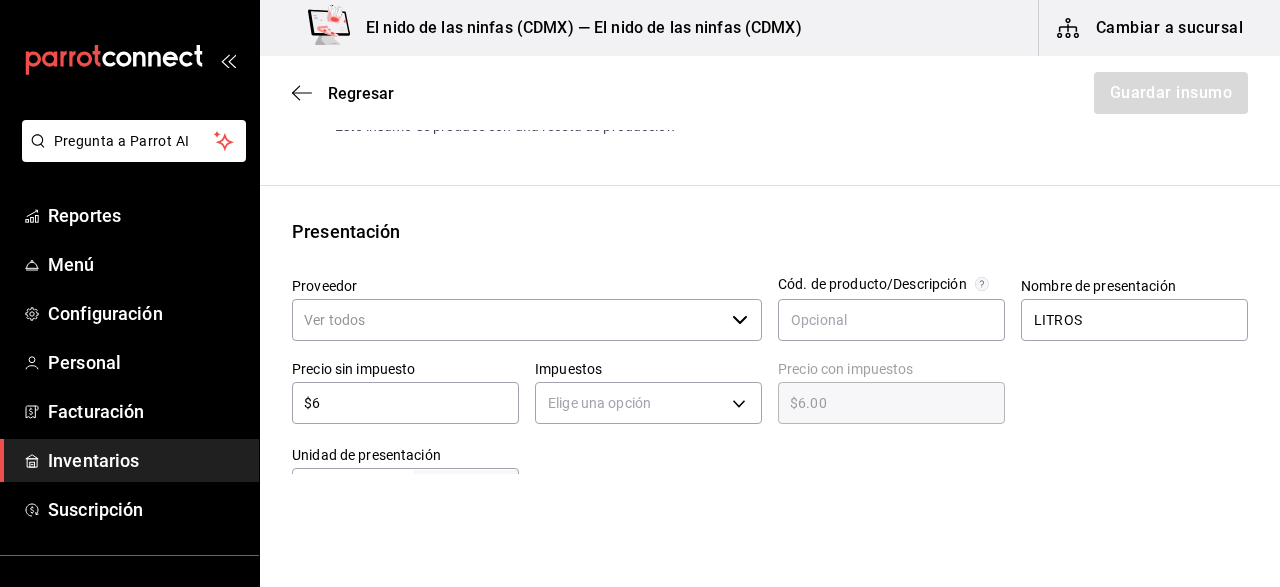 type on "$65" 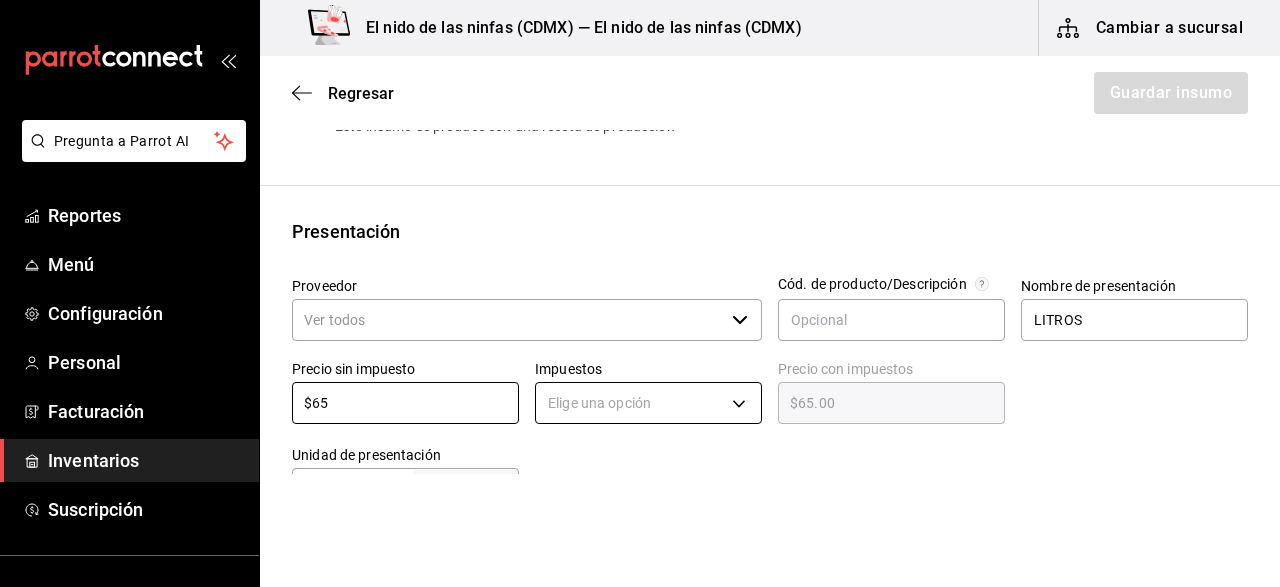 type on "$65" 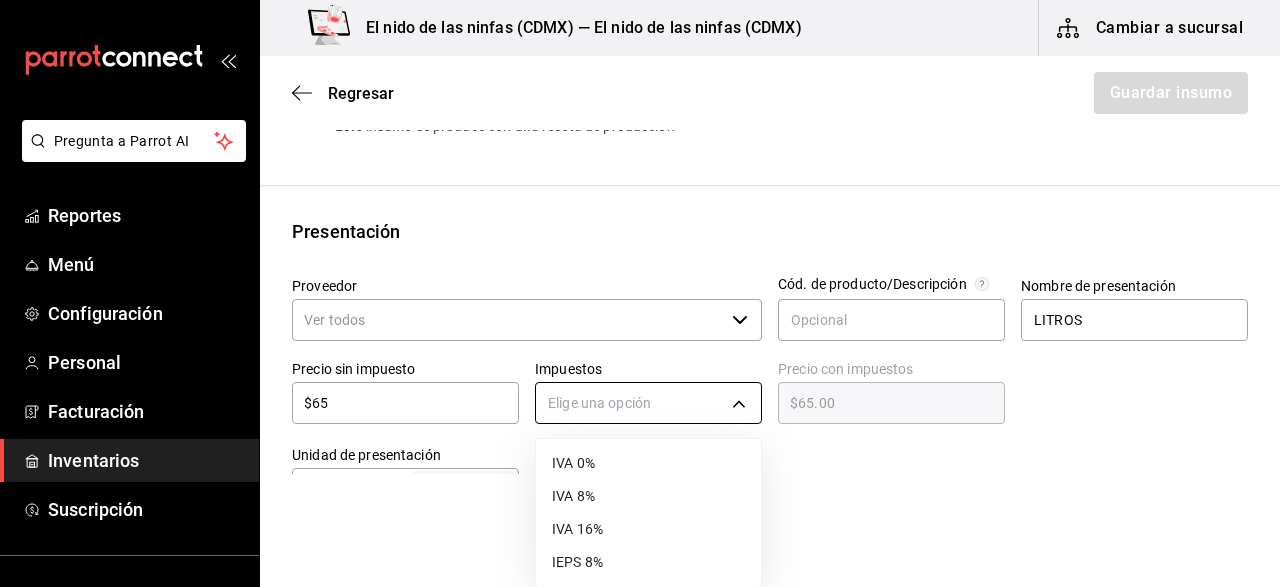 click on "Pregunta a Parrot AI Reportes   Menú   Configuración   Personal   Facturación   Inventarios   Suscripción   Ayuda Recomienda Parrot   [FIRST] [LAST]   Sugerir nueva función   El nido de las ninfas ([CITY]) — El nido de las ninfas ([CITY]) Cambiar a sucursal Regresar Guardar insumo Insumo Nombre JUGO DE NARANJA Categoría de inventario JUGO ​ Mínimo 5 ​ Ideal 10 ​ Insumo de producción Este insumo se produce con una receta de producción Presentación Proveedor ​ Cód. de producto/Descripción Nombre de presentación LITROS Precio sin impuesto $65 ​ Impuestos Elige una opción Precio con impuestos $65.00 ​ Unidad de presentación UdM ​ Receta Unidad de receta Elige una opción Factor de conversión ​ Ver ayuda de conversiones ¿La presentación (LITROS) viene en otra caja? Si No Presentaciones por caja ​ Sin definir Unidades de conteo GANA 1 MES GRATIS EN TU SUSCRIPCIÓN AQUÍ Pregunta a Parrot AI Reportes   Menú   Configuración   Personal   Facturación   Inventarios   Suscripción" at bounding box center (640, 237) 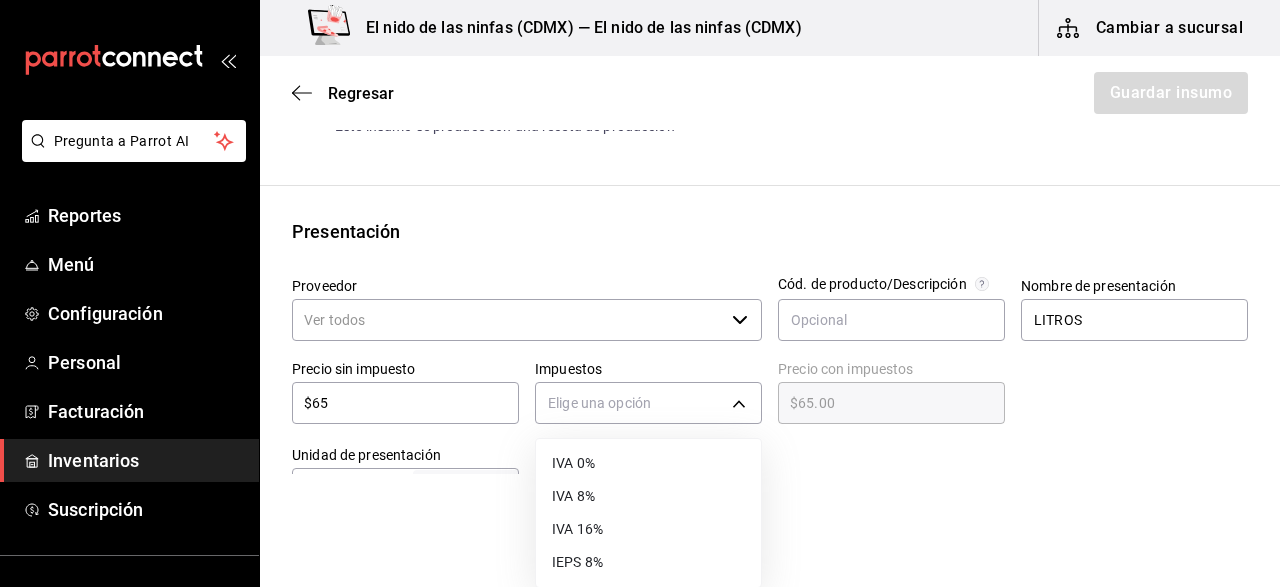 click on "IVA 0%" at bounding box center (648, 463) 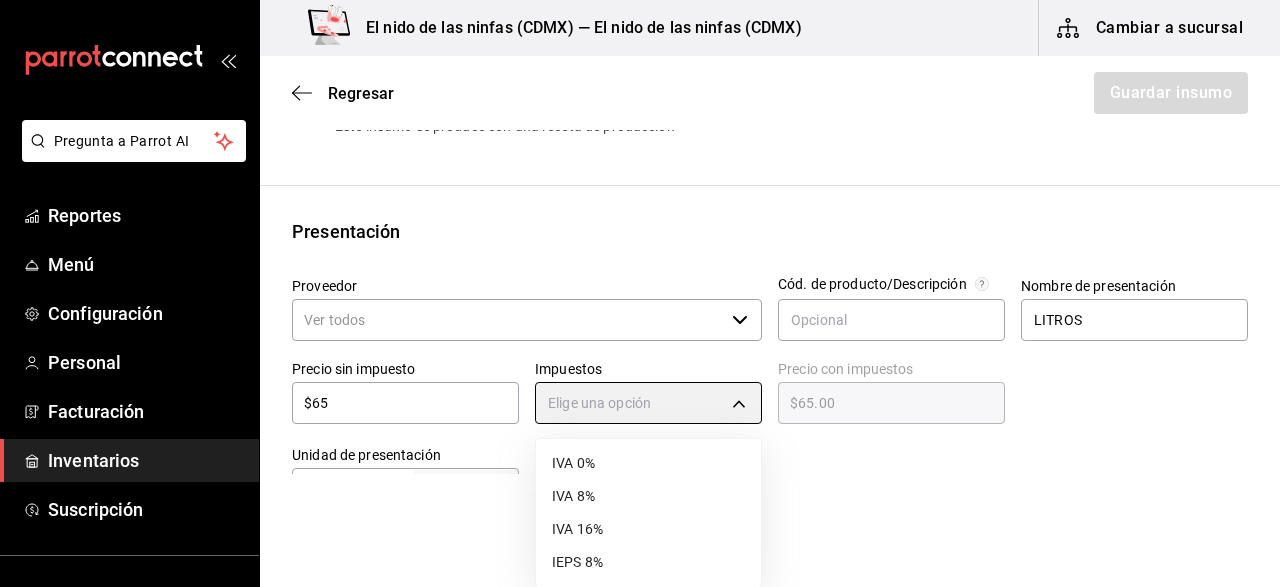 type on "IVA_0" 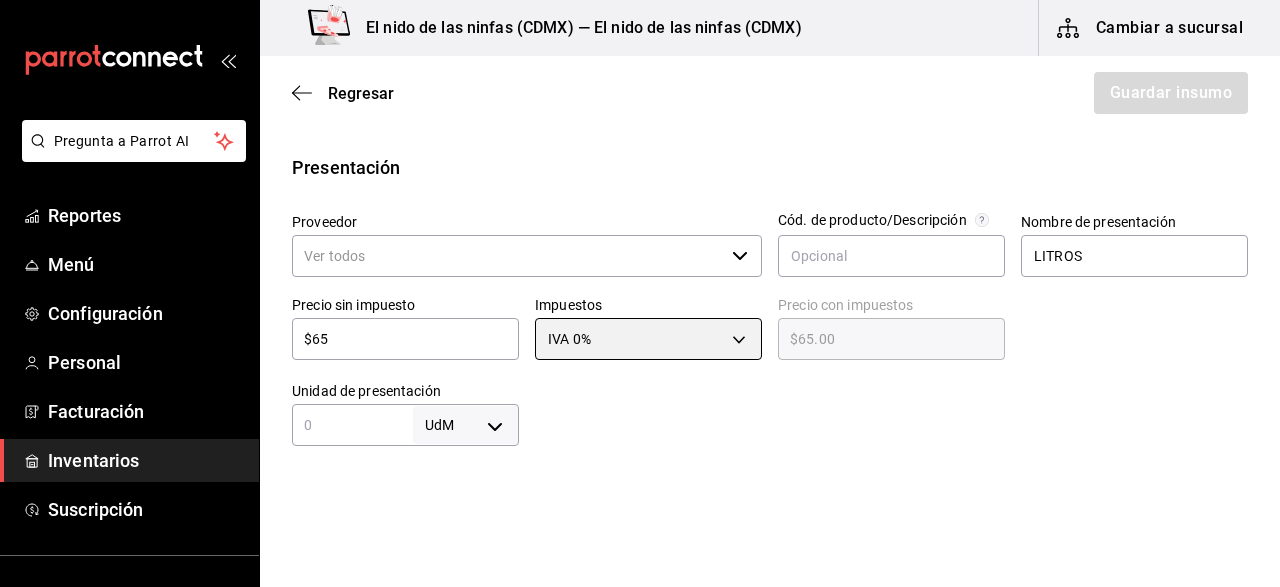 scroll, scrollTop: 400, scrollLeft: 0, axis: vertical 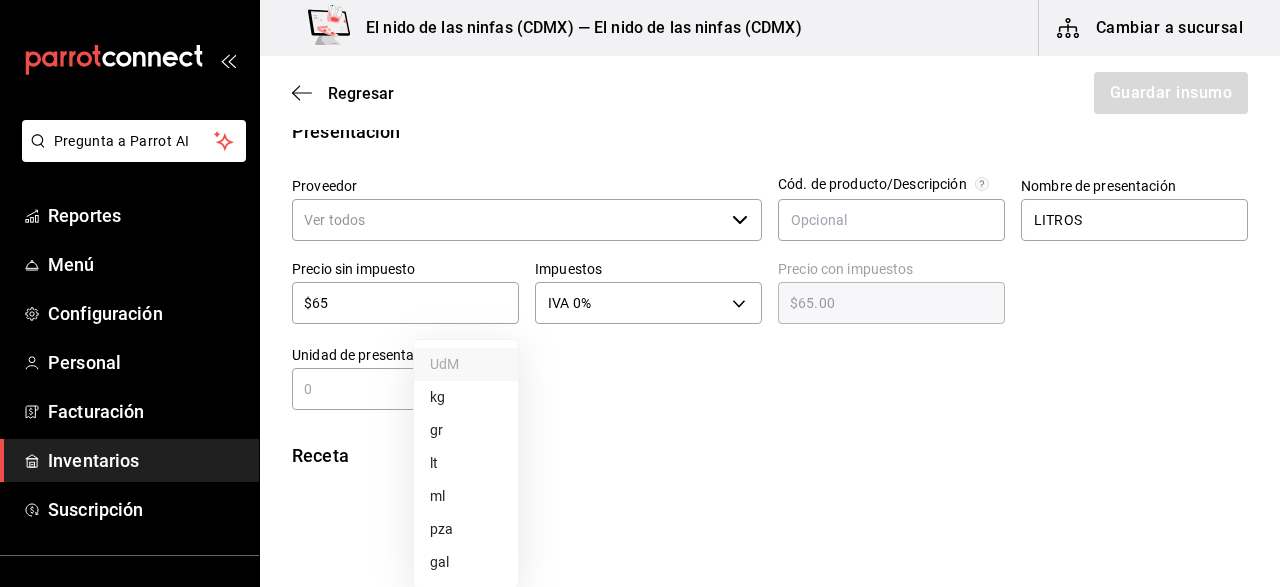 click on "Pregunta a Parrot AI Reportes   Menú   Configuración   Personal   Facturación   Inventarios   Suscripción   Ayuda Recomienda Parrot   [FIRST] [LAST]   Sugerir nueva función   El nido de las ninfas ([CITY]) — El nido de las ninfas ([CITY]) Cambiar a sucursal Regresar Guardar insumo Insumo Nombre JUGO DE NARANJA Categoría de inventario JUGO ​ Mínimo 5 ​ Ideal 10 ​ Insumo de producción Este insumo se produce con una receta de producción Presentación Proveedor ​ Cód. de producto/Descripción Nombre de presentación LITROS Precio sin impuesto $65 ​ Impuestos IVA 0% IVA_0 Precio con impuestos $65.00 ​ Unidad de presentación UdM ​ Receta Unidad de receta Elige una opción Factor de conversión ​ Ver ayuda de conversiones ¿La presentación (LITROS) viene en otra caja? Si No Presentaciones por caja ​ Sin definir Unidades de conteo GANA 1 MES GRATIS EN TU SUSCRIPCIÓN AQUÍ Pregunta a Parrot AI Reportes   Menú   Configuración   Personal   Facturación   Inventarios   Suscripción   Ayuda" at bounding box center (640, 237) 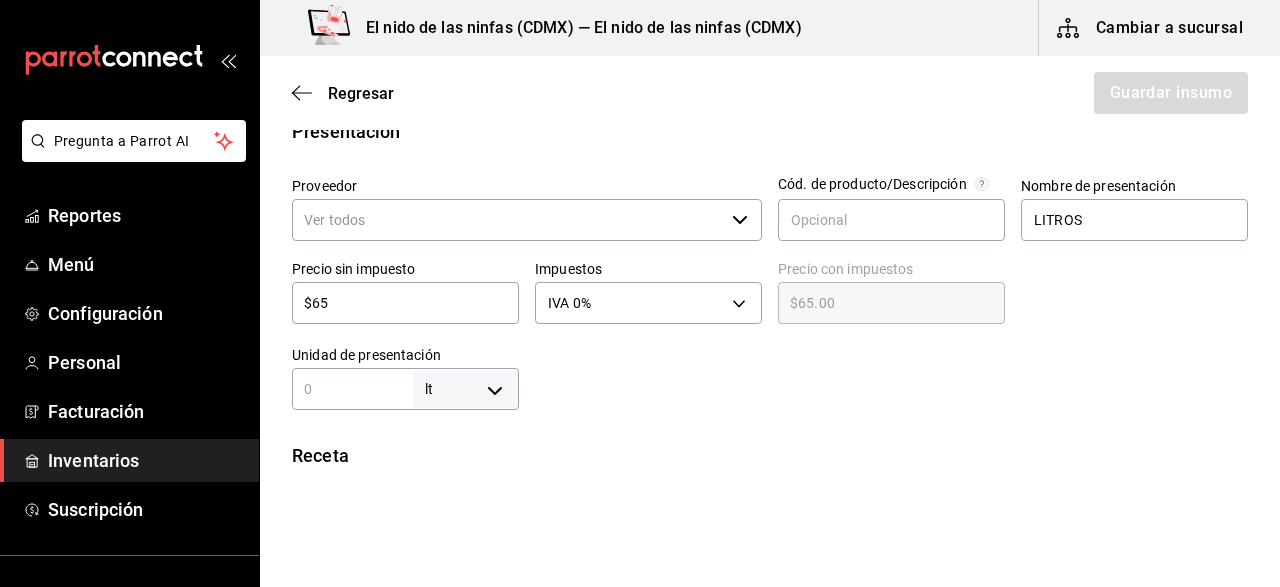 type on "LITER" 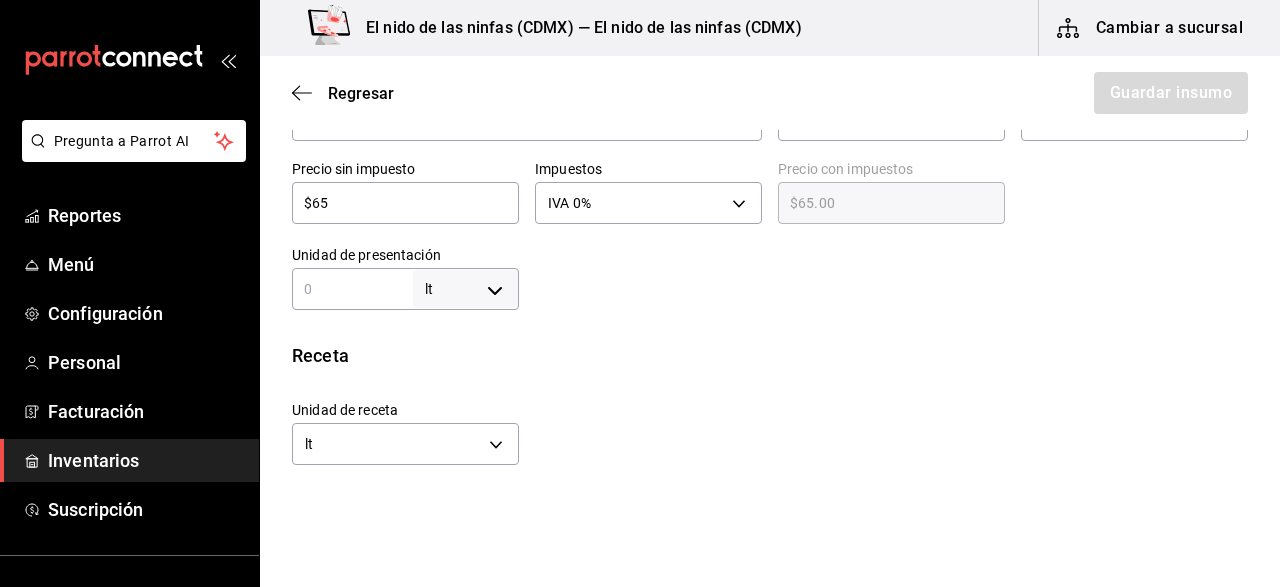 scroll, scrollTop: 600, scrollLeft: 0, axis: vertical 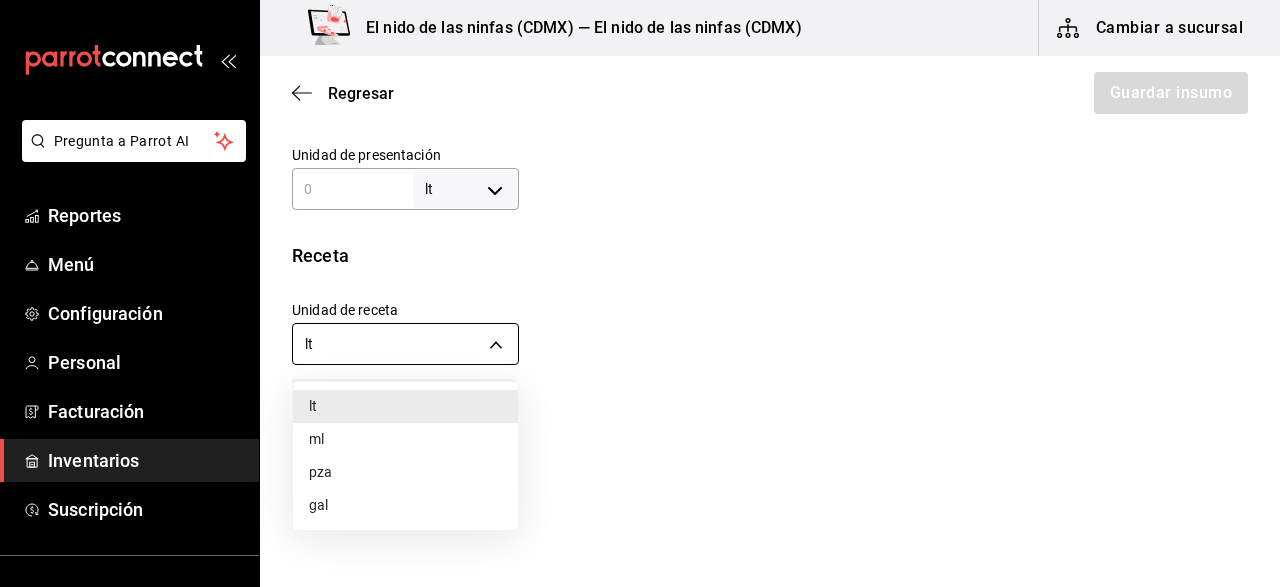 click on "Pregunta a Parrot AI Reportes   Menú   Configuración   Personal   Facturación   Inventarios   Suscripción   Ayuda Recomienda Parrot   [FIRST] [LAST]   Sugerir nueva función   El nido de las ninfas ([CITY]) — El nido de las ninfas ([CITY]) Cambiar a sucursal Regresar Guardar insumo Insumo Nombre JUGO DE NARANJA Categoría de inventario JUGO ​ Mínimo 5 ​ Ideal 10 ​ Insumo de producción Este insumo se produce con una receta de producción Presentación Proveedor ​ Cód. de producto/Descripción Nombre de presentación LITROS Precio sin impuesto $65 ​ Impuestos IVA 0% IVA_0 Precio con impuestos $65.00 ​ Unidad de presentación lt LITER ​ Receta Unidad de receta lt LITER Factor de conversión ​ 1 lt de LITROS = 1 lt receta Ver ayuda de conversiones ¿La presentación (LITROS) viene en otra caja? Si No Presentaciones por caja ​  LITROS de 0 lt Unidades de conteo lt LITROS (0 lt) GANA 1 MES GRATIS EN TU SUSCRIPCIÓN AQUÍ Pregunta a Parrot AI Reportes   Menú   Configuración   Personal" at bounding box center [640, 237] 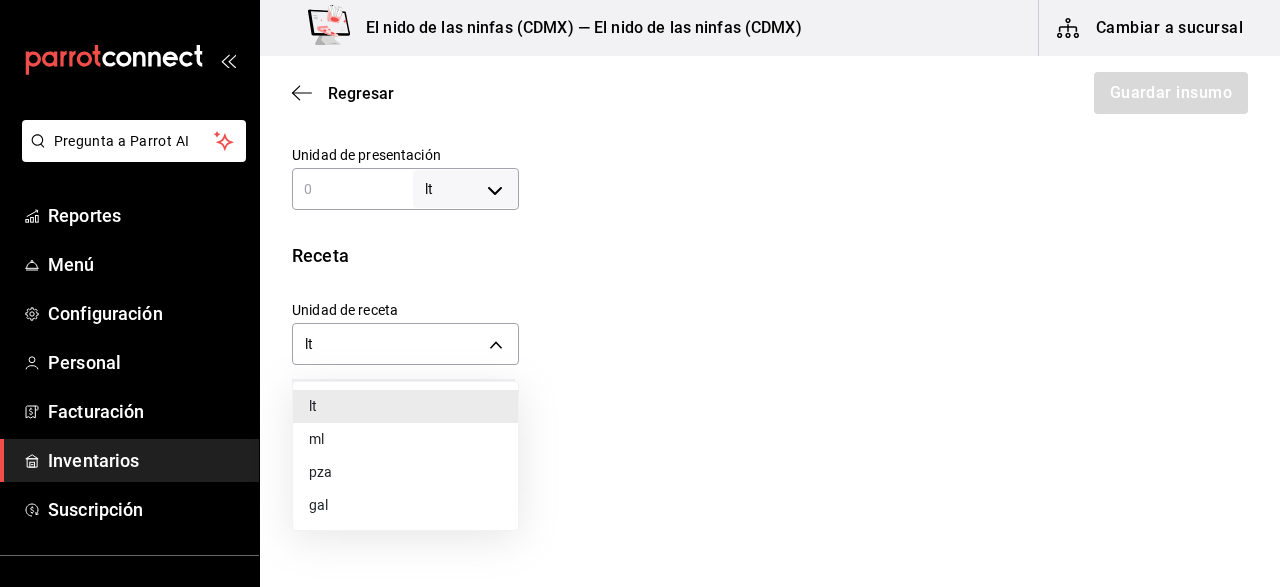 click on "ml" at bounding box center (405, 439) 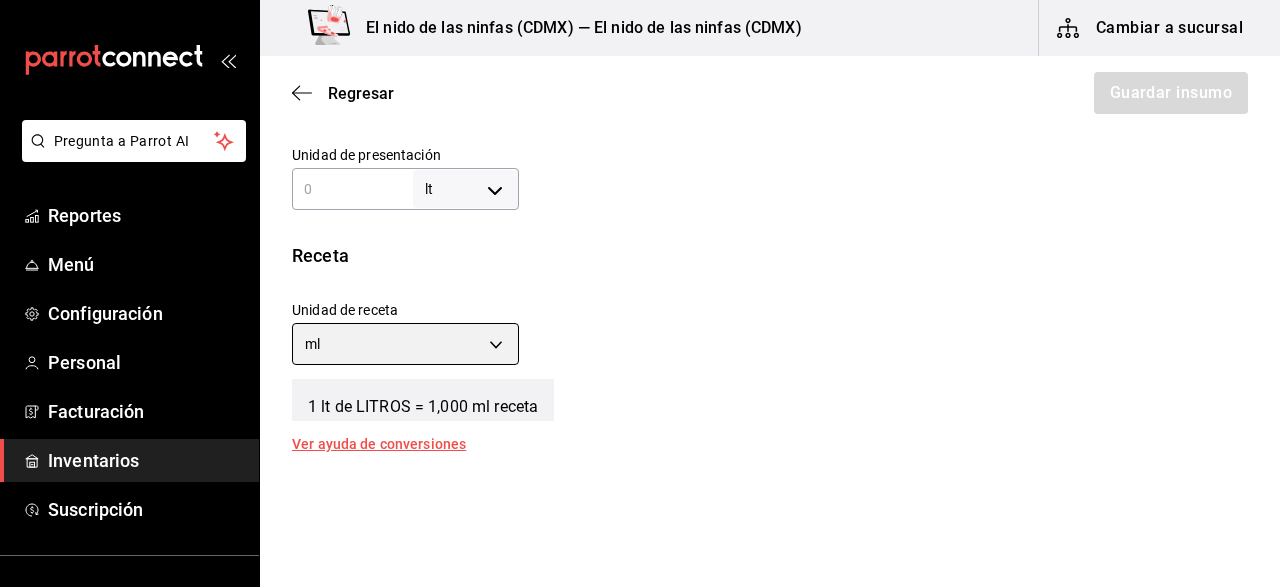 type on "MILLILITER" 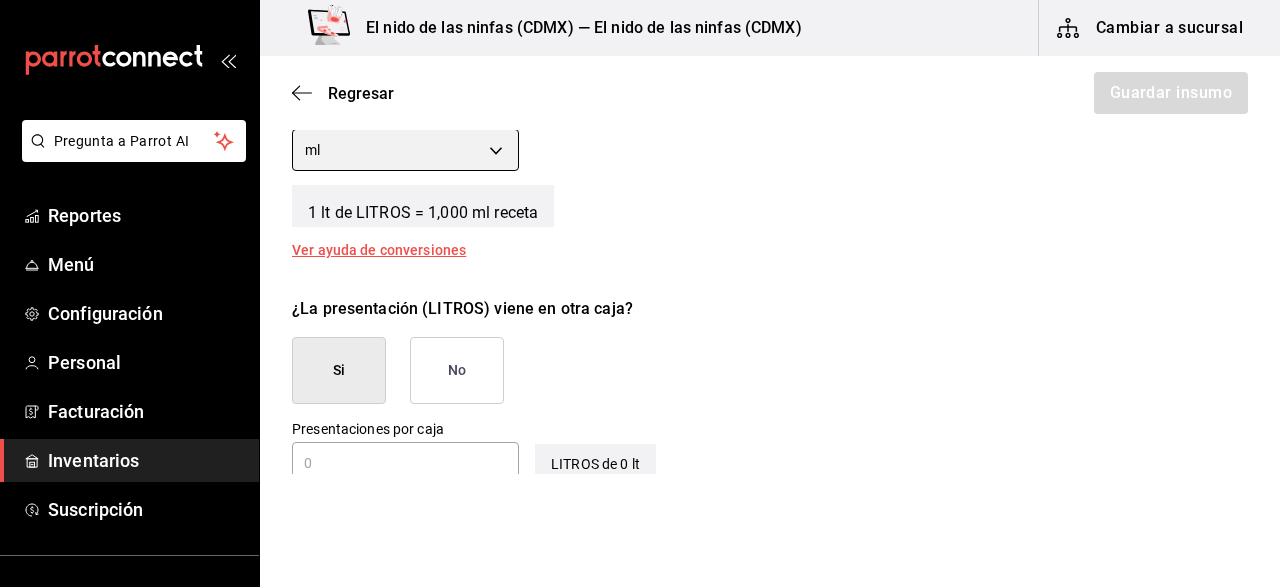 scroll, scrollTop: 800, scrollLeft: 0, axis: vertical 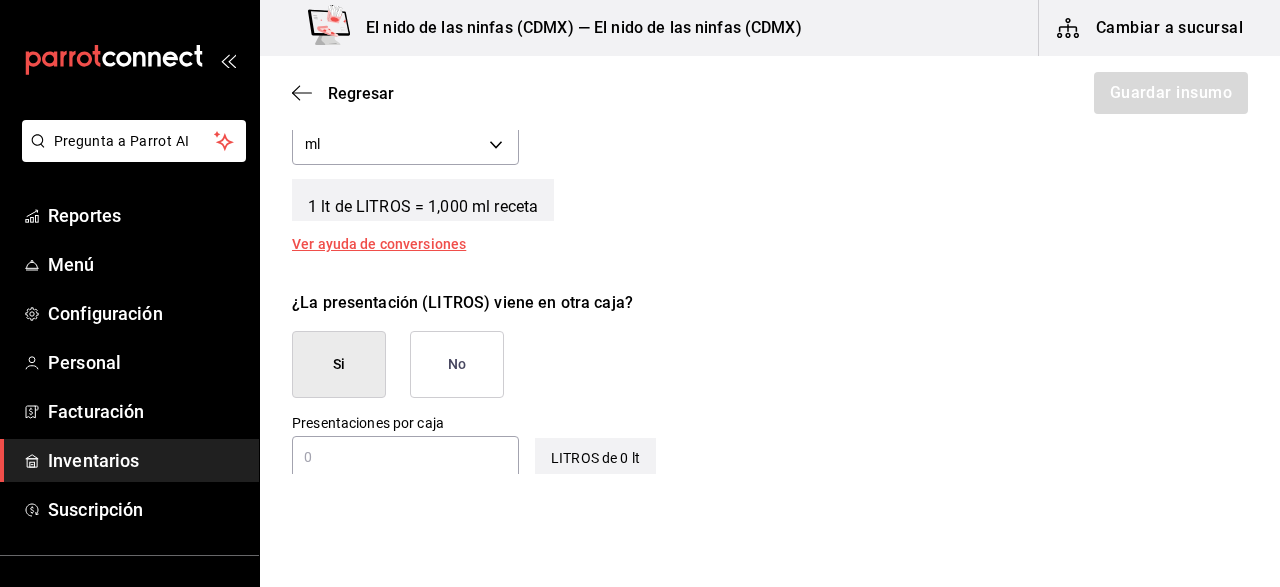 click on "No" at bounding box center (457, 364) 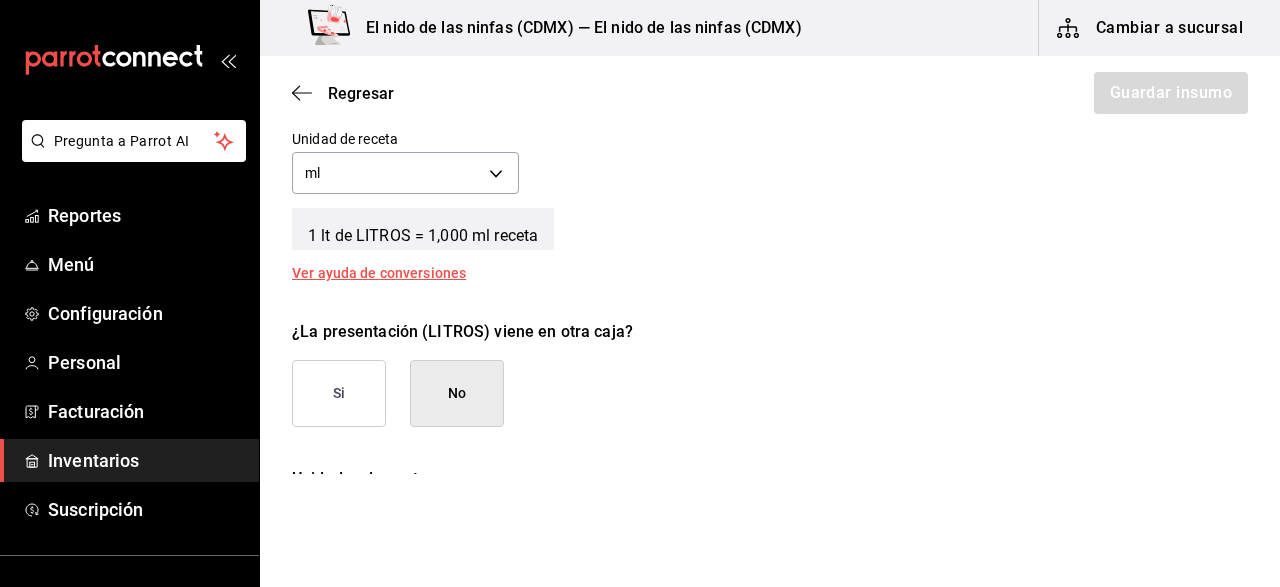 scroll, scrollTop: 738, scrollLeft: 0, axis: vertical 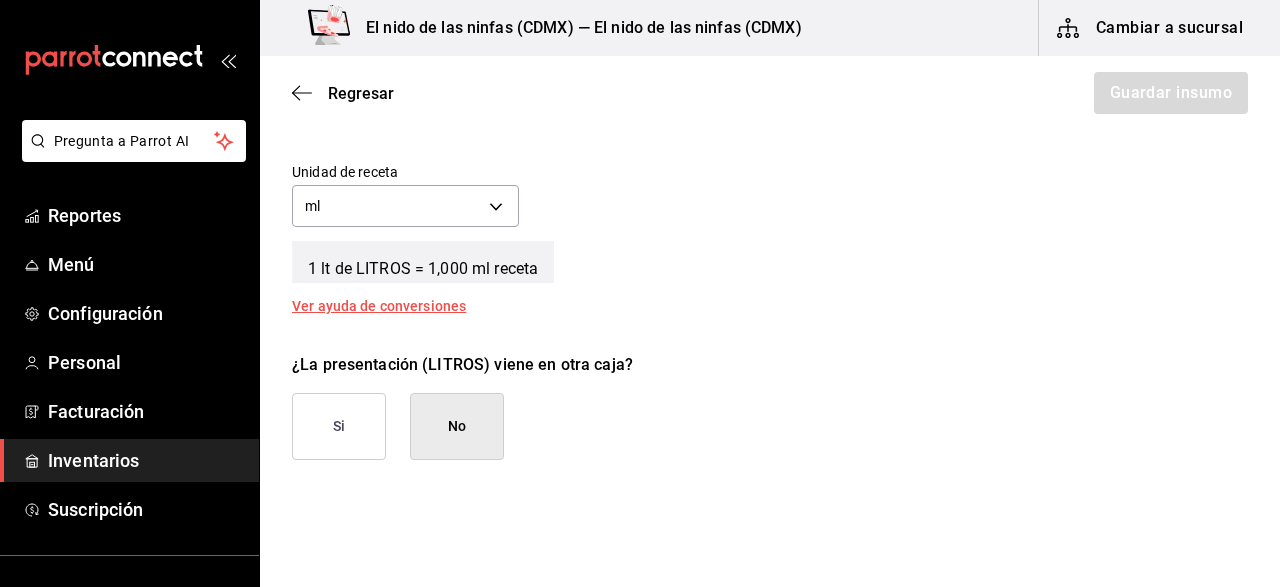 click on "No" at bounding box center [457, 426] 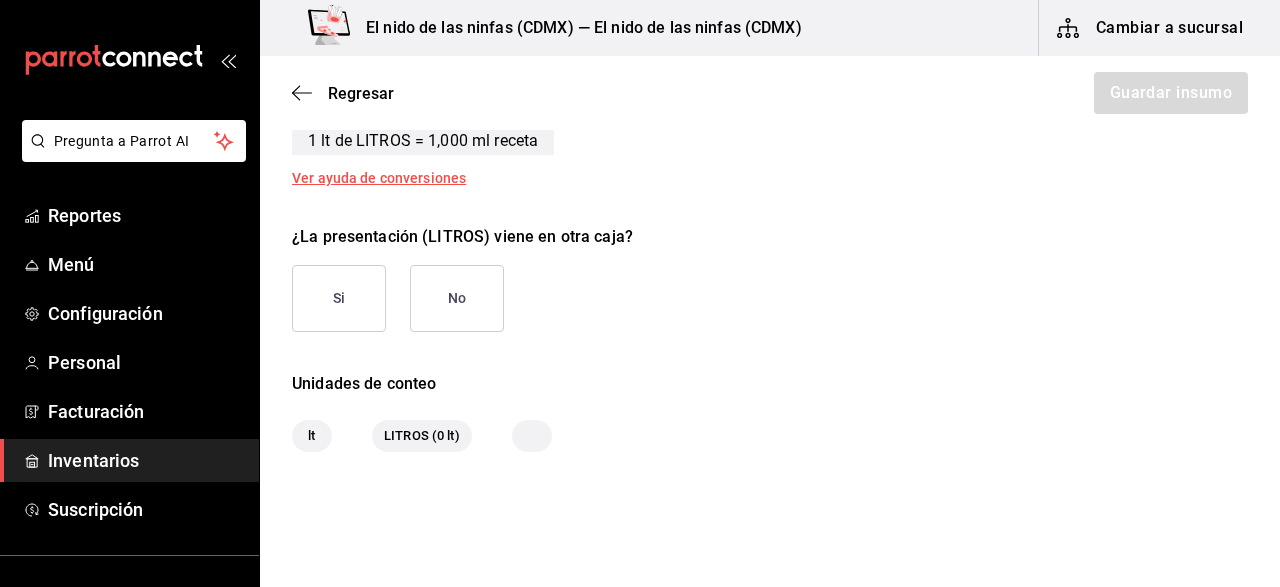 scroll, scrollTop: 838, scrollLeft: 0, axis: vertical 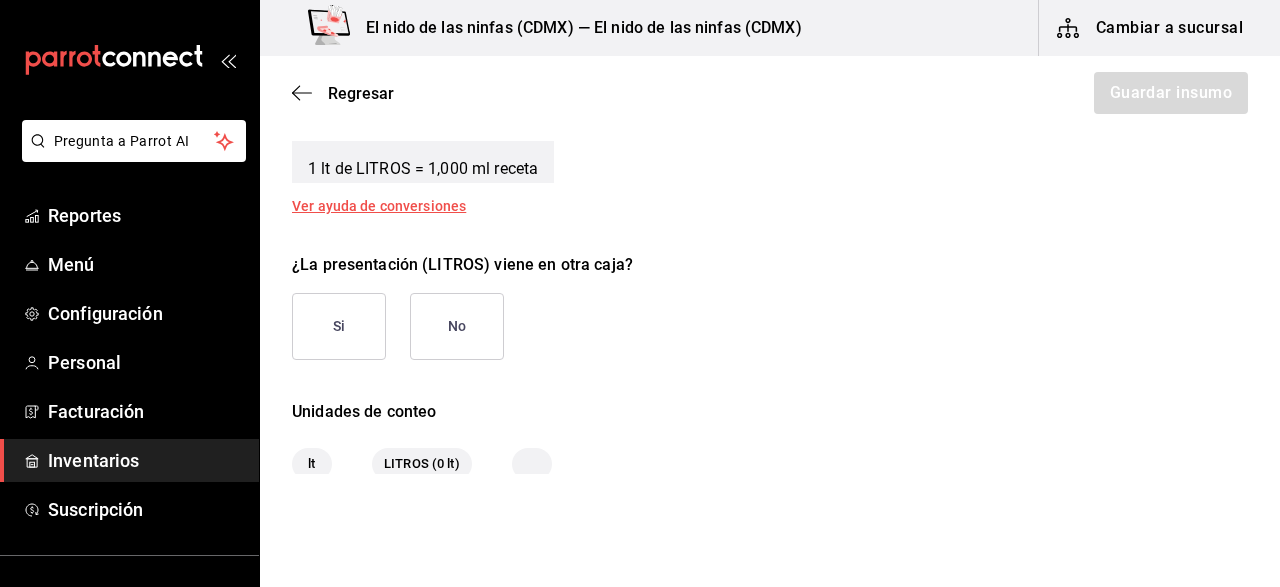 click on "Regresar Guardar insumo" at bounding box center (770, 93) 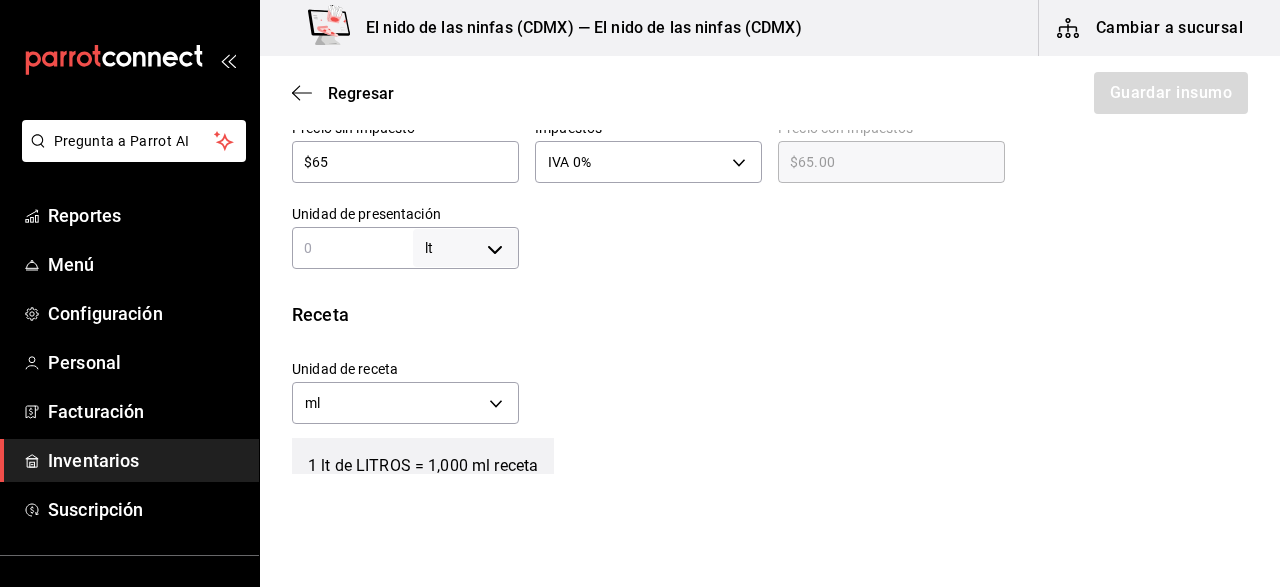 scroll, scrollTop: 538, scrollLeft: 0, axis: vertical 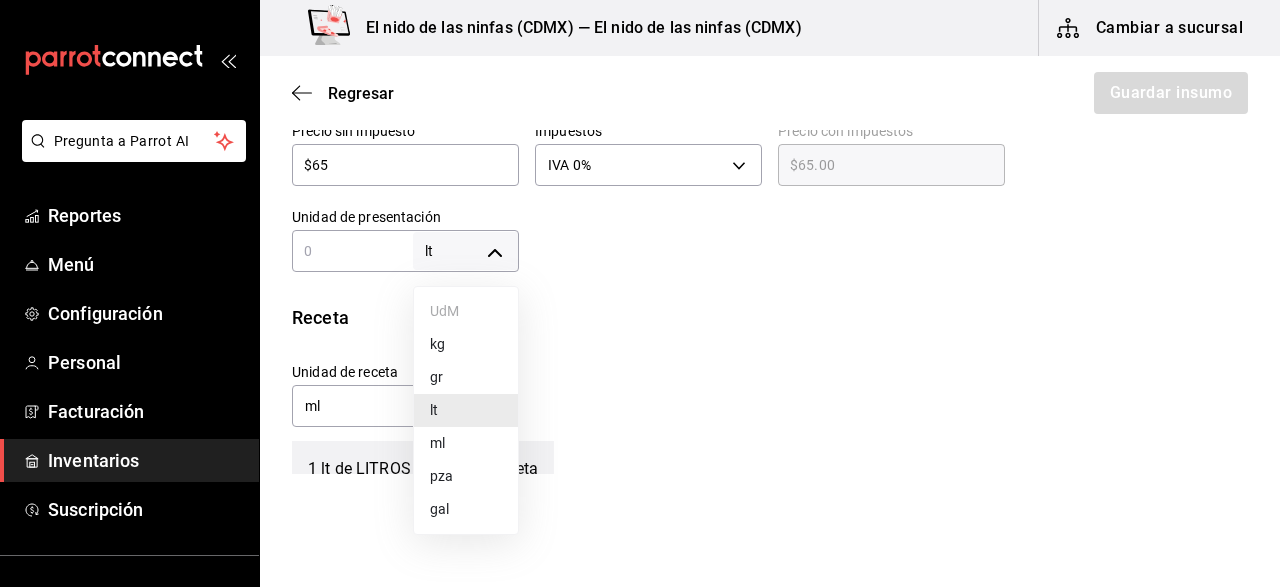 click on "Pregunta a Parrot AI Reportes   Menú   Configuración   Personal   Facturación   Inventarios   Suscripción   Ayuda Recomienda Parrot   [FIRST] [LAST]   Sugerir nueva función   El nido de las ninfas ([CITY]) — El nido de las ninfas ([CITY]) Cambiar a sucursal Regresar Guardar insumo Insumo Nombre JUGO DE NARANJA Categoría de inventario JUGO ​ Mínimo 5 ​ Ideal 10 ​ Insumo de producción Este insumo se produce con una receta de producción Presentación Proveedor ​ Cód. de producto/Descripción Nombre de presentación LITROS Precio sin impuesto $65 ​ Impuestos IVA 0% IVA_0 Precio con impuestos $65.00 ​ Unidad de presentación lt LITER ​ Receta Unidad de receta ml MILLILITER Factor de conversión ​ 1 lt de LITROS = 1,000 ml receta Ver ayuda de conversiones ¿La presentación (LITROS) viene en otra caja? Si No Unidades de conteo lt LITROS (0 lt) GANA 1 MES GRATIS EN TU SUSCRIPCIÓN AQUÍ Pregunta a Parrot AI Reportes   Menú   Configuración   Personal   Facturación   Inventarios     Ayuda" at bounding box center (640, 237) 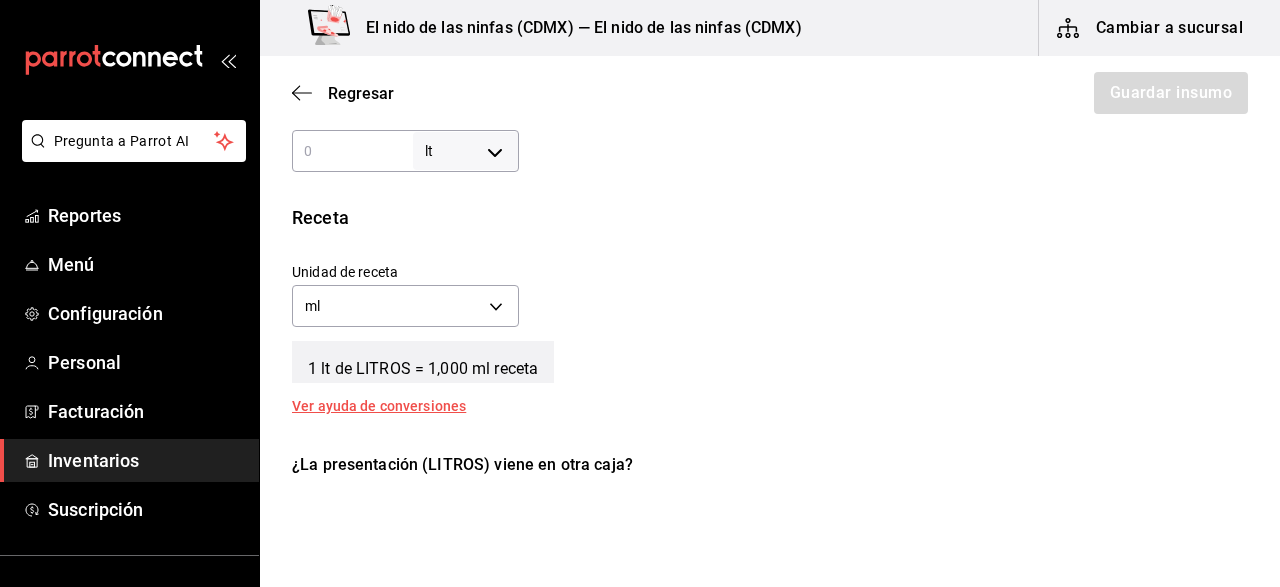 scroll, scrollTop: 738, scrollLeft: 0, axis: vertical 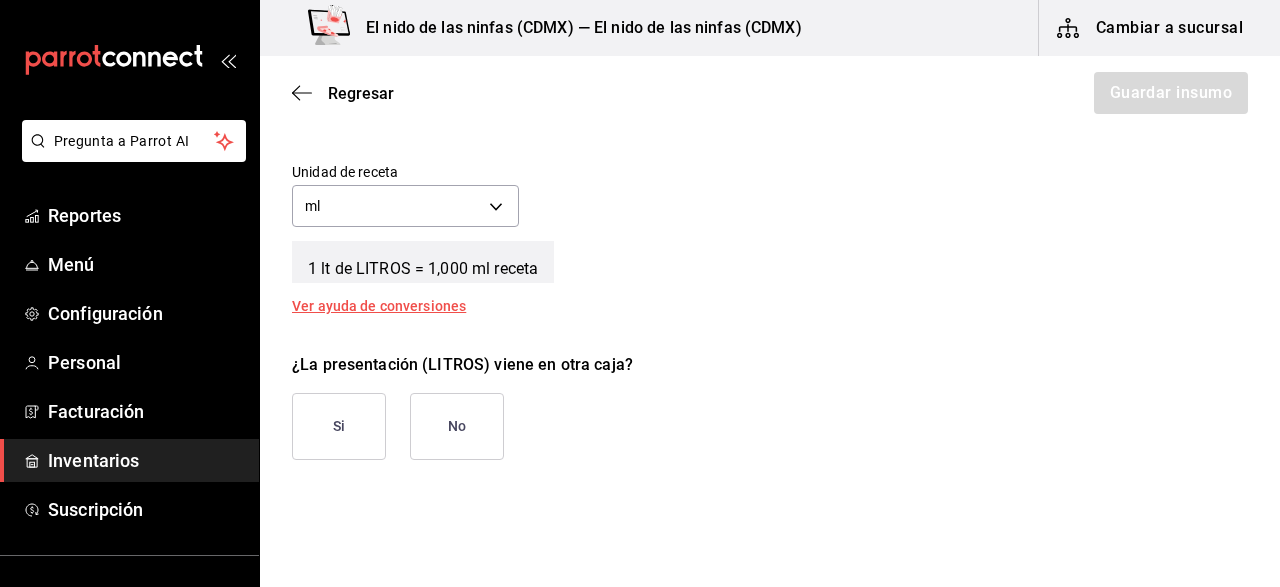 click on "Ver ayuda de conversiones" at bounding box center [391, 306] 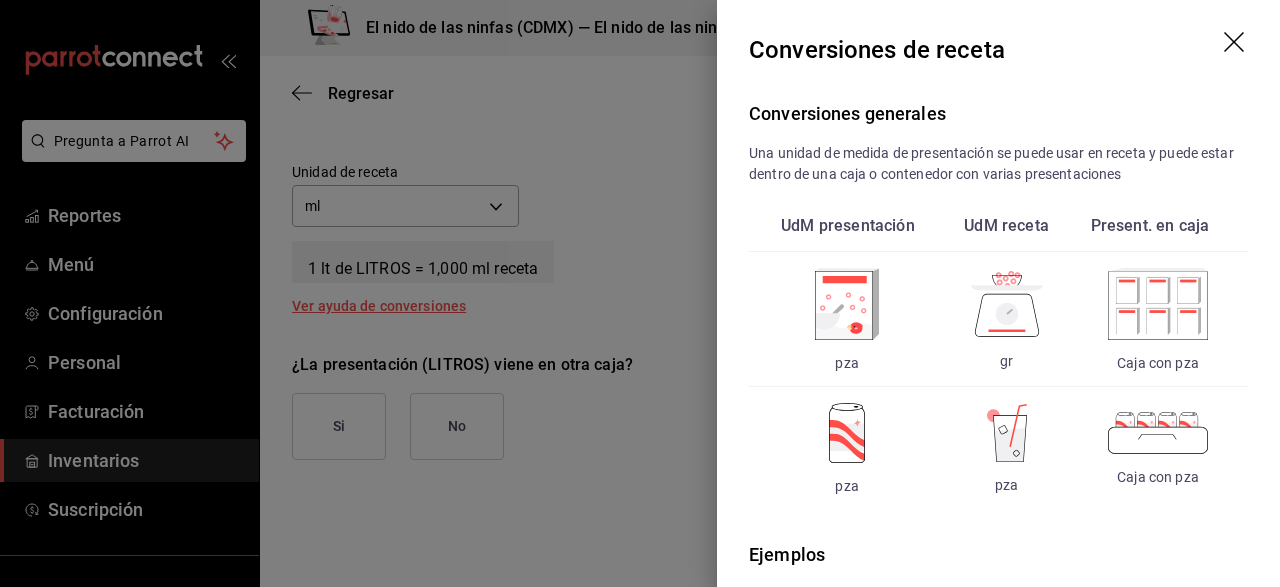 click at bounding box center [640, 293] 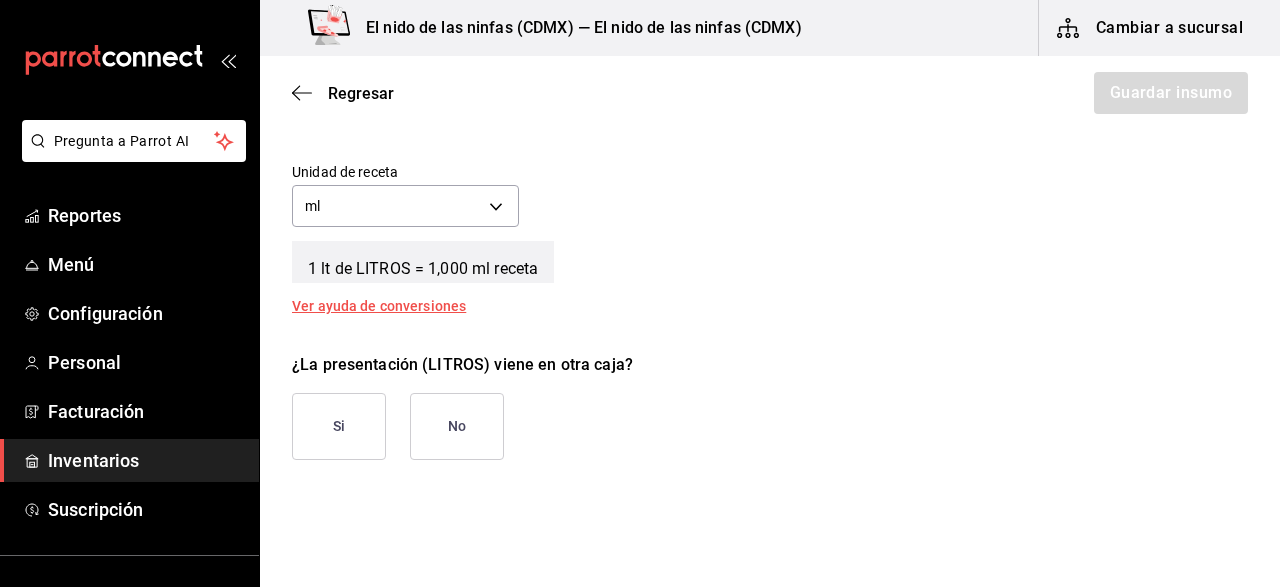 click on "Si" at bounding box center [339, 426] 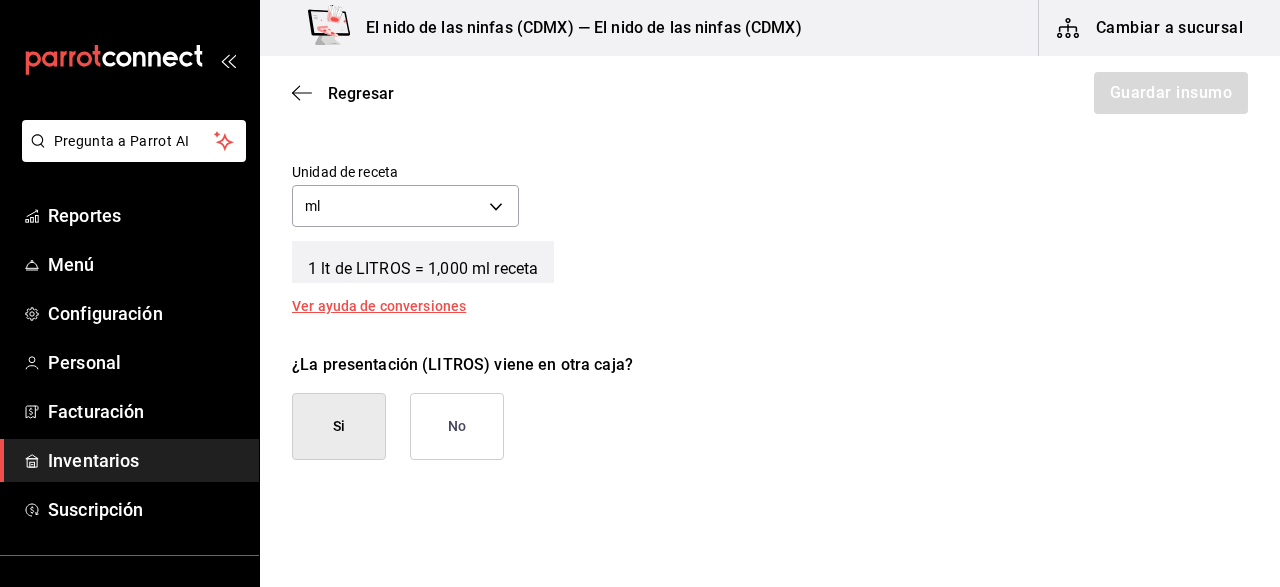 click on "Si" at bounding box center (339, 426) 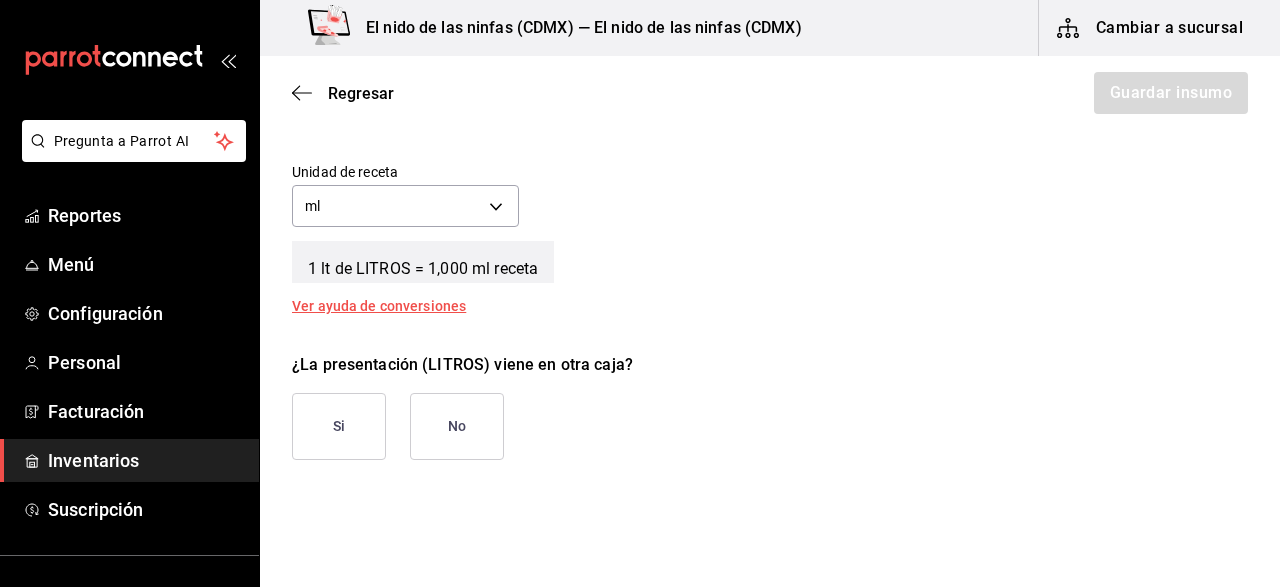 click on "No" at bounding box center (457, 426) 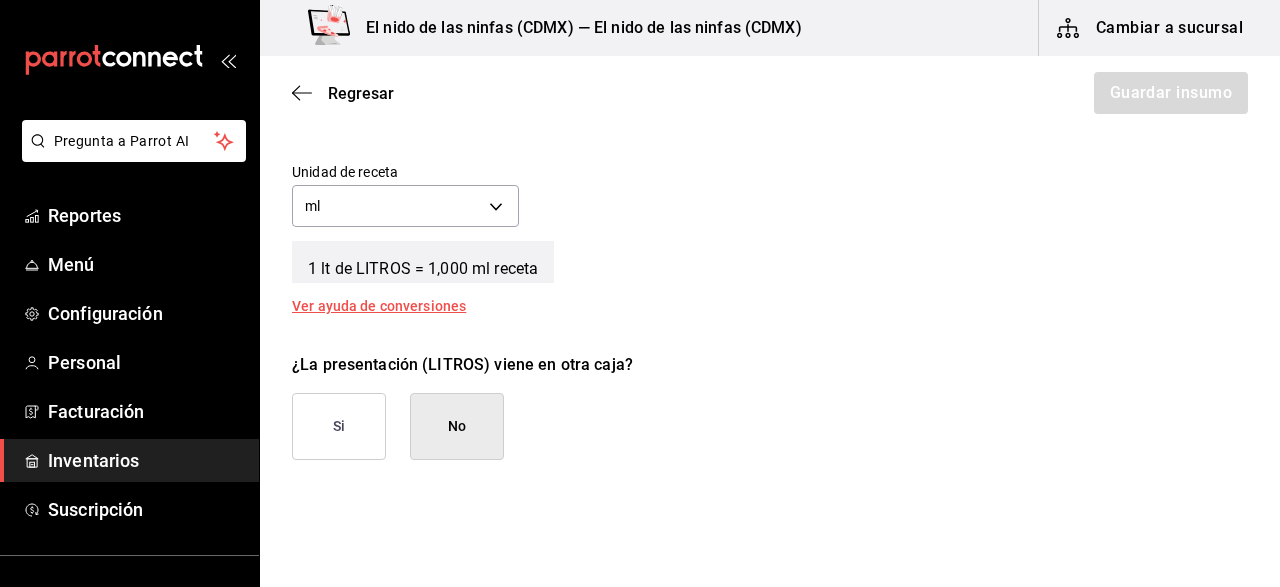 click on "No" at bounding box center [457, 426] 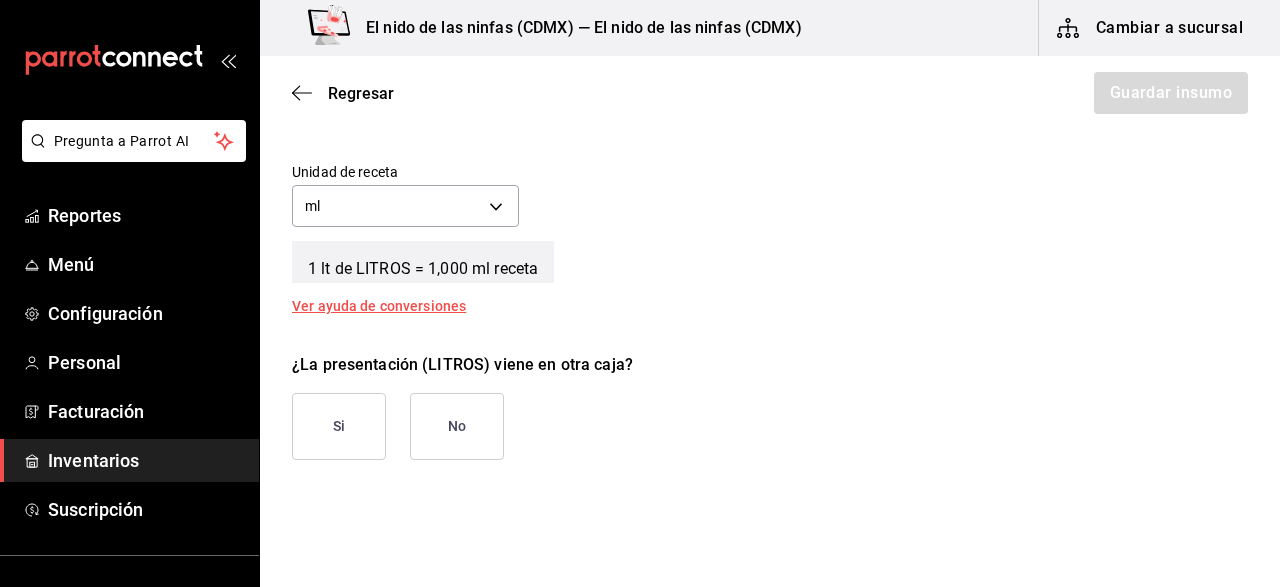 scroll, scrollTop: 938, scrollLeft: 0, axis: vertical 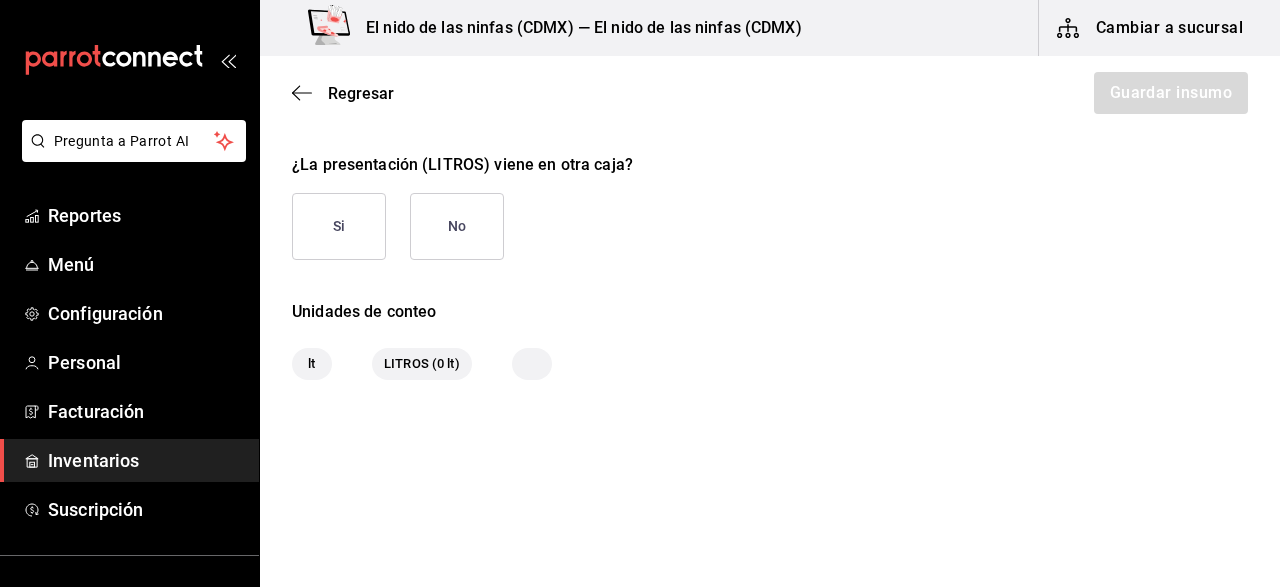 click on "LITROS (0 lt)" at bounding box center (422, 364) 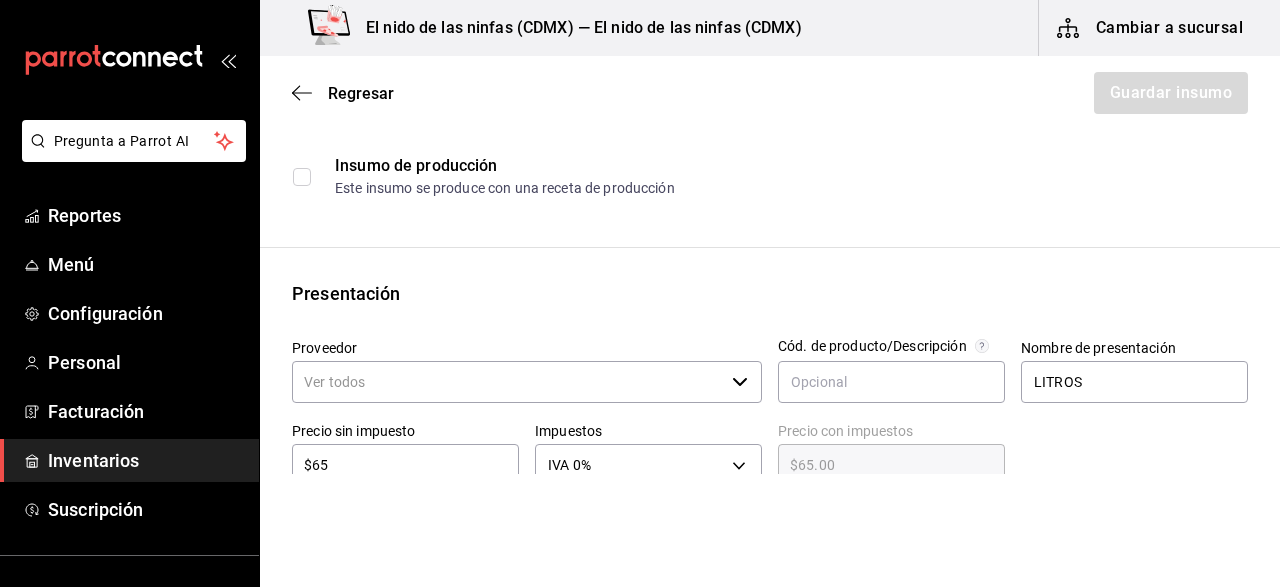 scroll, scrollTop: 0, scrollLeft: 0, axis: both 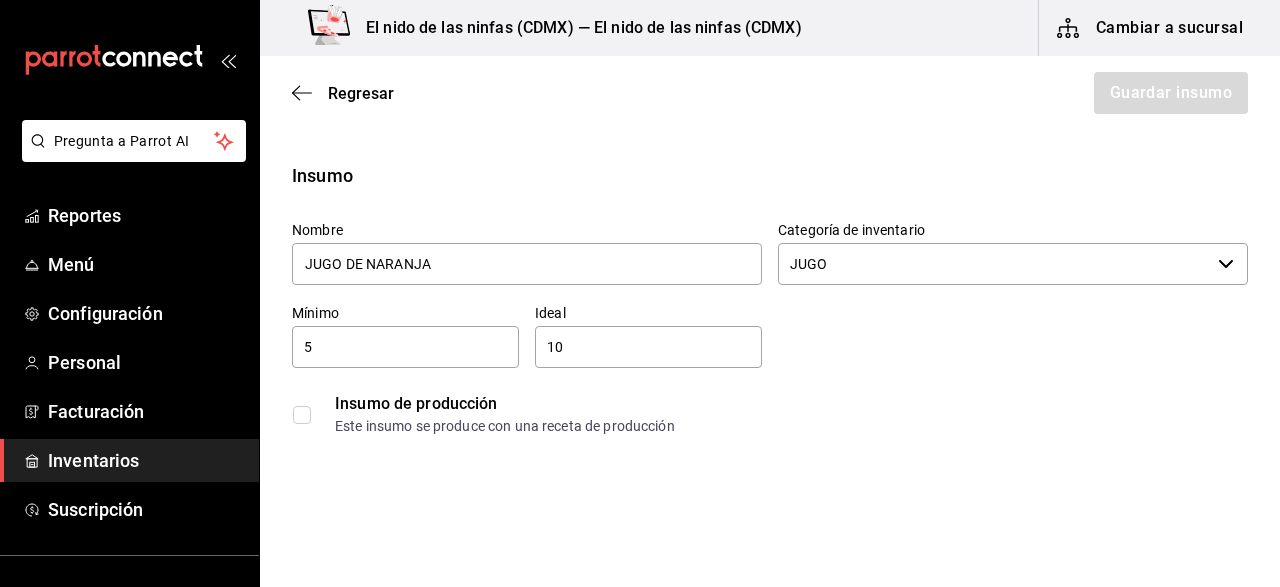 click at bounding box center [302, 415] 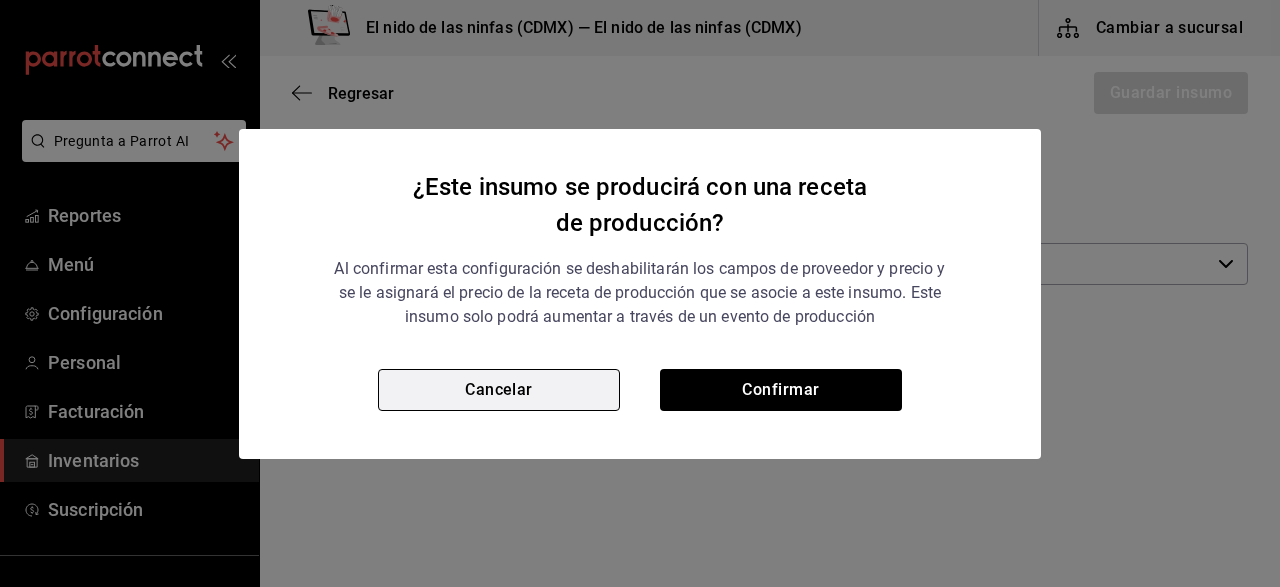 click on "Cancelar" at bounding box center [499, 390] 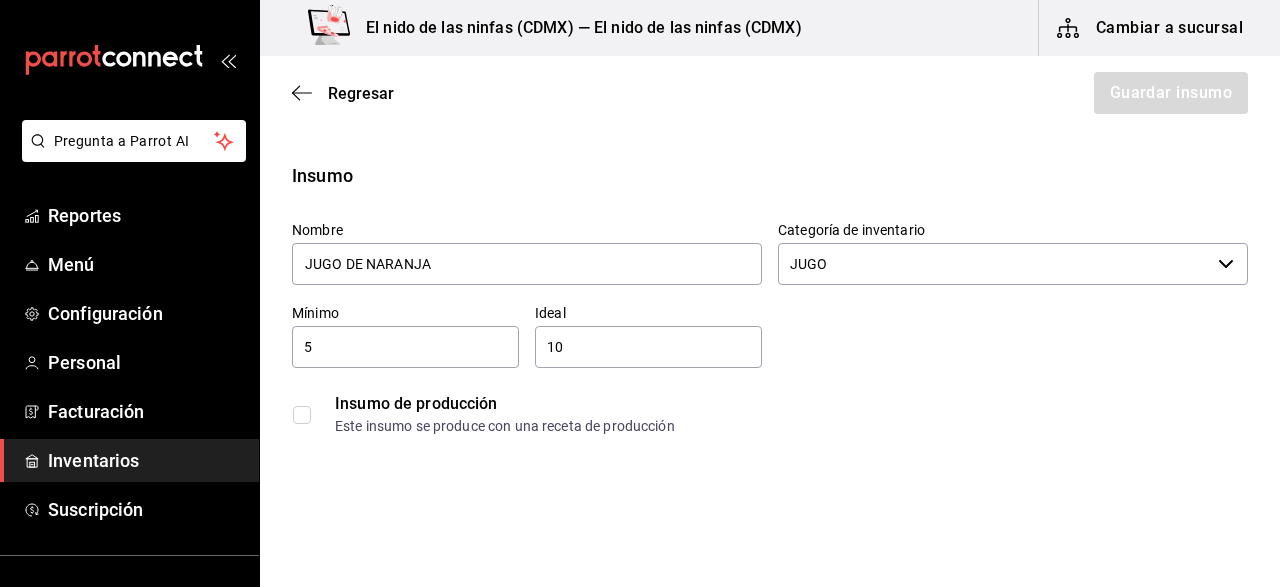 type 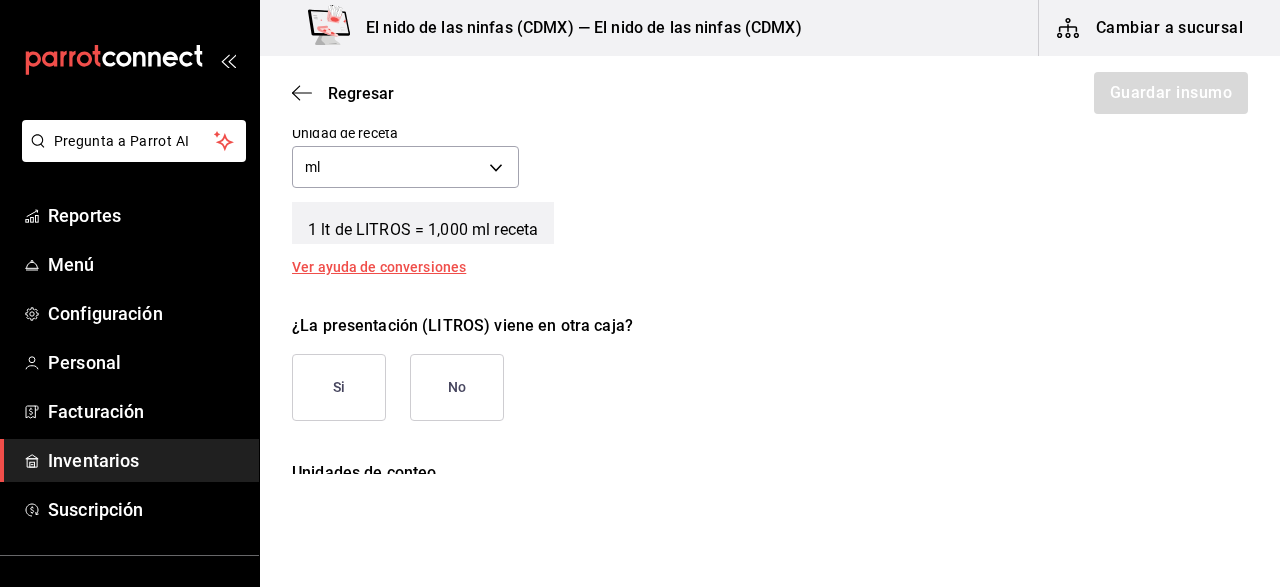 scroll, scrollTop: 900, scrollLeft: 0, axis: vertical 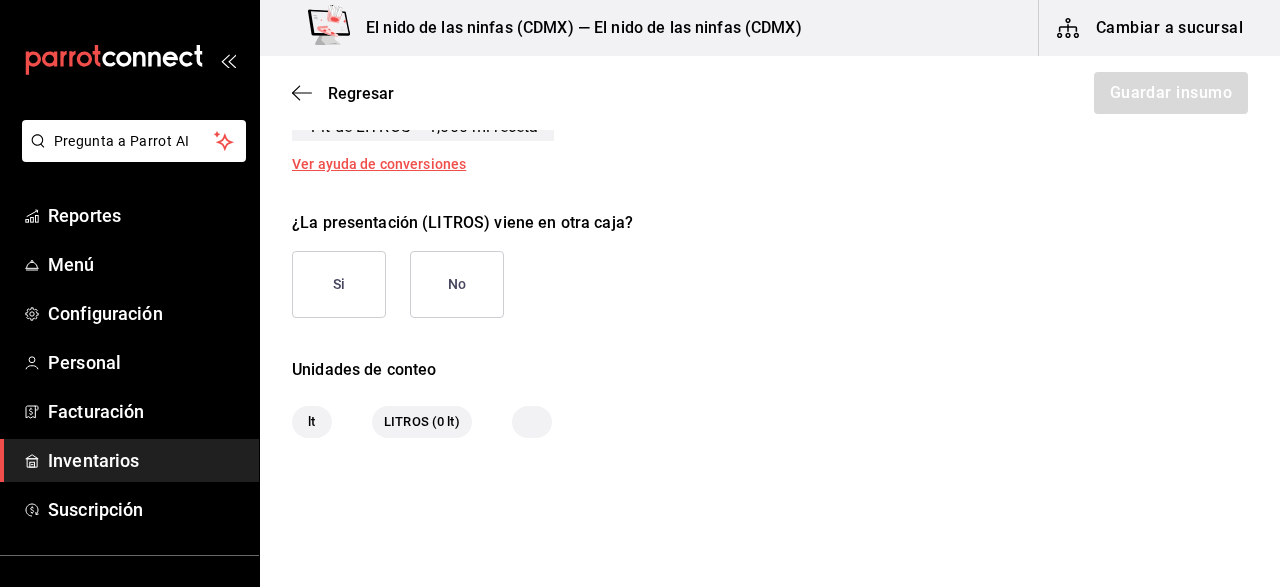click on "No" at bounding box center (457, 284) 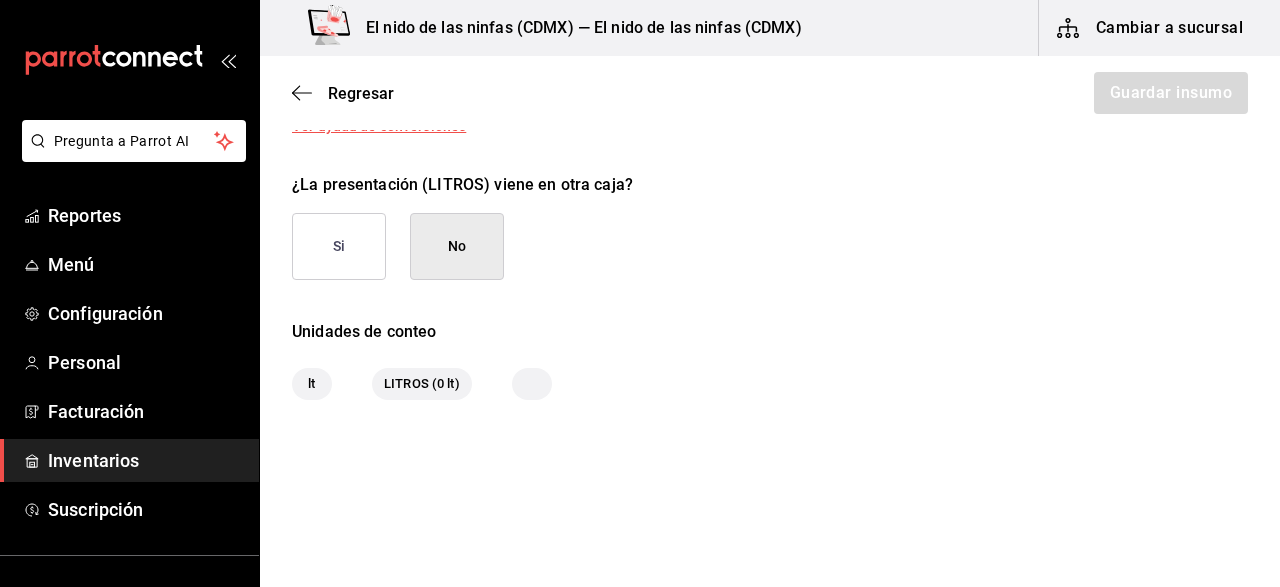 scroll, scrollTop: 958, scrollLeft: 0, axis: vertical 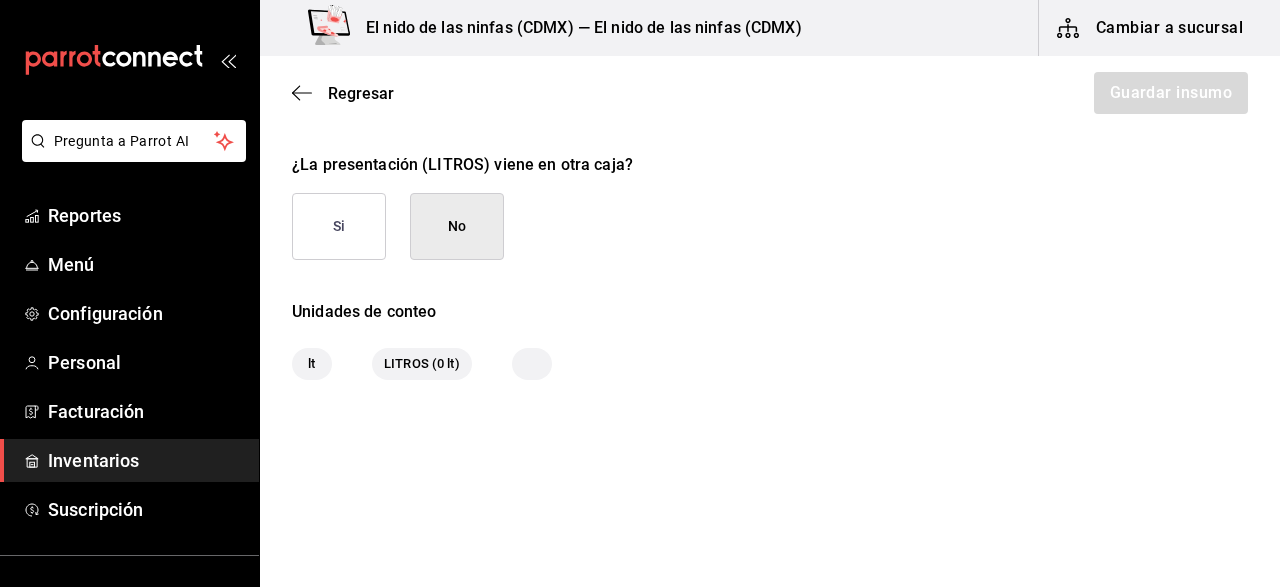 click on "Regresar Guardar insumo" at bounding box center [770, 93] 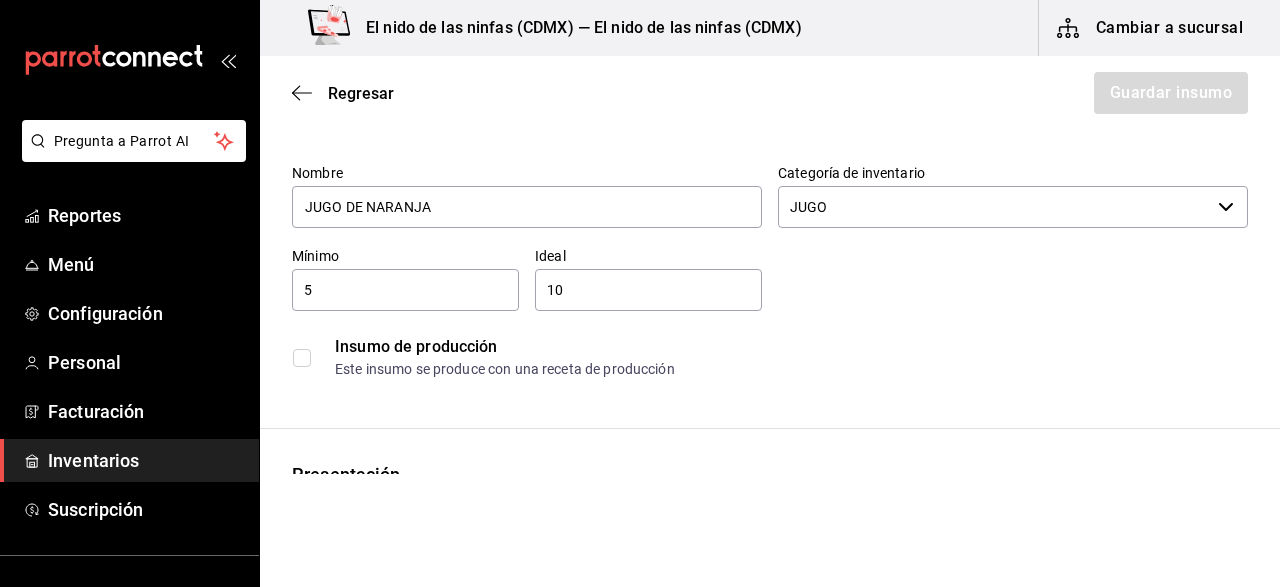 scroll, scrollTop: 0, scrollLeft: 0, axis: both 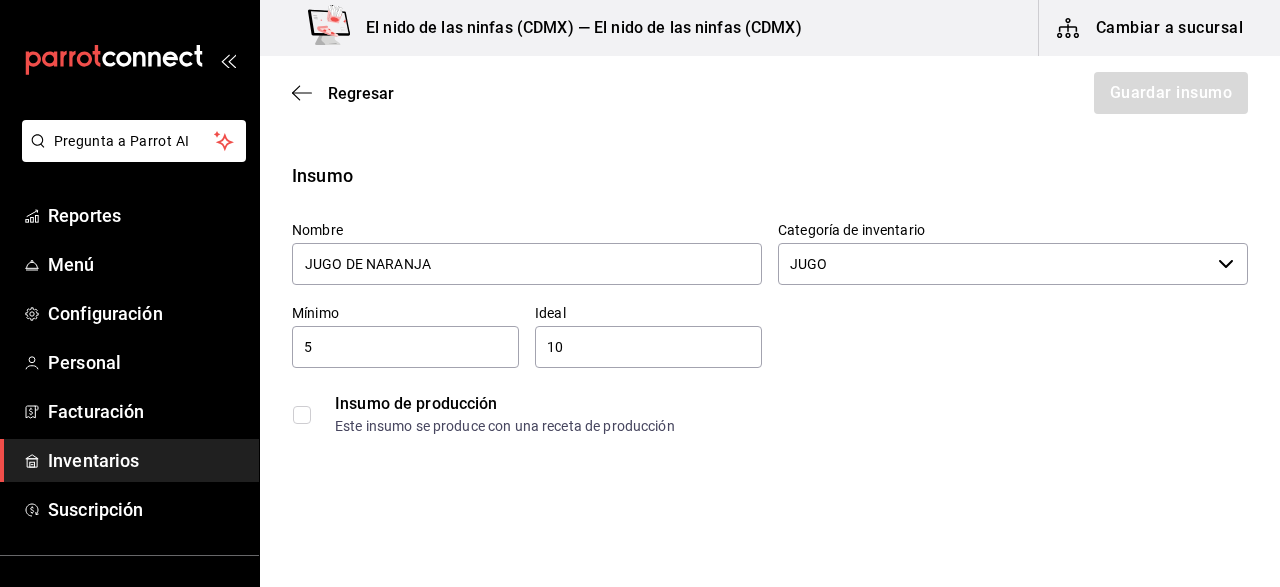 click on "Regresar Guardar insumo" at bounding box center [770, 93] 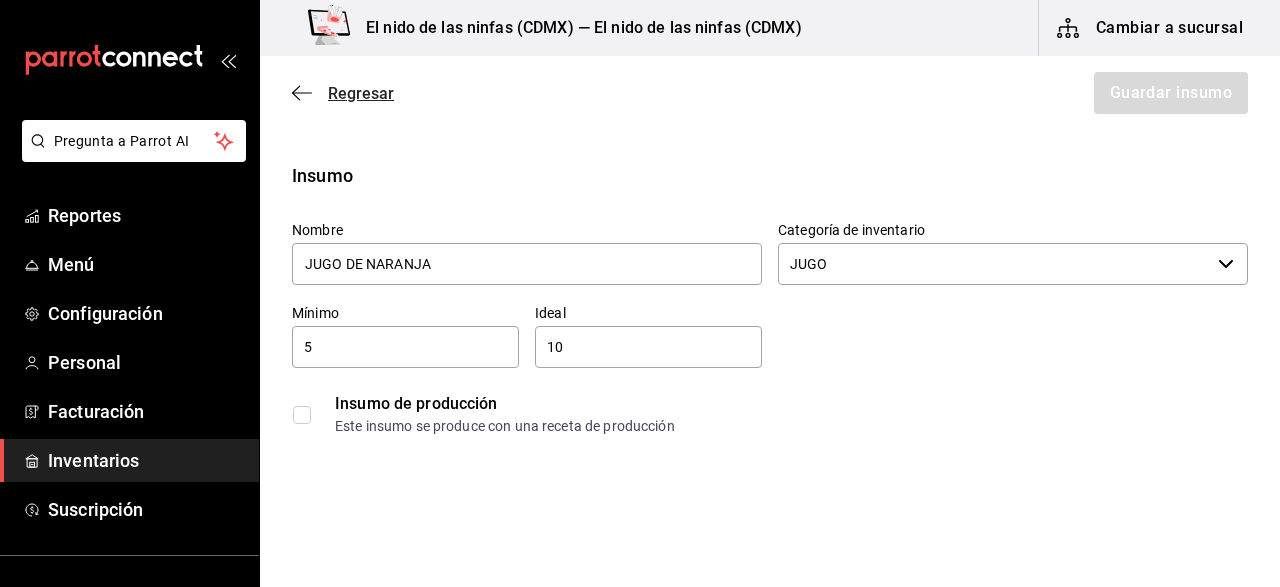 click 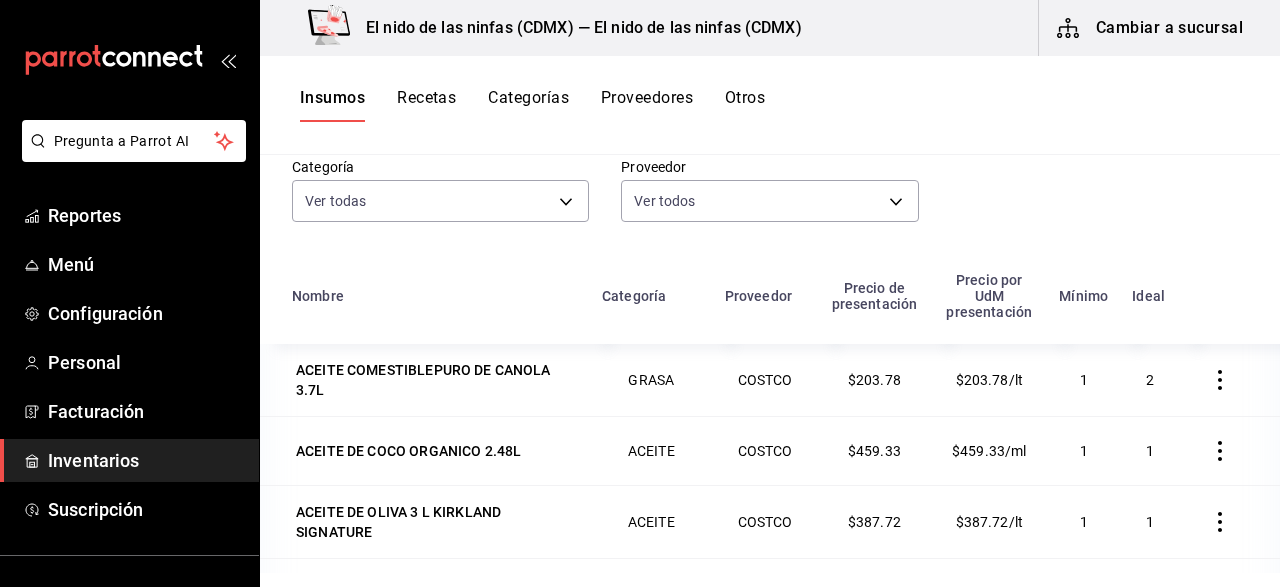 scroll, scrollTop: 246, scrollLeft: 0, axis: vertical 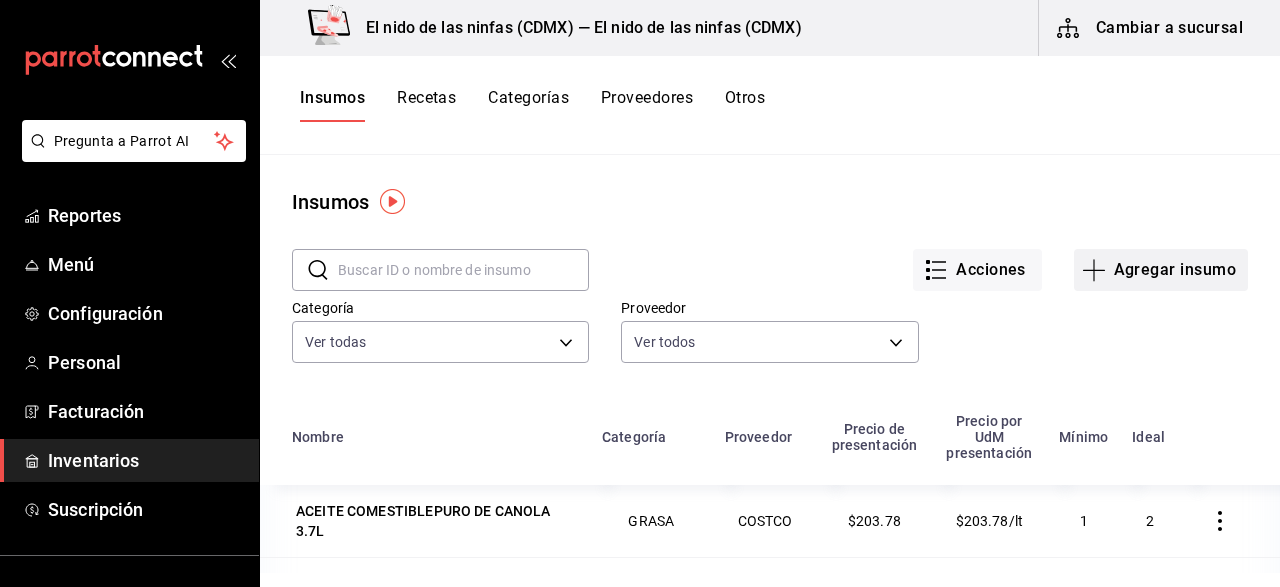 click on "Agregar insumo" at bounding box center (1161, 270) 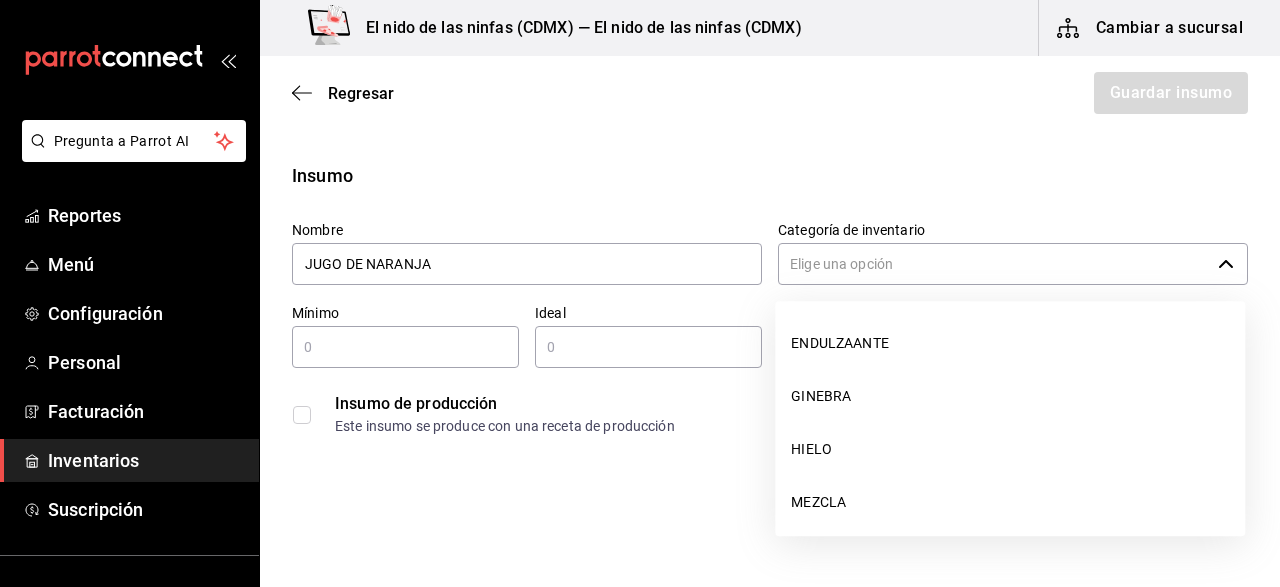 click 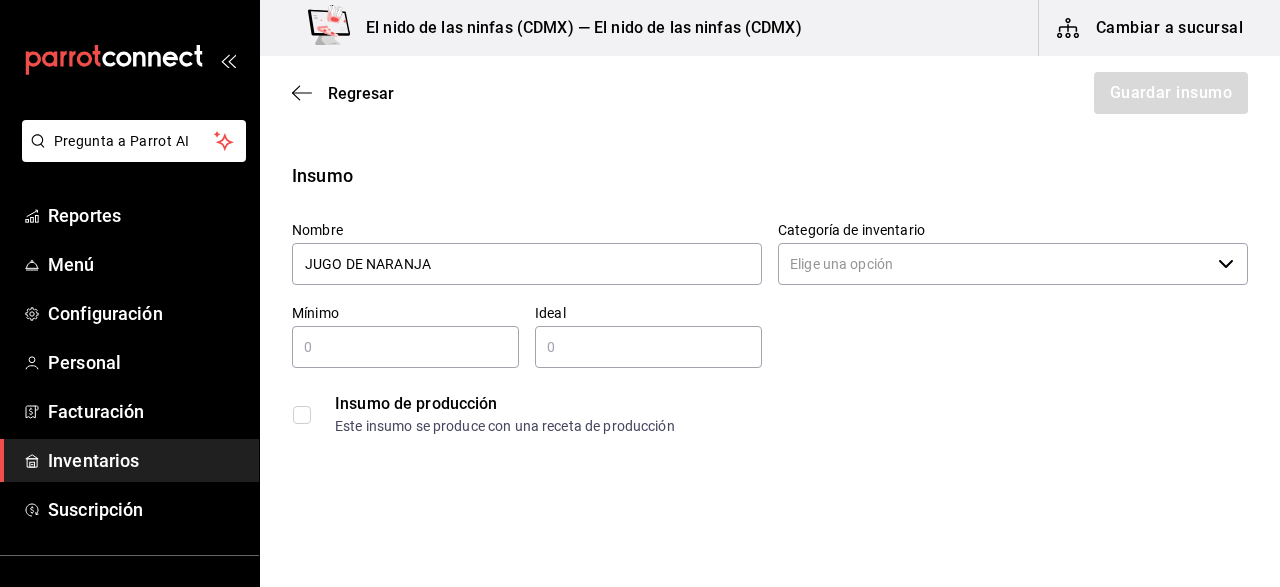 click on "Categoría de inventario" at bounding box center (994, 264) 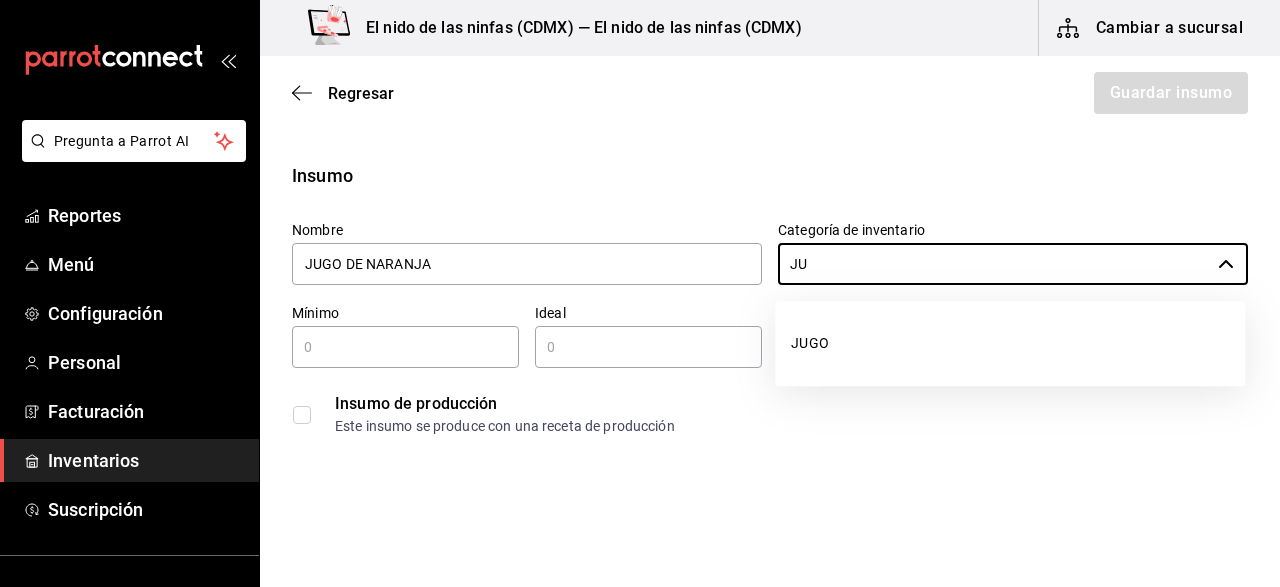 click on "JUGO" at bounding box center (1010, 343) 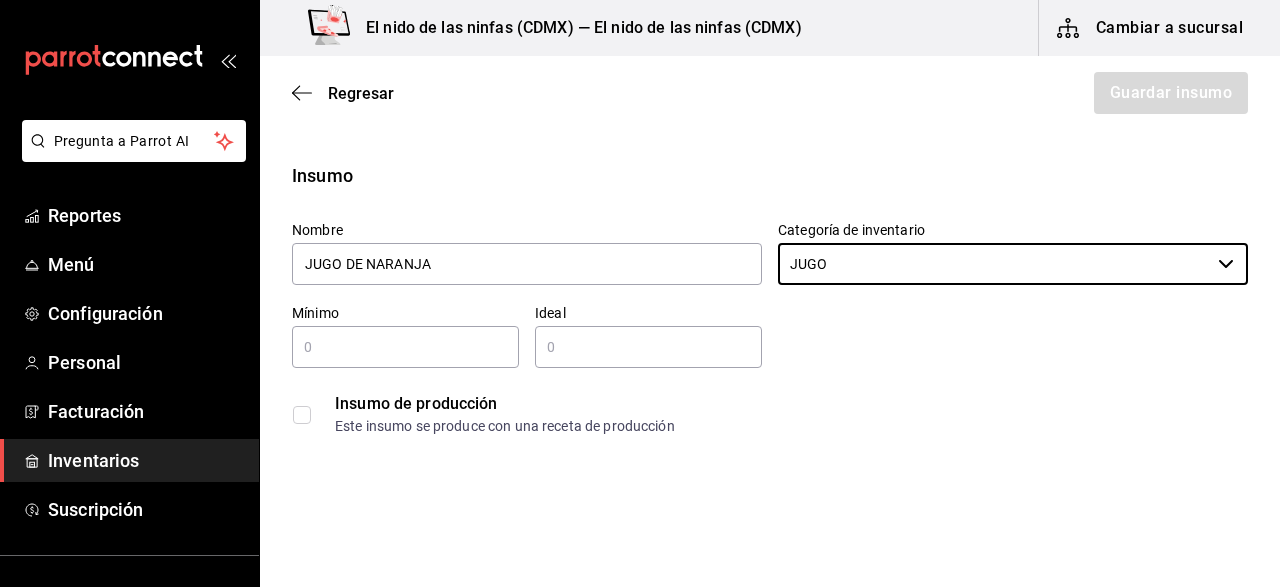 type on "JUGO" 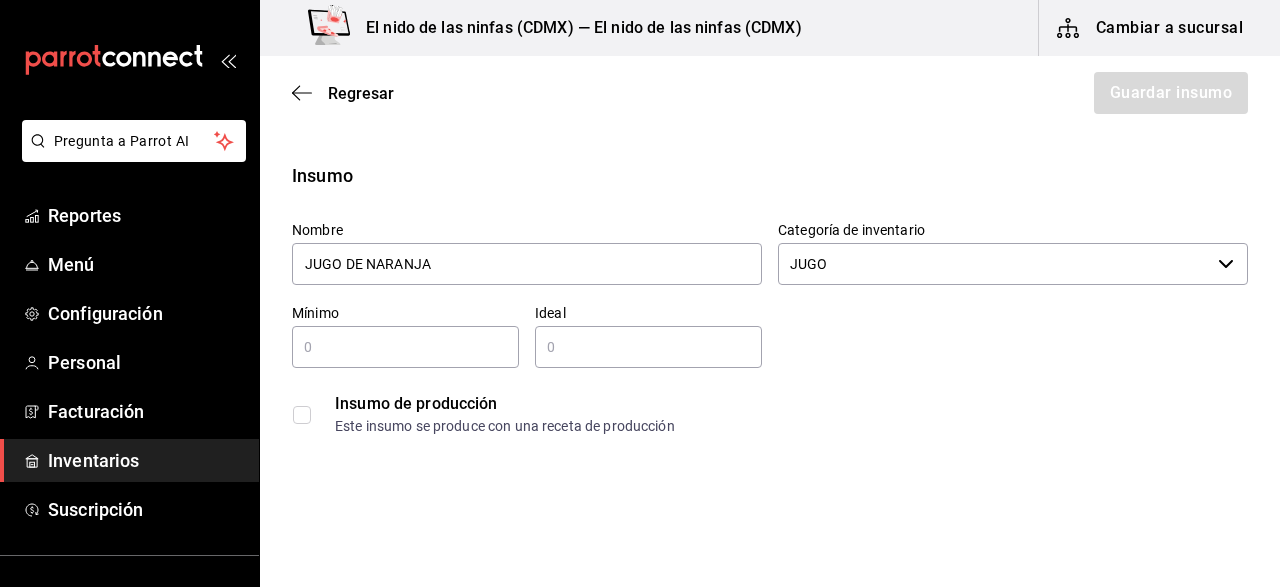 click at bounding box center [405, 347] 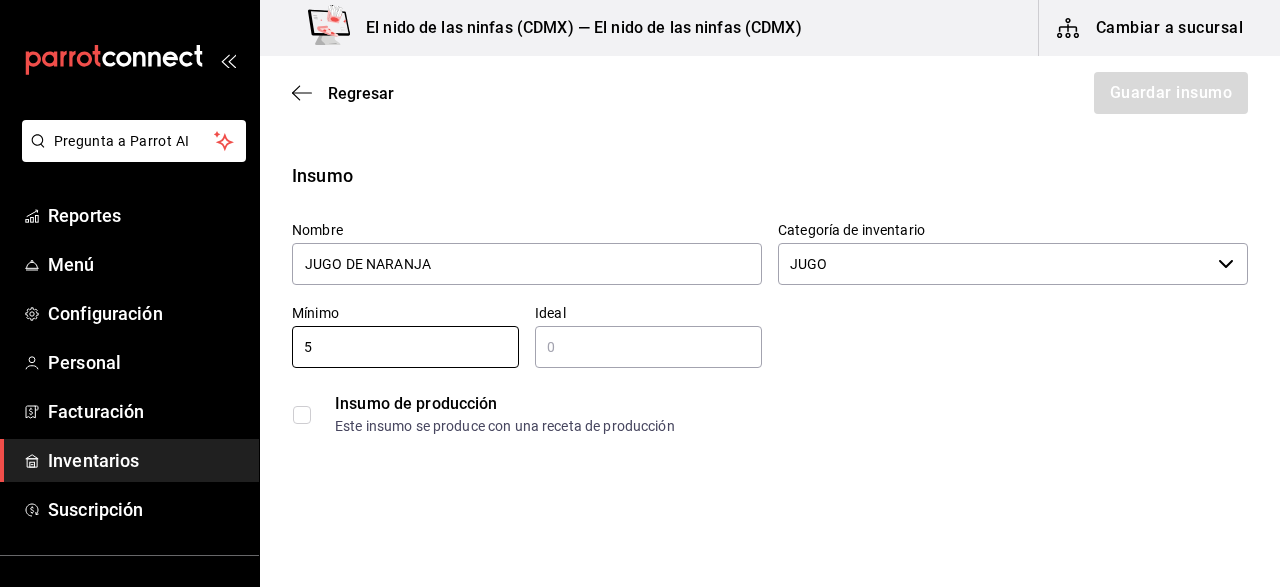 type on "5" 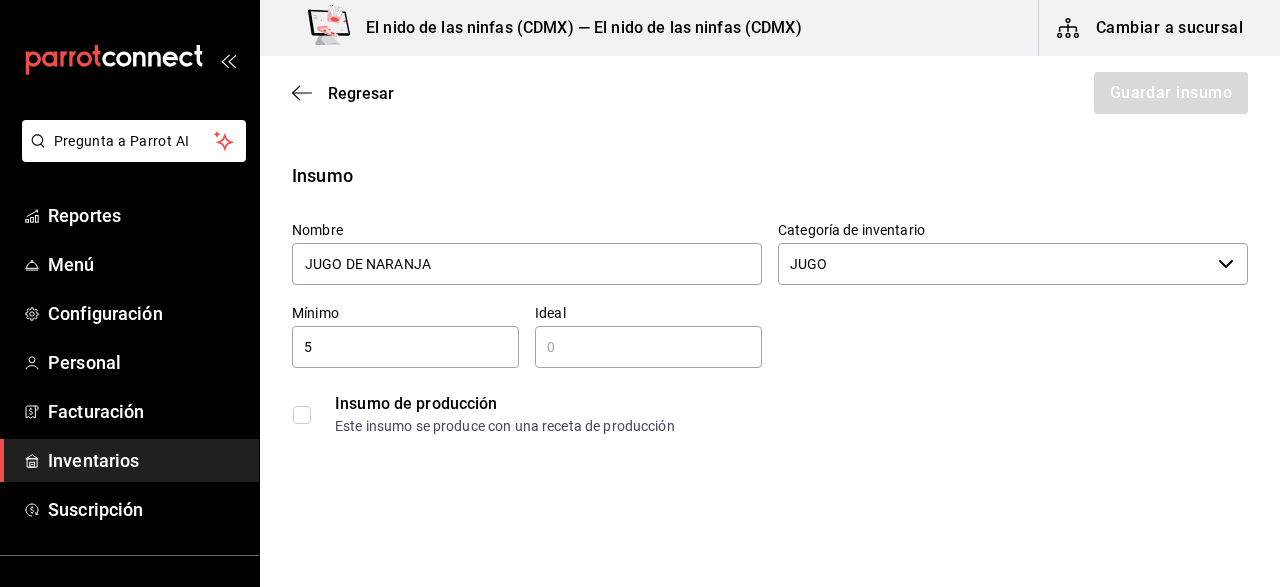 click at bounding box center (648, 347) 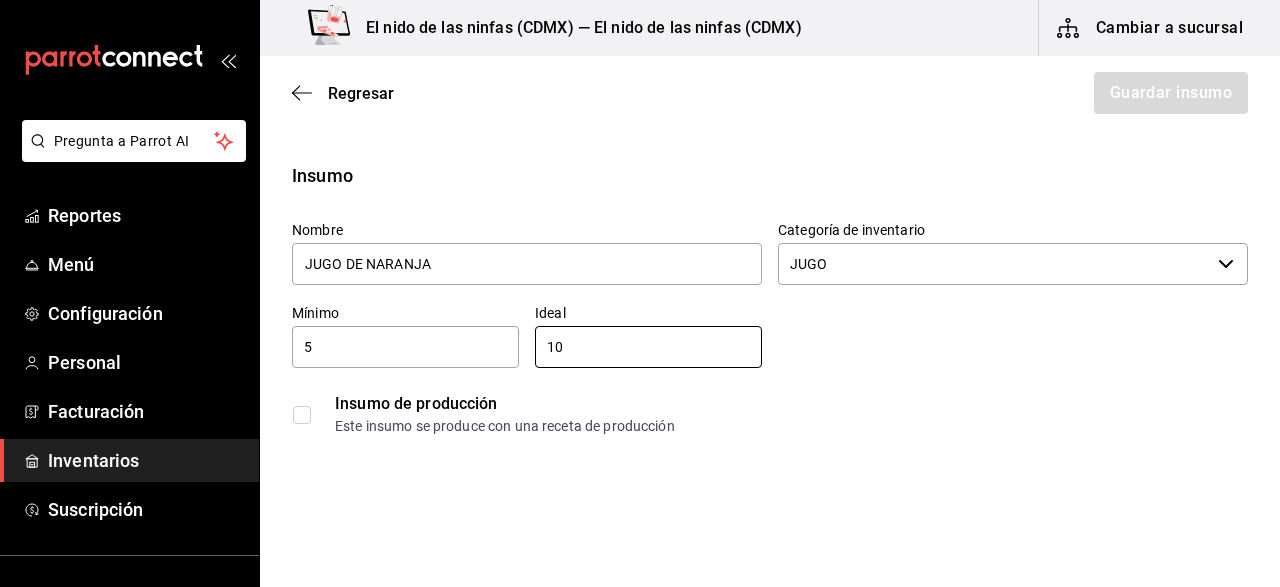 type on "10" 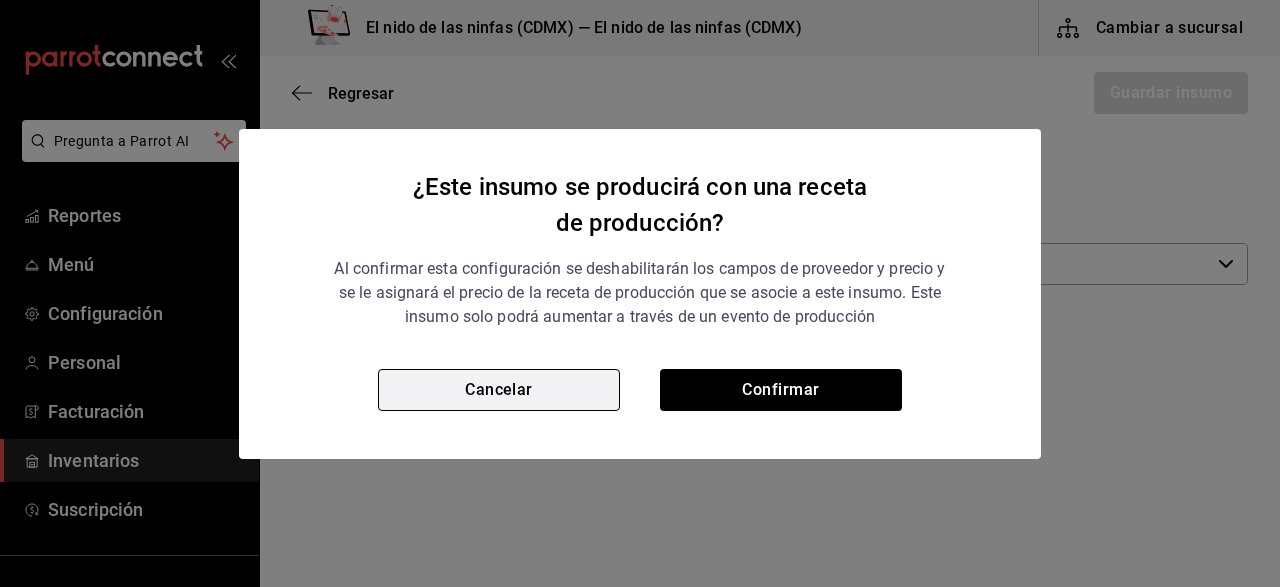 click on "Cancelar" at bounding box center (499, 390) 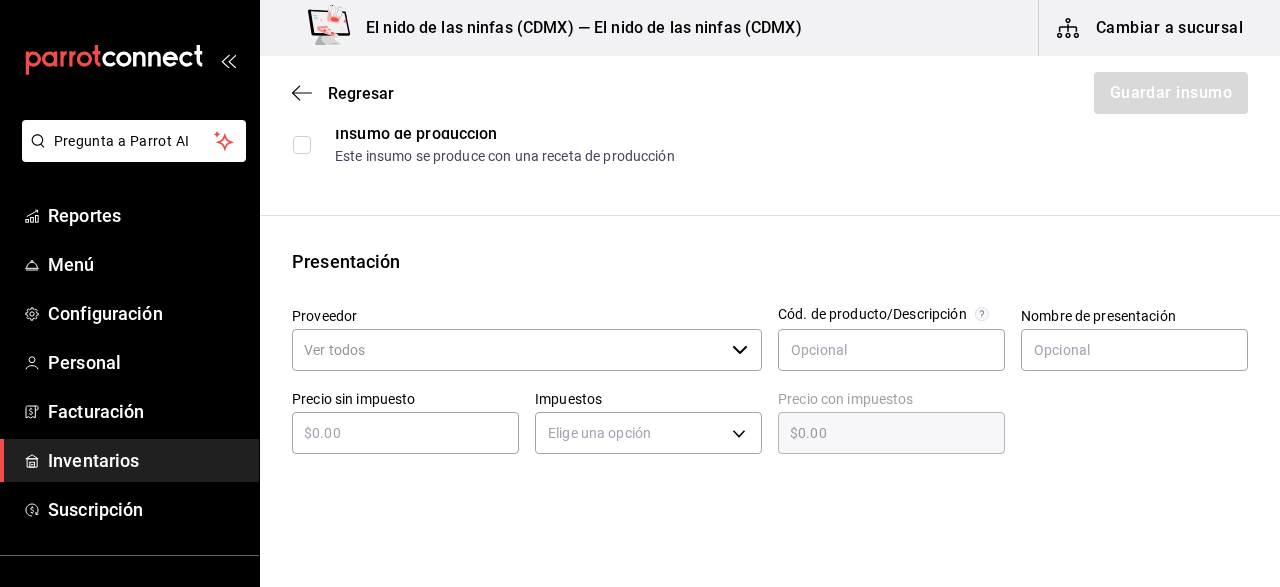 scroll, scrollTop: 300, scrollLeft: 0, axis: vertical 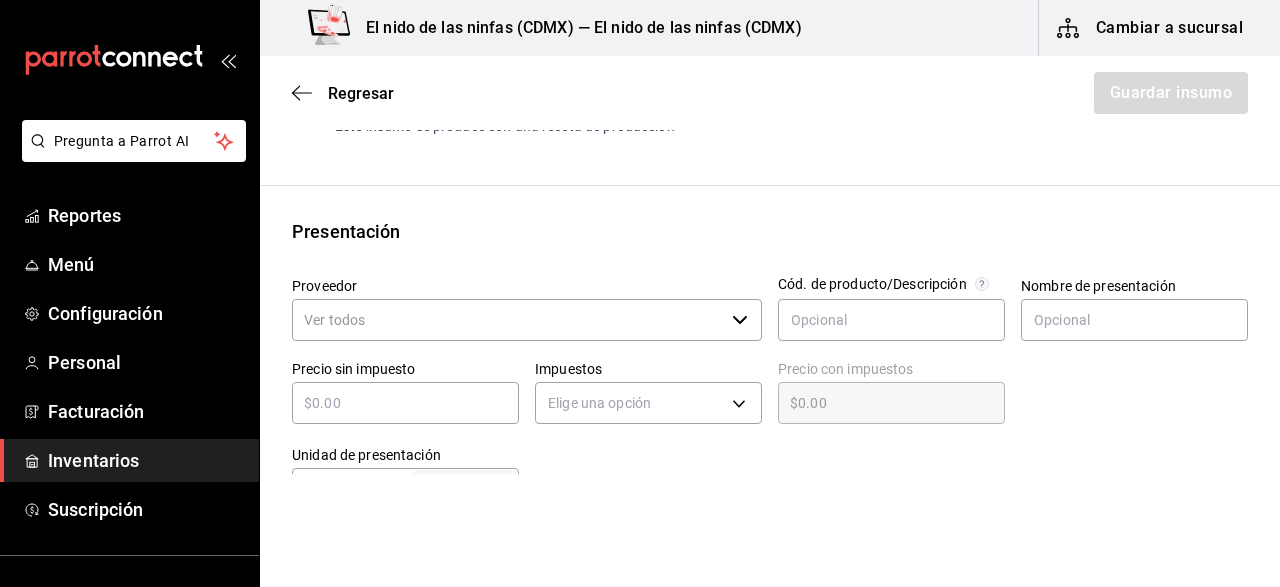 click on "Proveedor" at bounding box center (508, 320) 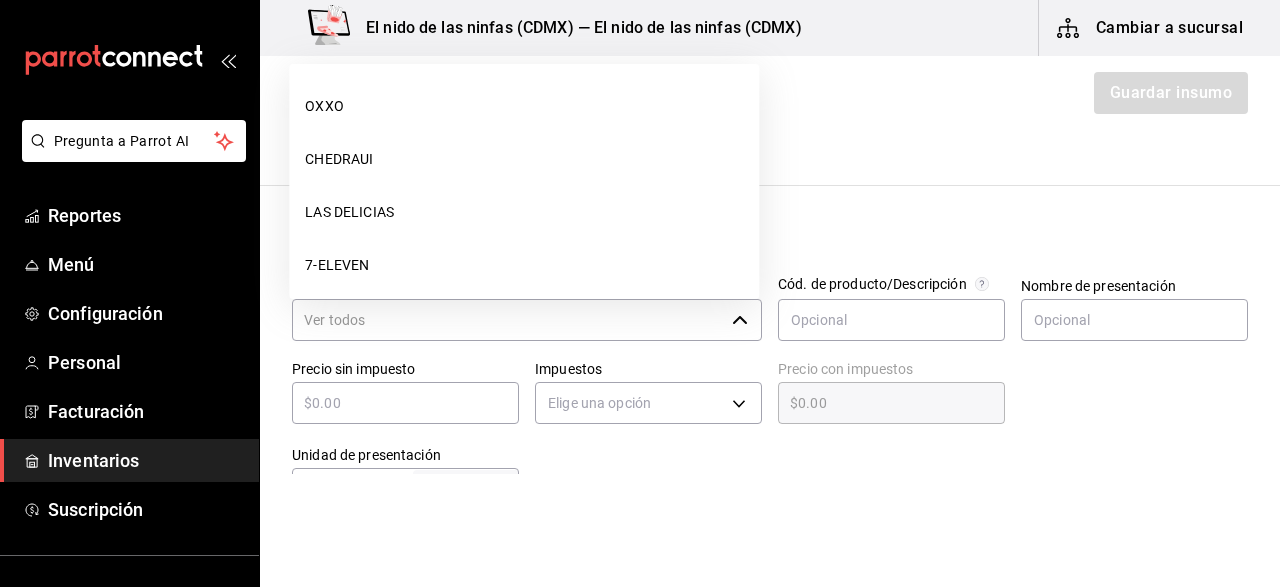 click on "Proveedor" at bounding box center (508, 320) 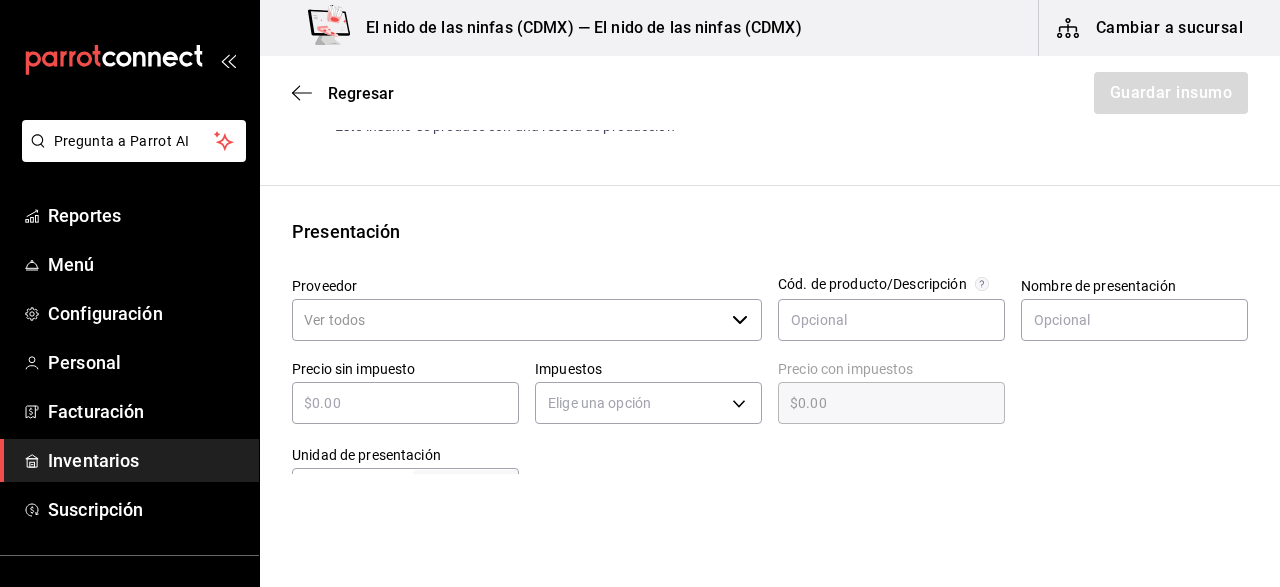 click on "Proveedor" at bounding box center (508, 320) 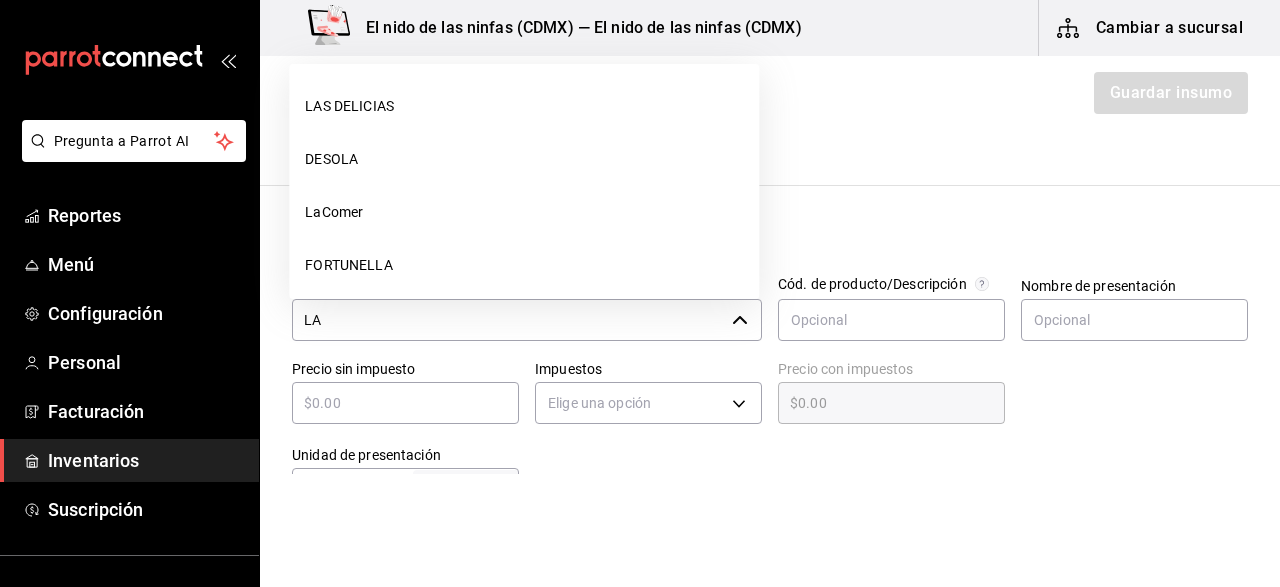 type on "L" 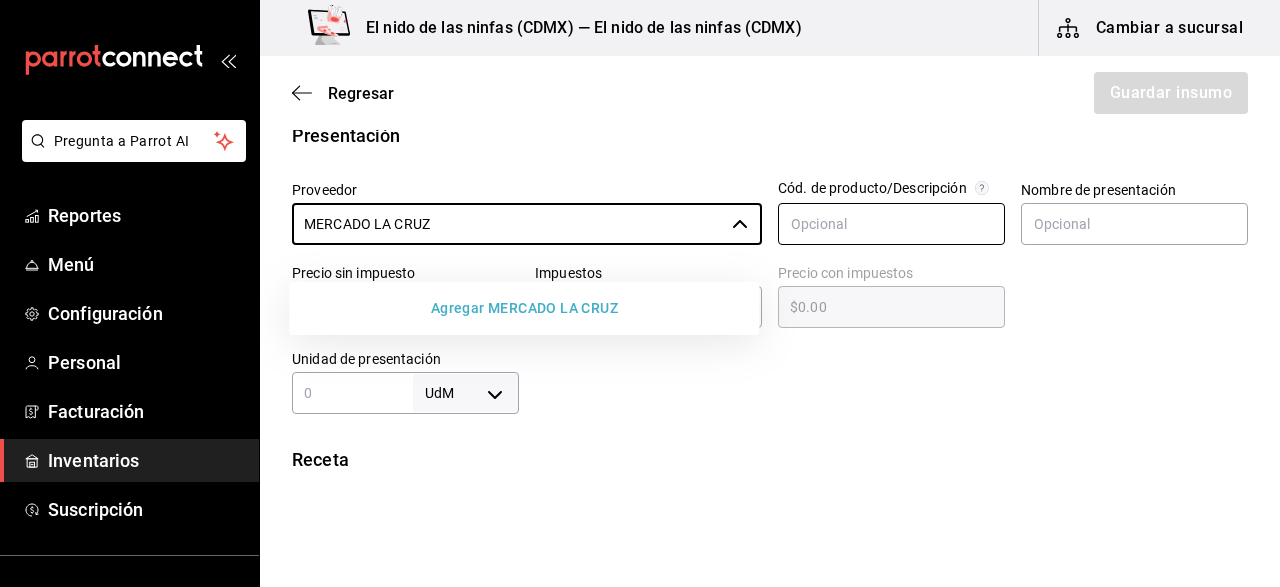 scroll, scrollTop: 400, scrollLeft: 0, axis: vertical 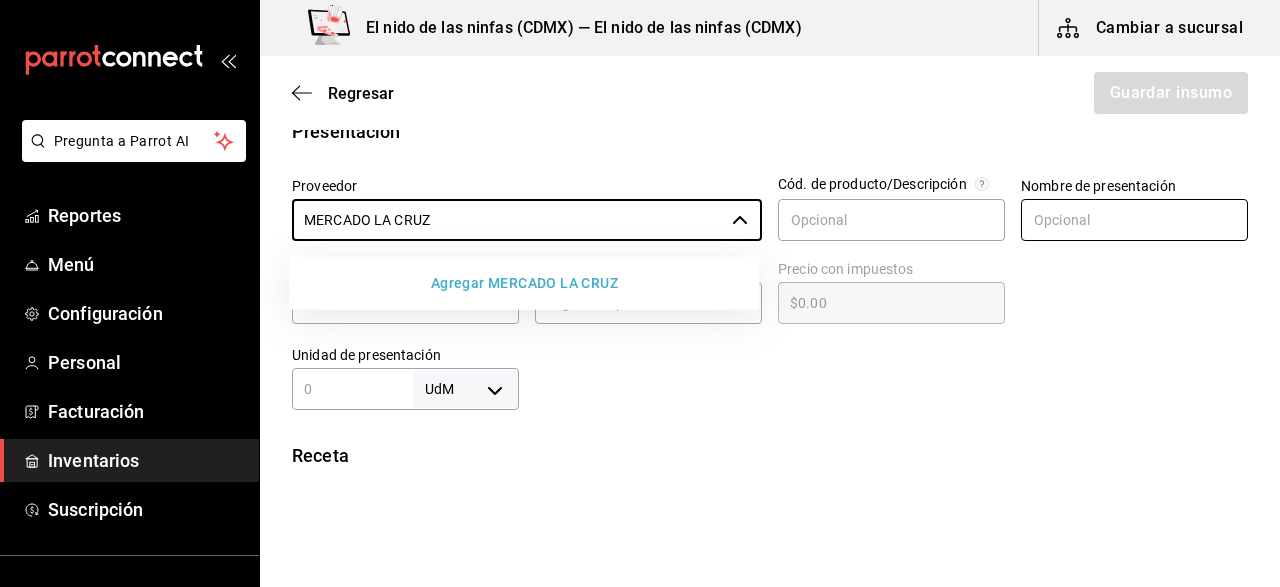 type on "MERCADO LA CRUZ" 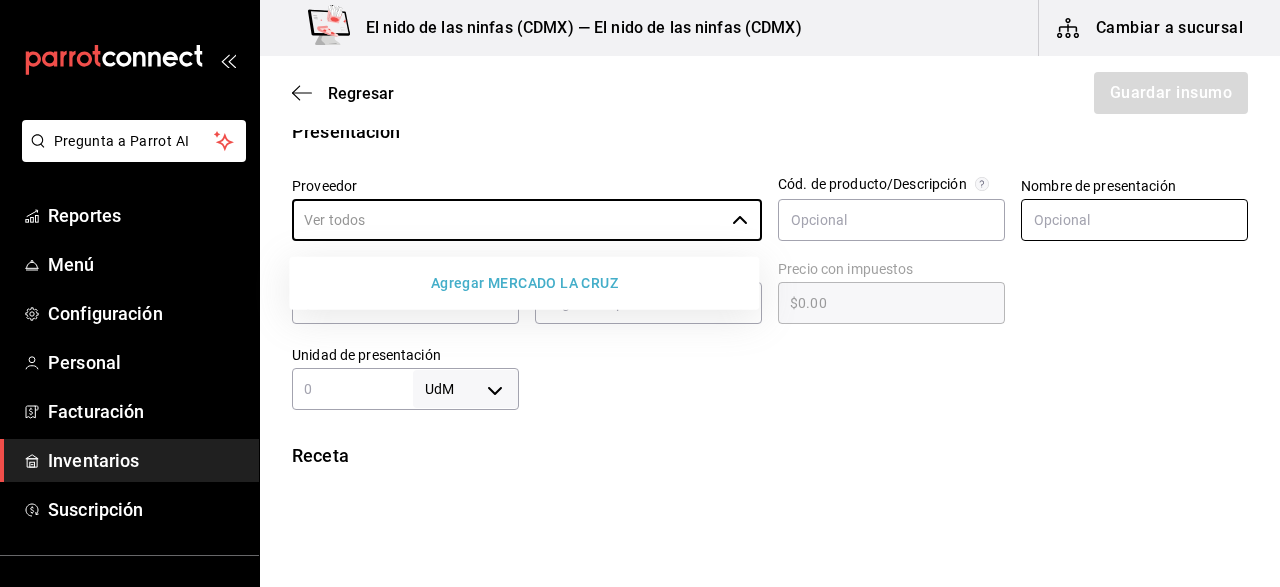 click at bounding box center (1134, 220) 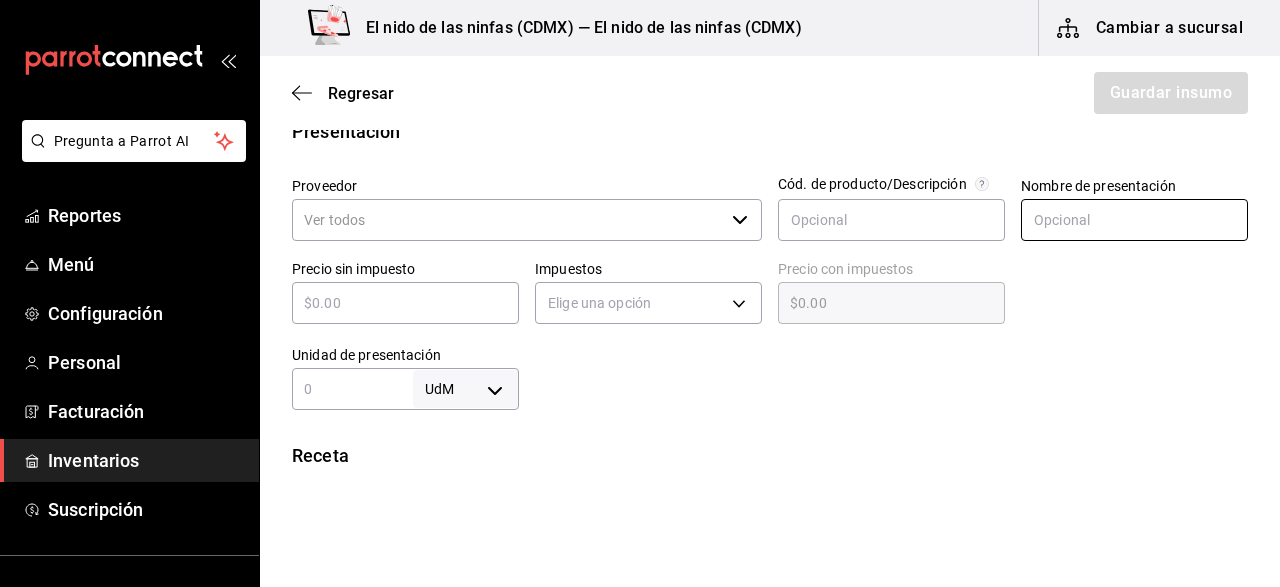 click at bounding box center (1134, 220) 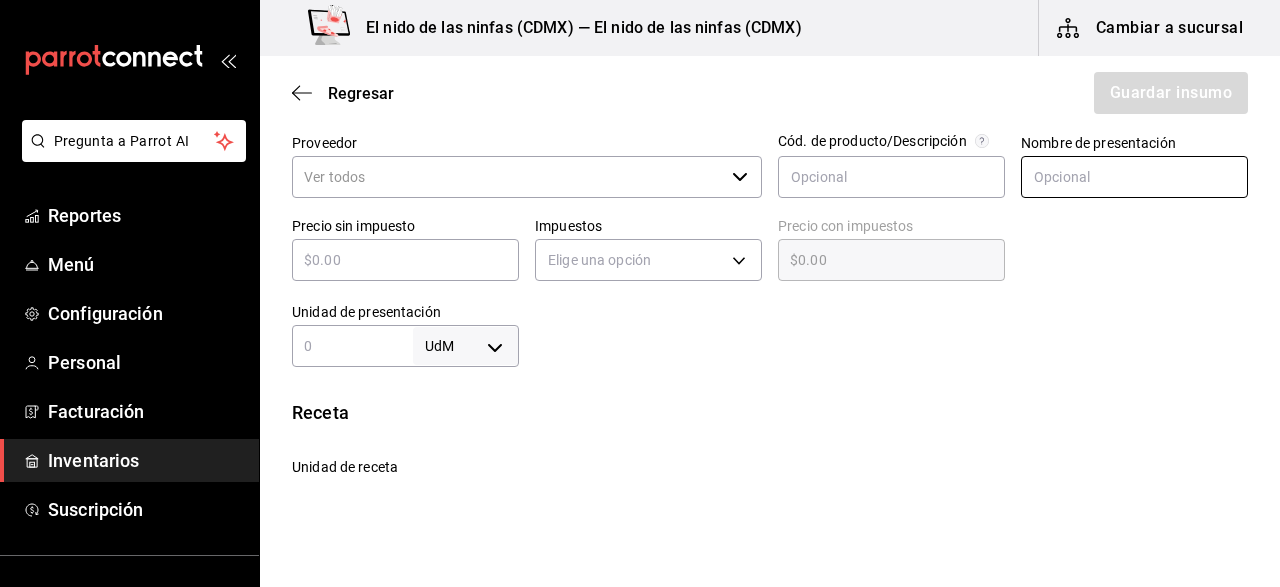 scroll, scrollTop: 400, scrollLeft: 0, axis: vertical 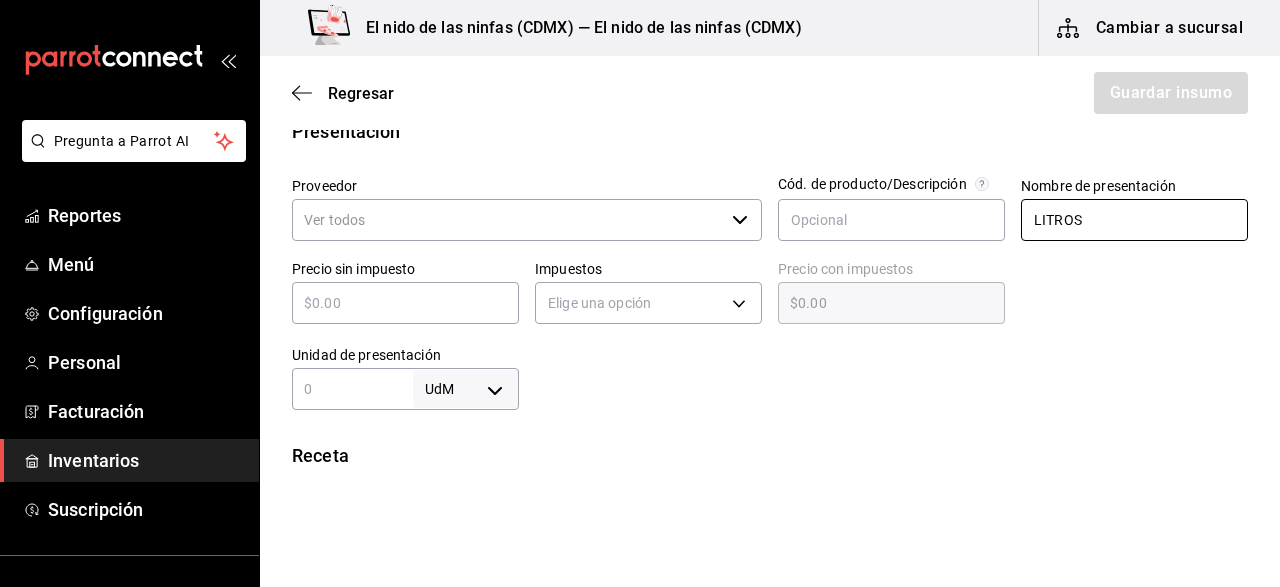 type on "LITROS" 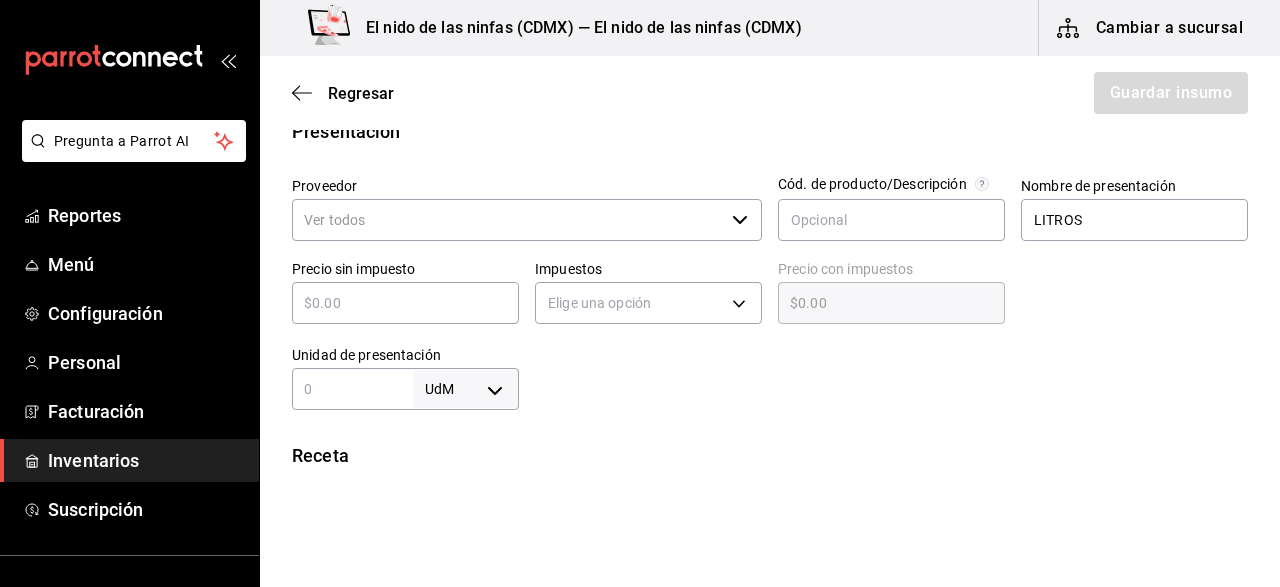 click at bounding box center [405, 303] 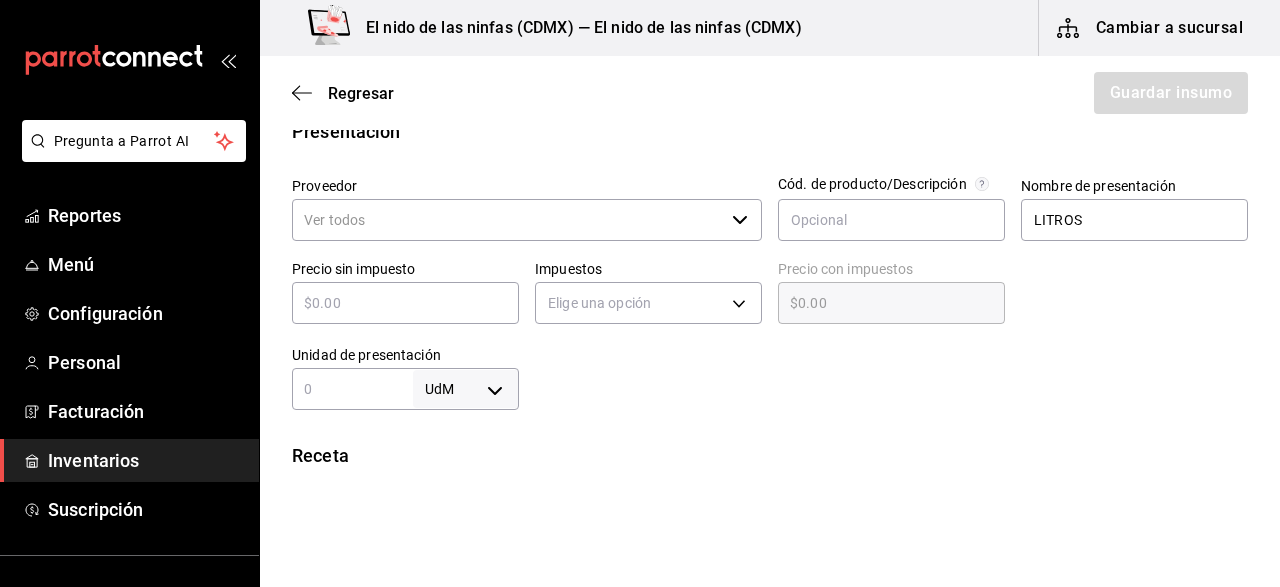 type on "$6" 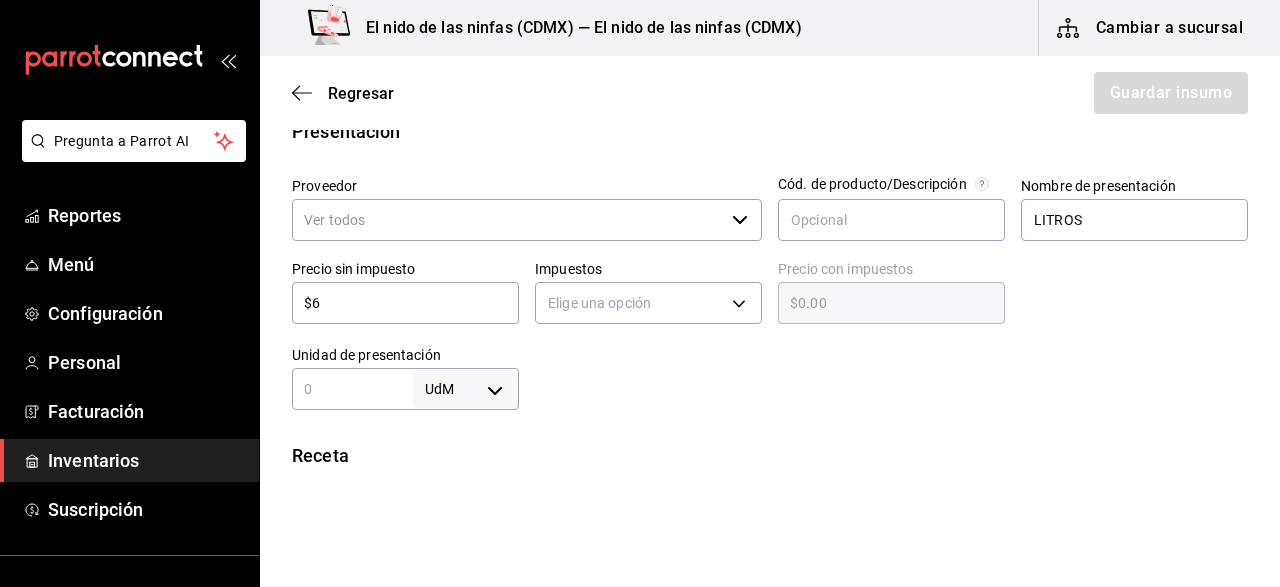 type on "$6.00" 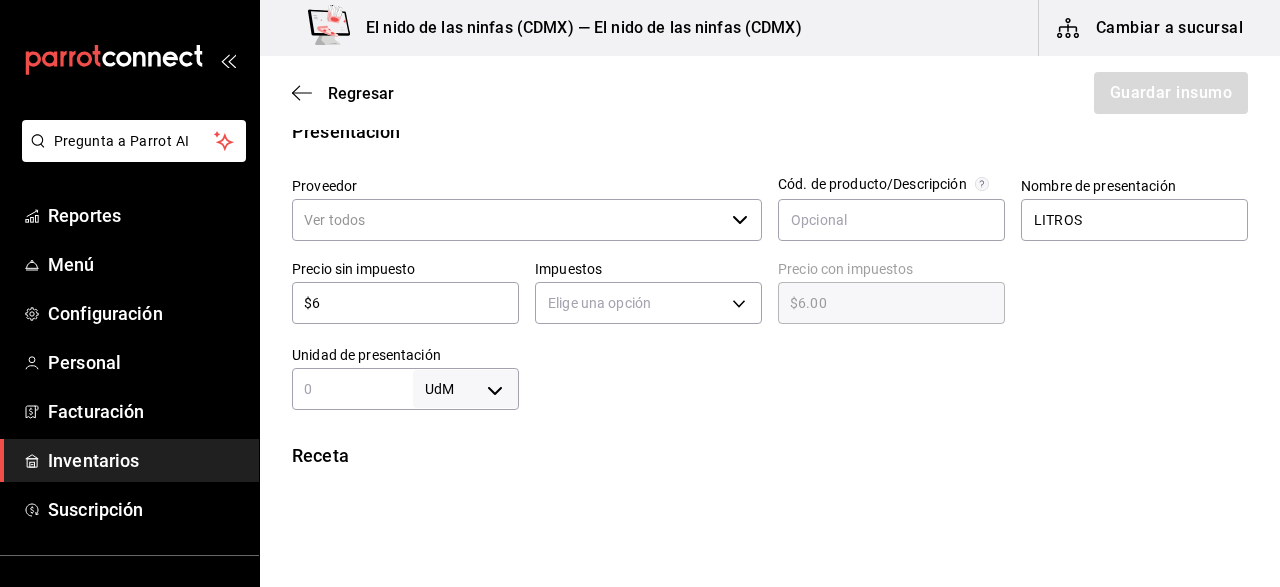 type on "$65" 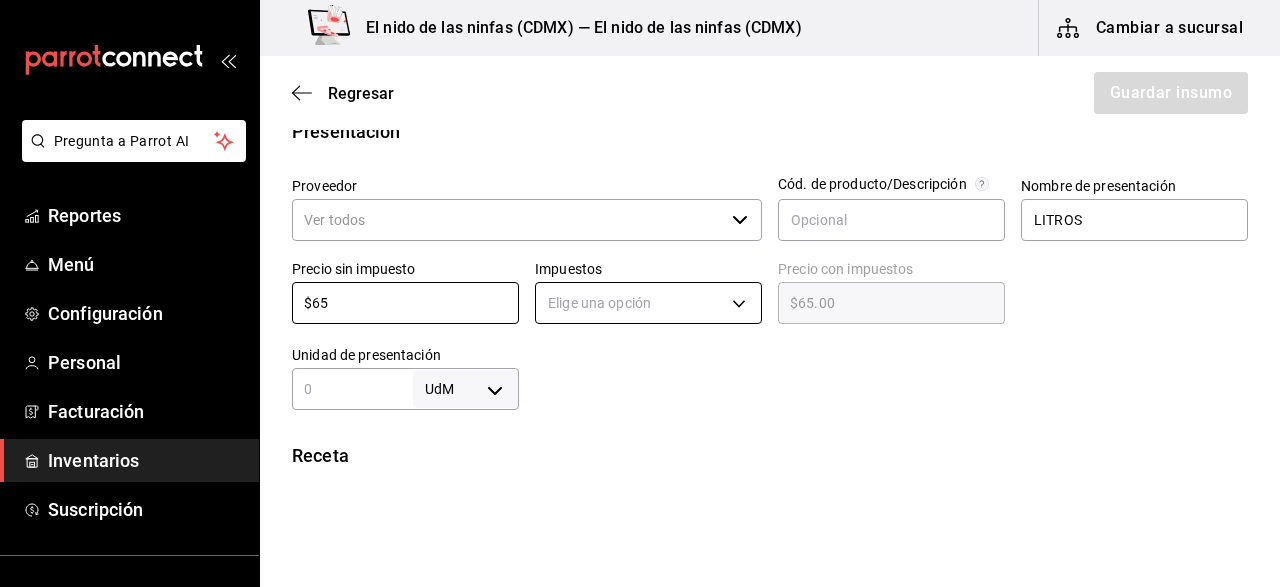 type on "$65" 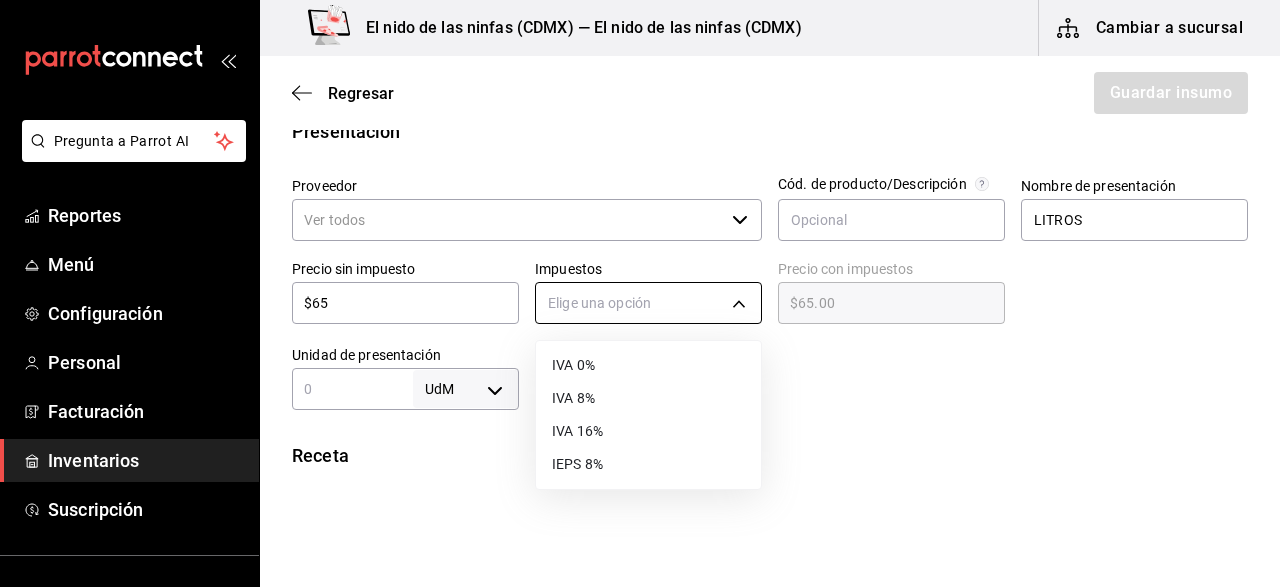 click on "Pregunta a Parrot AI Reportes   Menú   Configuración   Personal   Facturación   Inventarios   Suscripción   Ayuda Recomienda Parrot   [FIRST] [LAST]   Sugerir nueva función   El nido de las ninfas ([CITY]) — El nido de las ninfas ([CITY]) Cambiar a sucursal Regresar Guardar insumo Insumo Nombre JUGO DE NARANJA Categoría de inventario JUGO ​ Mínimo 5 ​ Ideal 10 ​ Insumo de producción Este insumo se produce con una receta de producción Presentación Proveedor ​ Cód. de producto/Descripción Nombre de presentación LITROS Precio sin impuesto $65 ​ Impuestos Elige una opción Precio con impuestos $65.00 ​ Unidad de presentación UdM ​ Receta Unidad de receta Elige una opción Factor de conversión ​ Ver ayuda de conversiones ¿La presentación (LITROS) viene en otra caja? Si No Presentaciones por caja ​ Sin definir Unidades de conteo GANA 1 MES GRATIS EN TU SUSCRIPCIÓN AQUÍ Pregunta a Parrot AI Reportes   Menú   Configuración   Personal   Facturación   Inventarios   Suscripción" at bounding box center (640, 237) 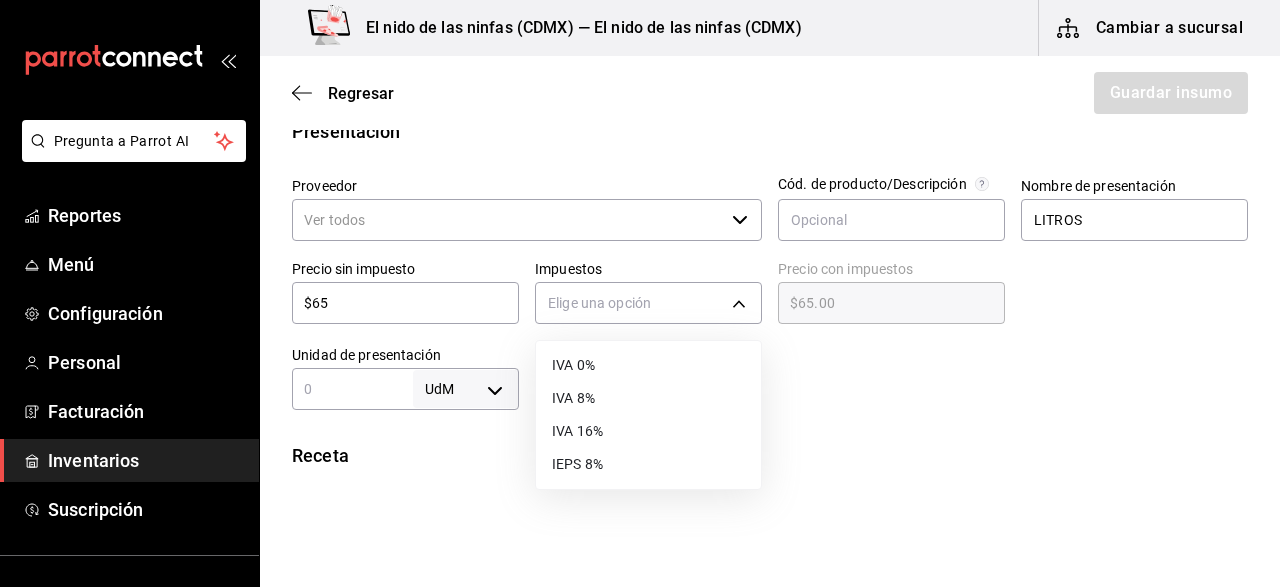 click on "IVA 0%" at bounding box center [648, 365] 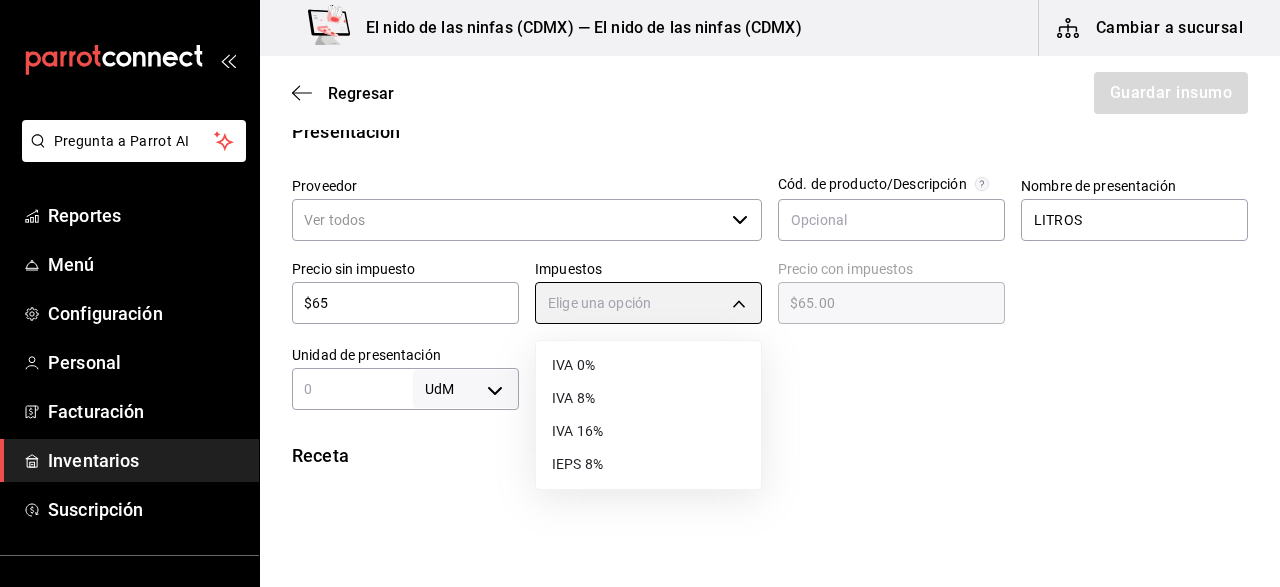 type on "IVA_0" 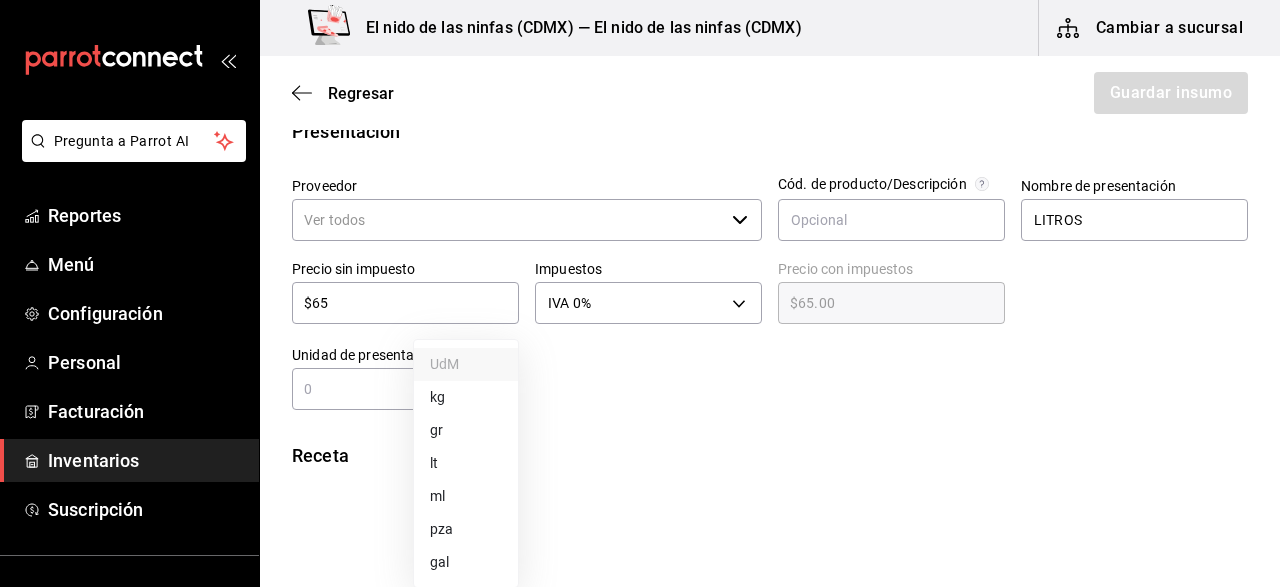 click on "Pregunta a Parrot AI Reportes   Menú   Configuración   Personal   Facturación   Inventarios   Suscripción   Ayuda Recomienda Parrot   [FIRST] [LAST]   Sugerir nueva función   El nido de las ninfas ([CITY]) — El nido de las ninfas ([CITY]) Cambiar a sucursal Regresar Guardar insumo Insumo Nombre JUGO DE NARANJA Categoría de inventario JUGO ​ Mínimo 5 ​ Ideal 10 ​ Insumo de producción Este insumo se produce con una receta de producción Presentación Proveedor ​ Cód. de producto/Descripción Nombre de presentación LITROS Precio sin impuesto $65 ​ Impuestos IVA 0% IVA_0 Precio con impuestos $65.00 ​ Unidad de presentación UdM ​ Receta Unidad de receta Elige una opción Factor de conversión ​ Ver ayuda de conversiones ¿La presentación (LITROS) viene en otra caja? Si No Presentaciones por caja ​ Sin definir Unidades de conteo GANA 1 MES GRATIS EN TU SUSCRIPCIÓN AQUÍ Pregunta a Parrot AI Reportes   Menú   Configuración   Personal   Facturación   Inventarios   Suscripción   Ayuda" at bounding box center (640, 237) 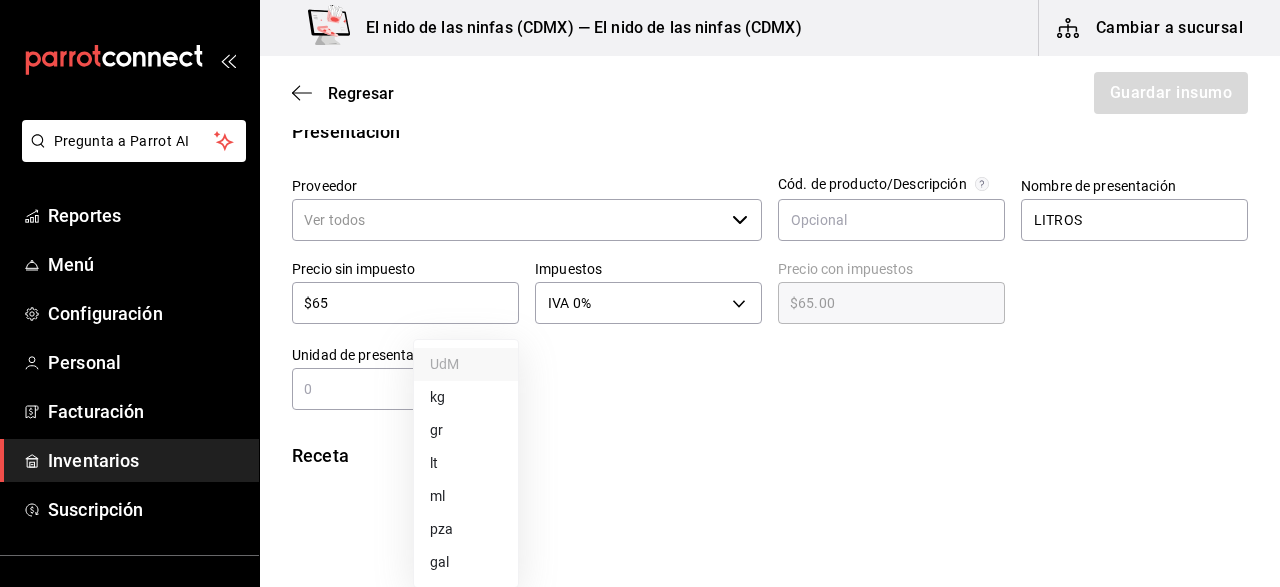 click on "lt" at bounding box center (466, 463) 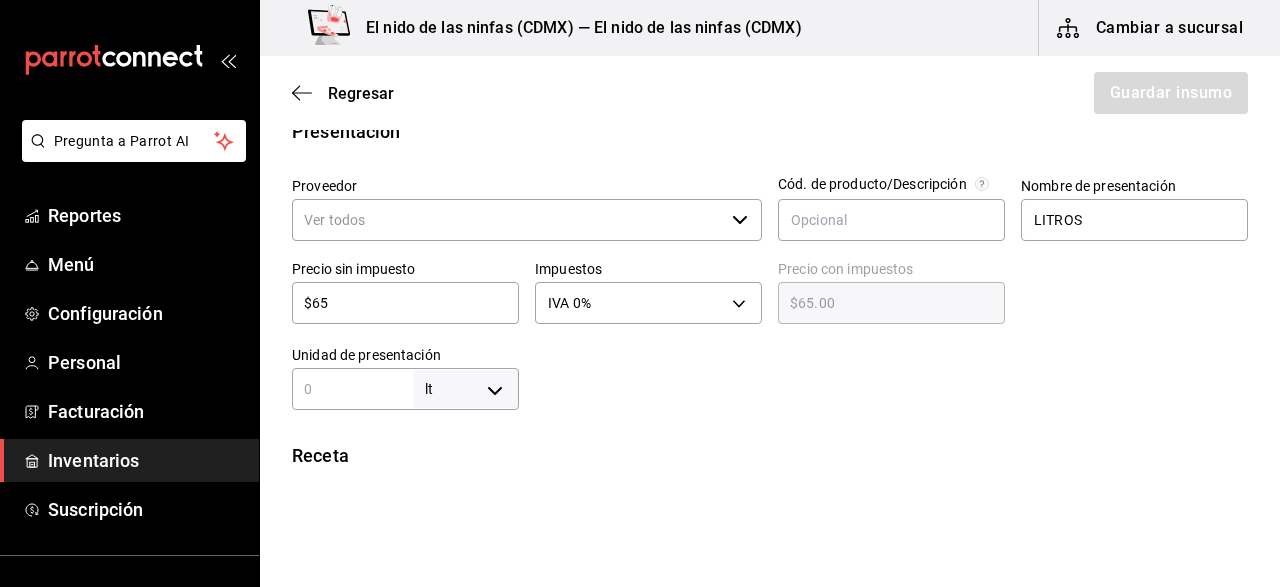 click on "Pregunta a Parrot AI Reportes   Menú   Configuración   Personal   Facturación   Inventarios   Suscripción   Ayuda Recomienda Parrot   [FIRST] [LAST]   Sugerir nueva función   El nido de las ninfas ([CITY]) — El nido de las ninfas ([CITY]) Cambiar a sucursal Regresar Guardar insumo Insumo Nombre JUGO DE NARANJA Categoría de inventario JUGO ​ Mínimo 5 ​ Ideal 10 ​ Insumo de producción Este insumo se produce con una receta de producción Presentación Proveedor ​ Cód. de producto/Descripción Nombre de presentación LITROS Precio sin impuesto $65 ​ Impuestos IVA 0% IVA_0 Precio con impuestos $65.00 ​ Unidad de presentación lt LITER ​ Receta Unidad de receta lt LITER Factor de conversión ​ 1 lt de LITROS = 1 lt receta Ver ayuda de conversiones ¿La presentación (LITROS) viene en otra caja? Si No Presentaciones por caja ​  LITROS de 0 lt Unidades de conteo lt LITROS (0 lt) GANA 1 MES GRATIS EN TU SUSCRIPCIÓN AQUÍ Pregunta a Parrot AI Reportes   Menú   Configuración   Personal" at bounding box center (640, 237) 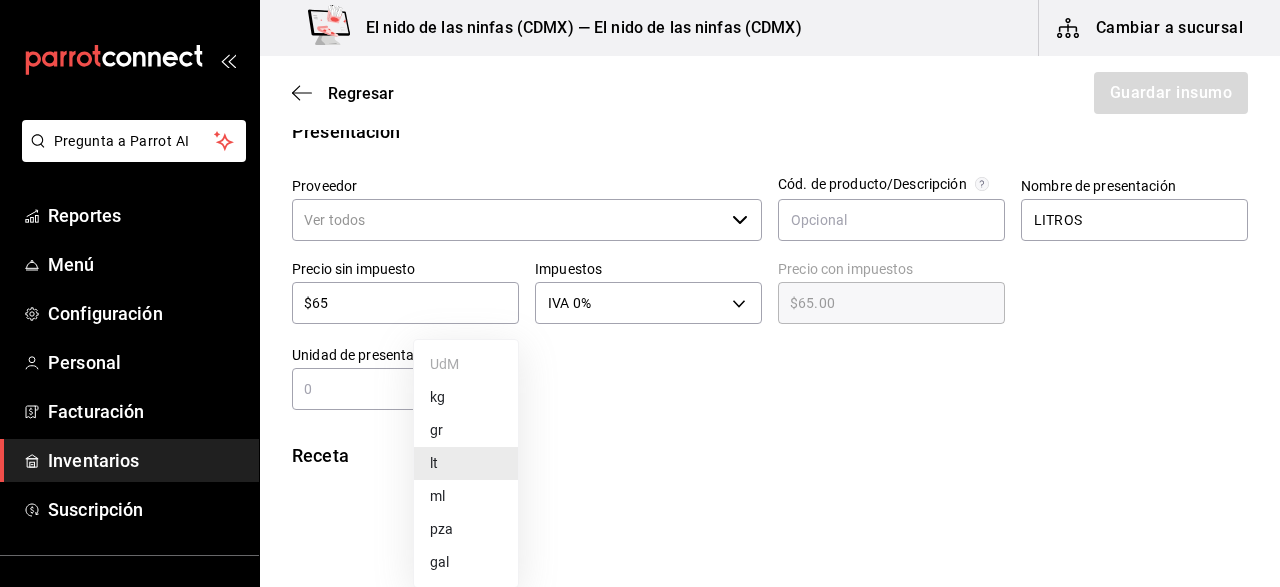 click on "ml" at bounding box center [466, 496] 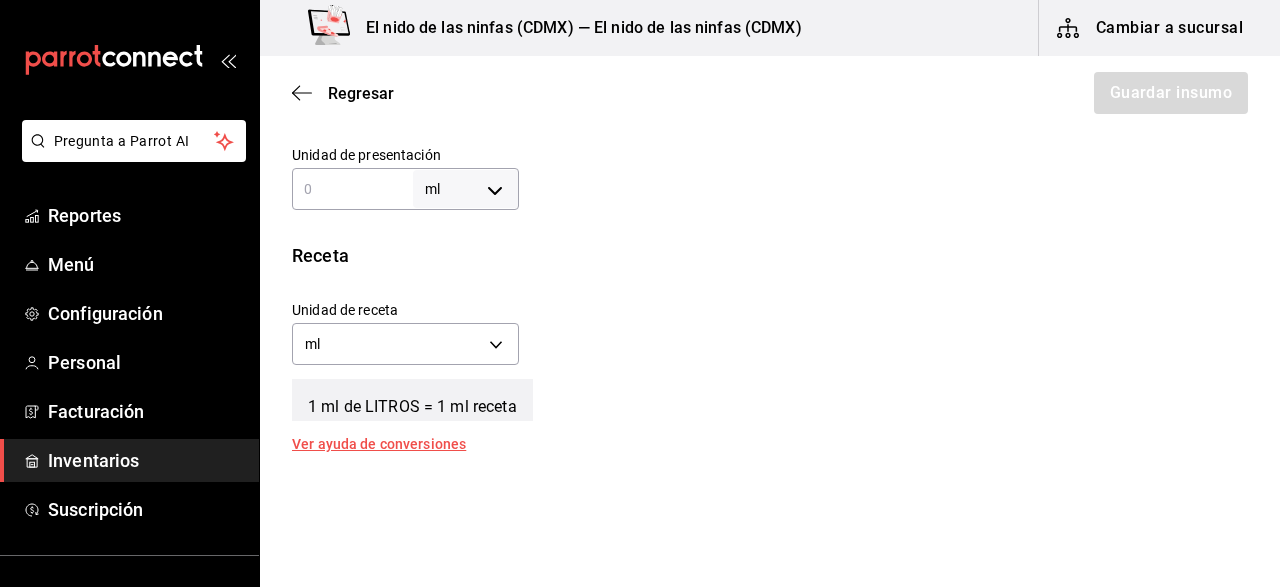 scroll, scrollTop: 800, scrollLeft: 0, axis: vertical 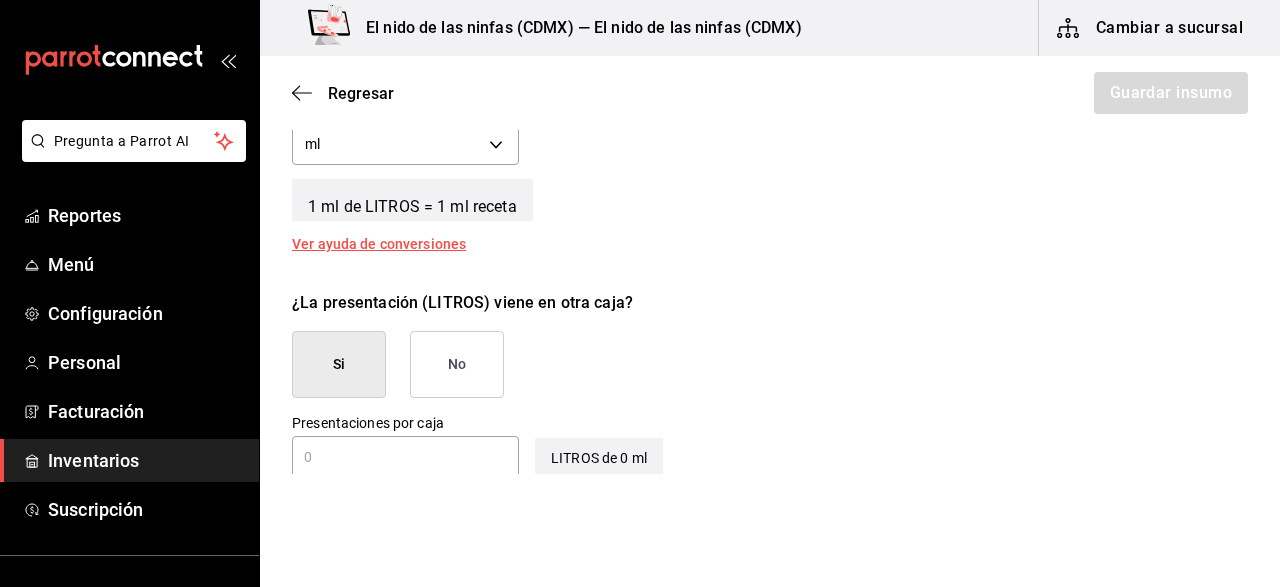 click on "No" at bounding box center [457, 364] 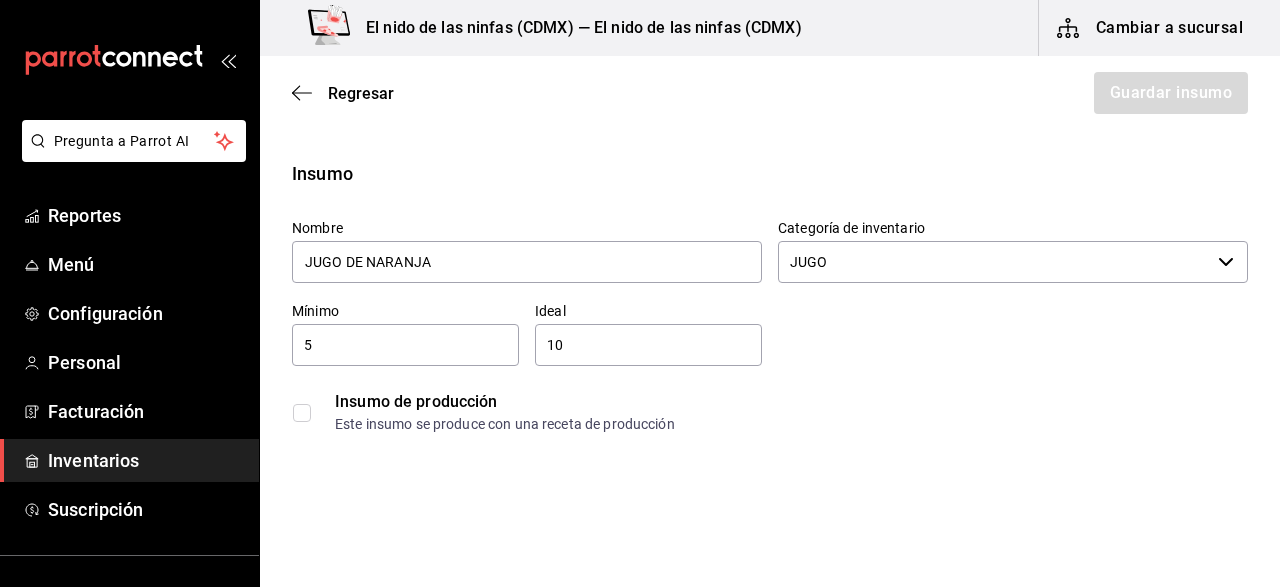 scroll, scrollTop: 0, scrollLeft: 0, axis: both 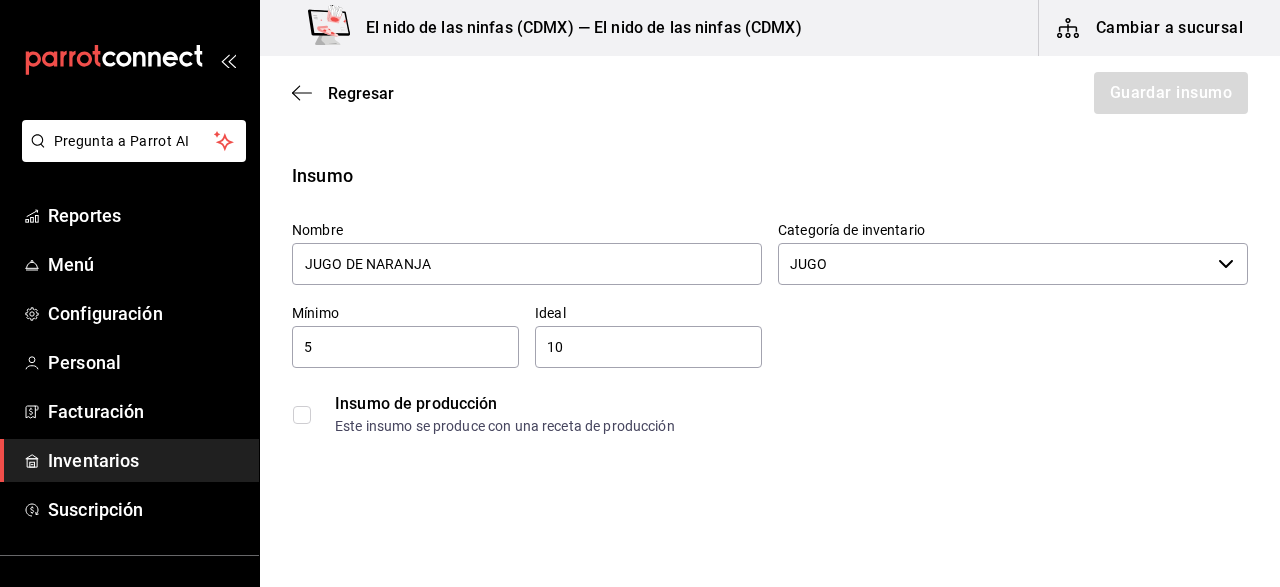 click on "Regresar Guardar insumo" at bounding box center [770, 93] 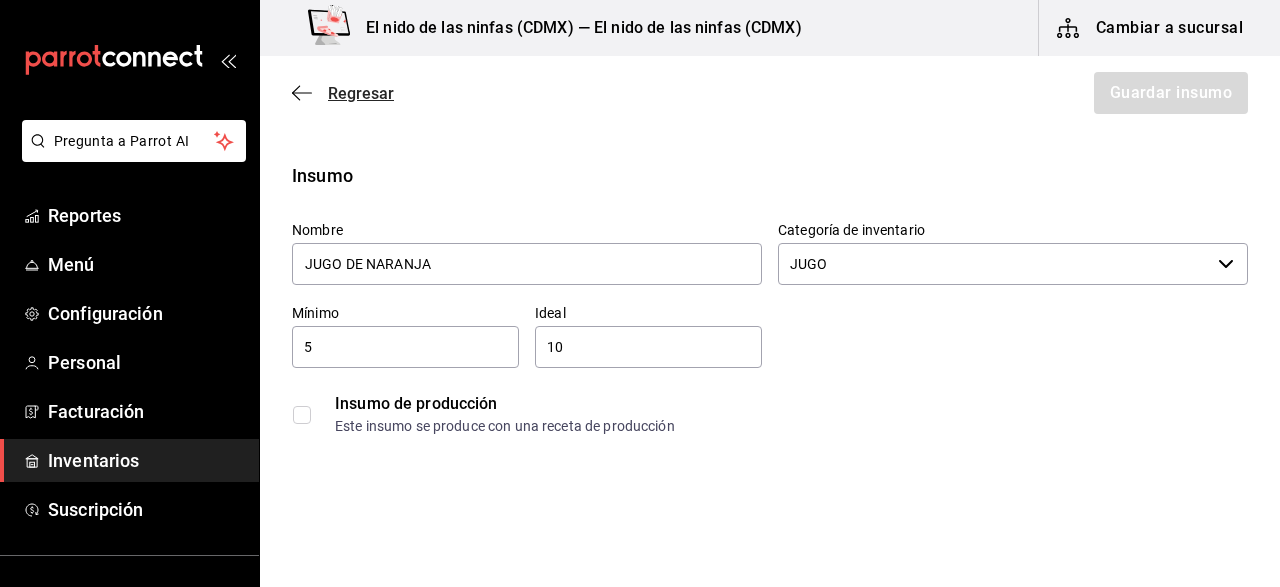 click 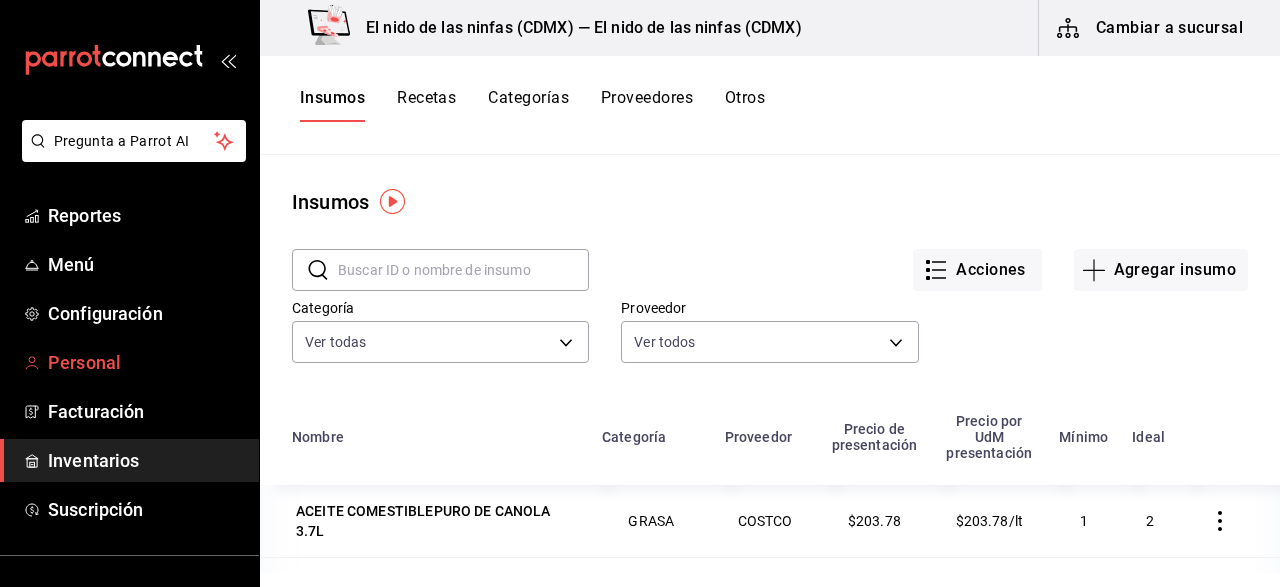 click on "Personal" at bounding box center (145, 362) 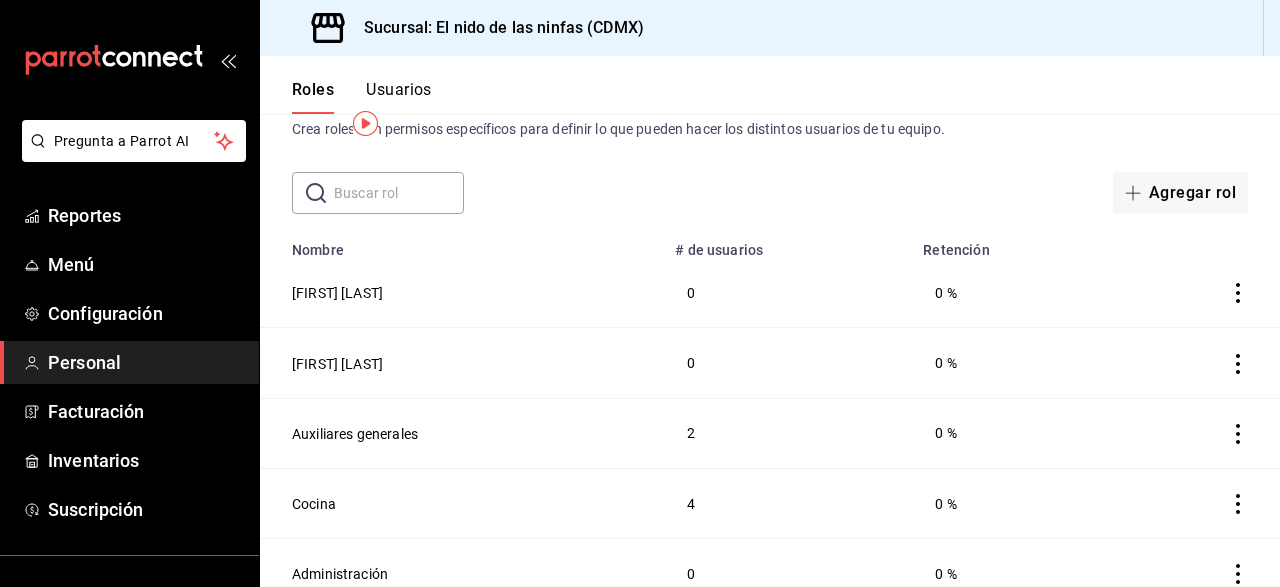scroll, scrollTop: 0, scrollLeft: 0, axis: both 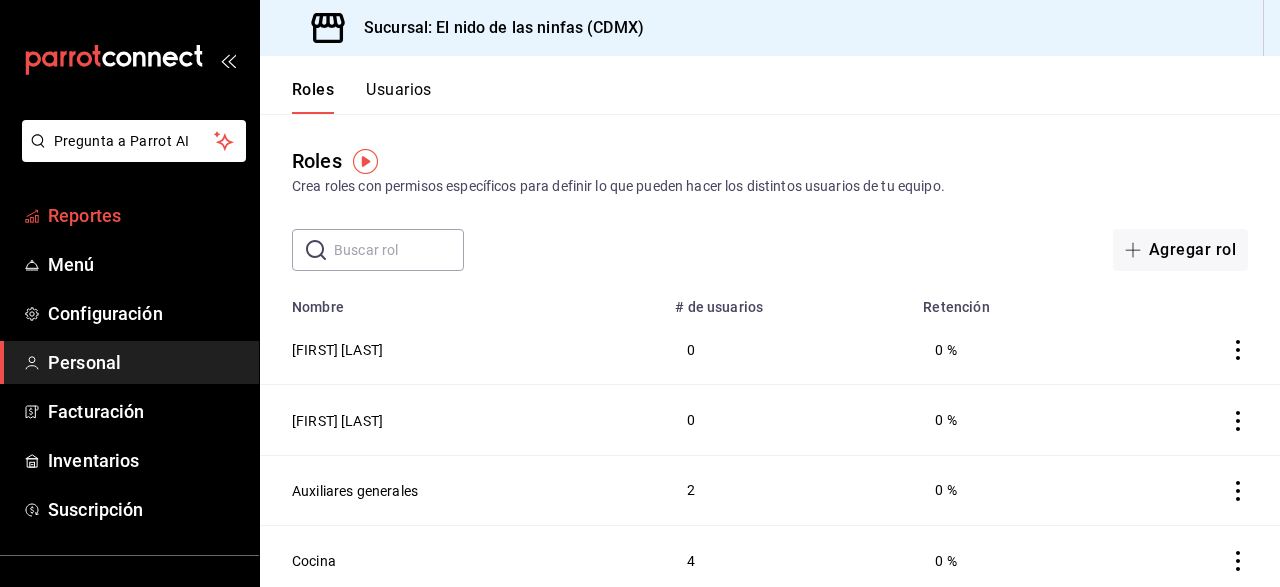 click on "Reportes" at bounding box center (145, 215) 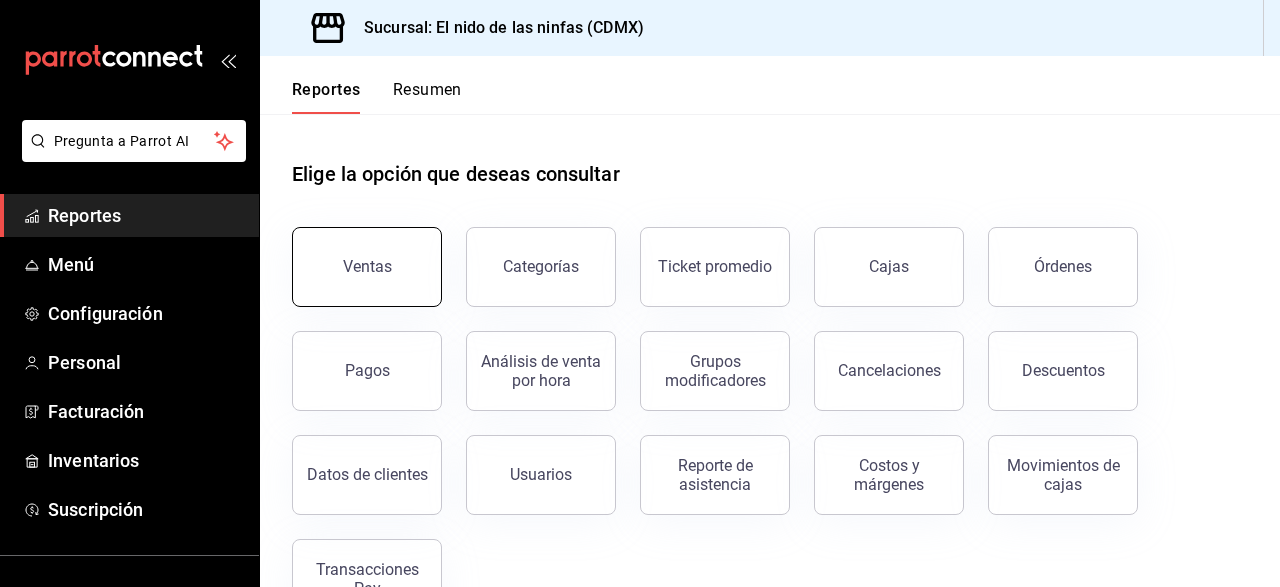 click on "Ventas" at bounding box center [367, 267] 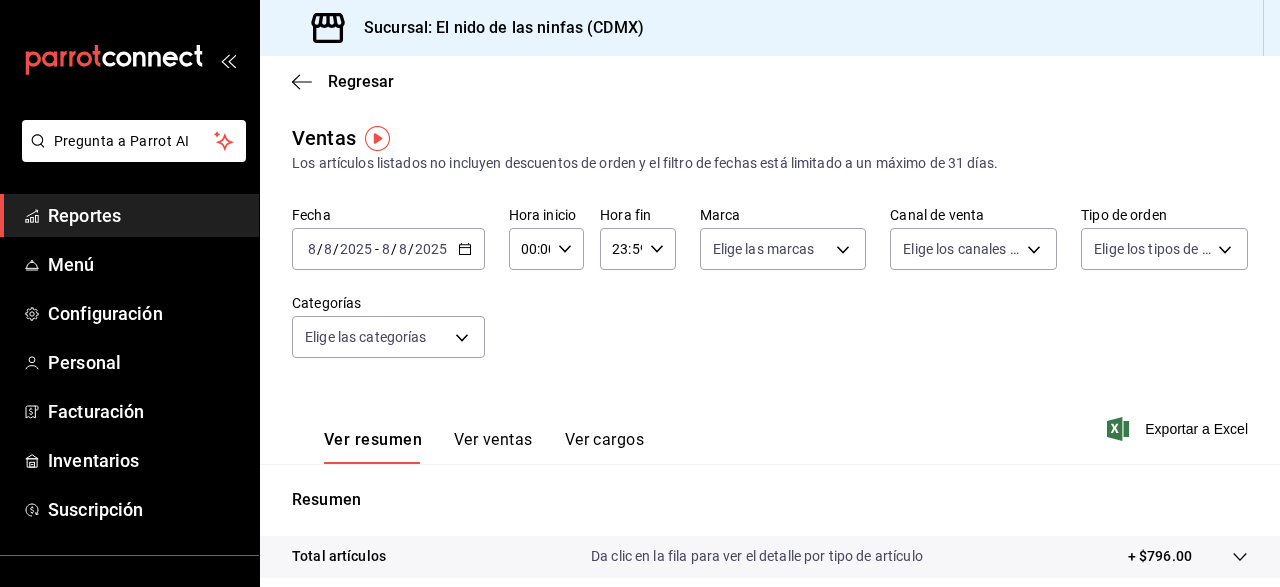 click on "8" at bounding box center [312, 249] 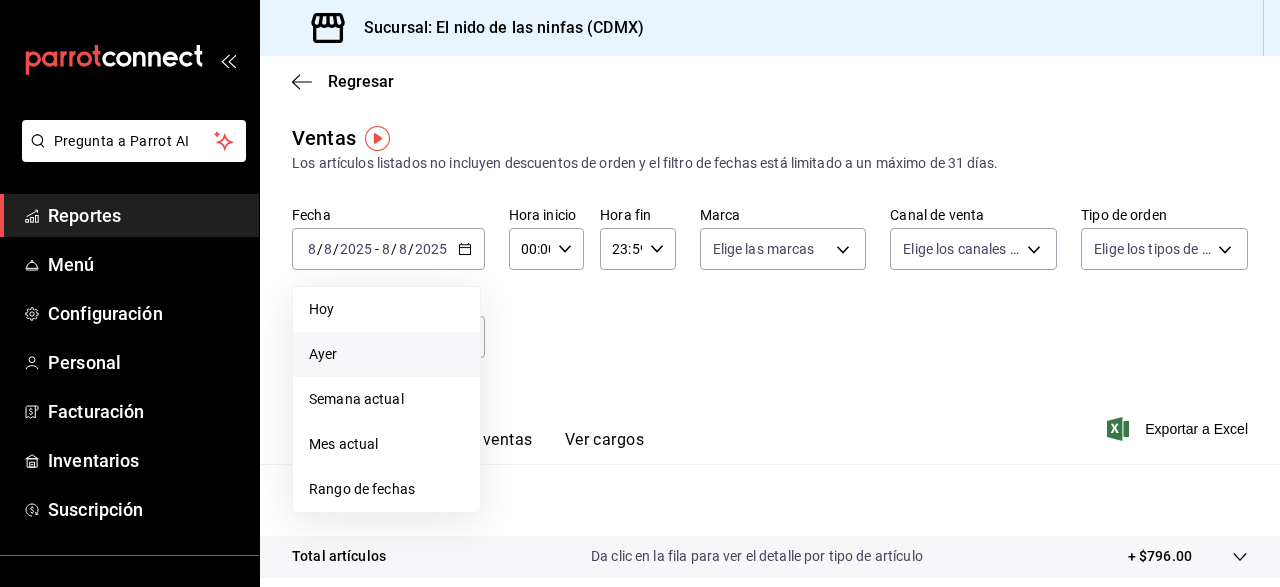 click on "Ayer" at bounding box center (386, 354) 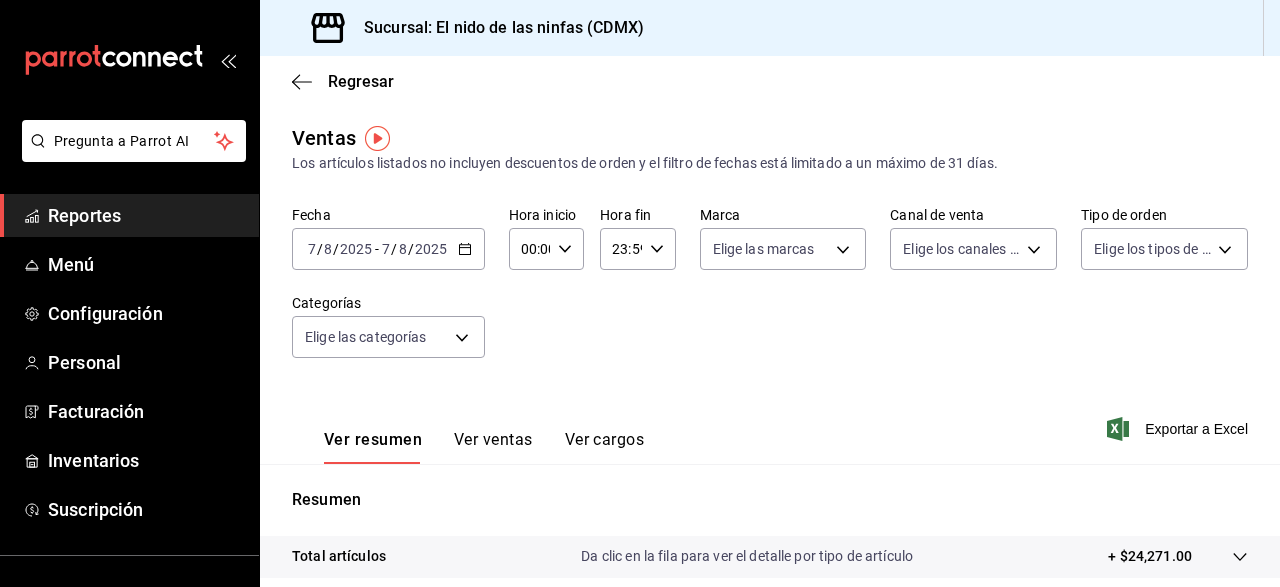 click on "Ver resumen" at bounding box center [373, 447] 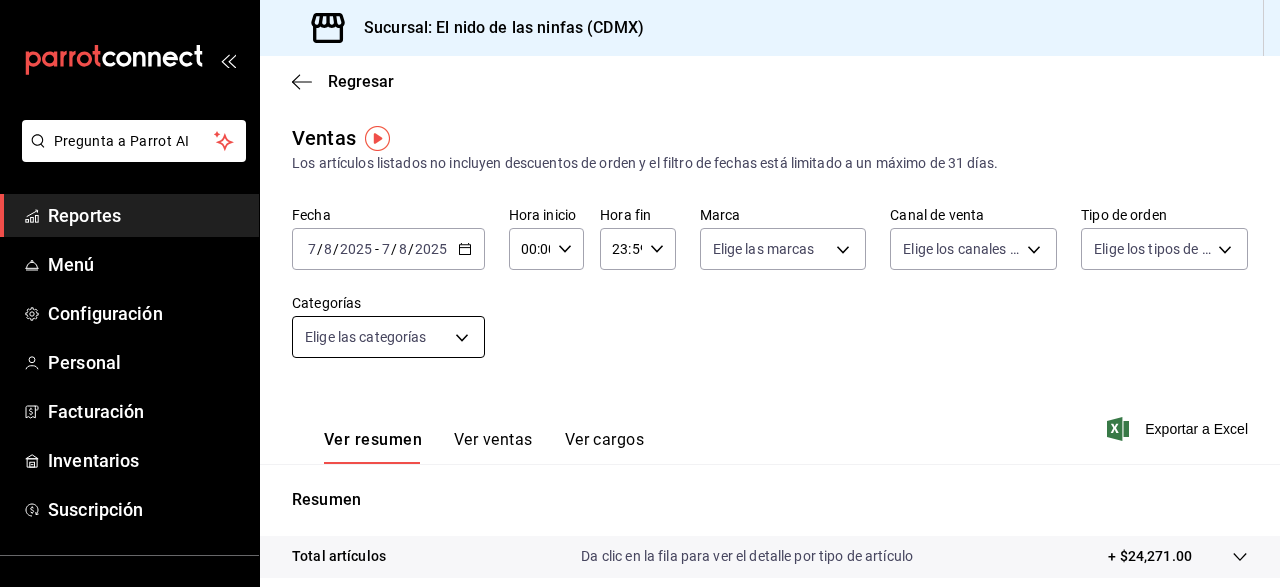 click on "Pregunta a Parrot AI Reportes   Menú   Configuración   Personal   Facturación   Inventarios   Suscripción   Ayuda Recomienda Parrot   [FIRST] [LAST]   Sugerir nueva función   El nido de las ninfas ([CITY]) — El nido de las ninfas ([CITY]) Cambiar a sucursal Regresar Ventas Los artículos listados no incluyen descuentos de orden y el filtro de fechas está limitado a un máximo de 31 días. Fecha [DATE] [DATE] - [DATE] [DATE] Hora inicio 00:00 Hora inicio Hora fin 23:59 Hora fin Marca Elige las marcas Canal de venta Elige los canales de venta Tipo de orden Elige los tipos de orden Categorías Elige las categorías Ver resumen Ver ventas Ver cargos Exportar a Excel Resumen Total artículos Da clic en la fila para ver el detalle por tipo de artículo + $24,271.00 Cargos por servicio + $0.00 Venta bruta = $24,271.00 Descuentos totales - $42.00 Certificados de regalo - $0.00 Venta total = $24,229.00 Impuestos - $3,341.93 Venta neta = $20,887.07 GANA 1 MES GRATIS EN TU SUSCRIPCIÓN AQUÍ Ver video tutorial Ir a video Reportes   Menú" at bounding box center (640, 293) 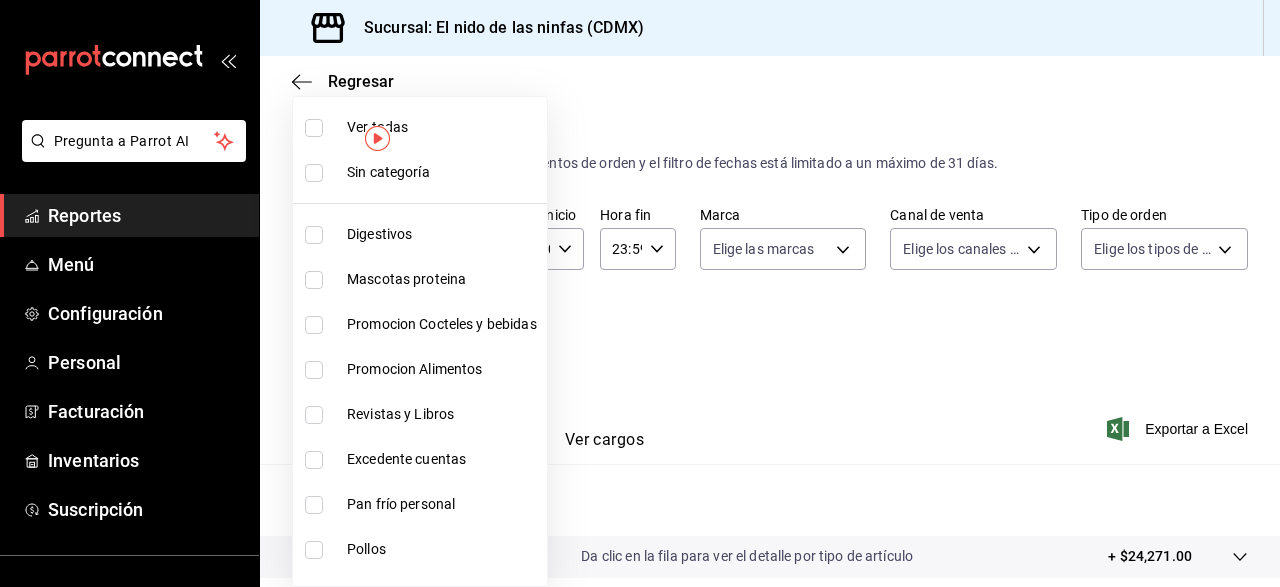 click on "Ver todas" at bounding box center [443, 127] 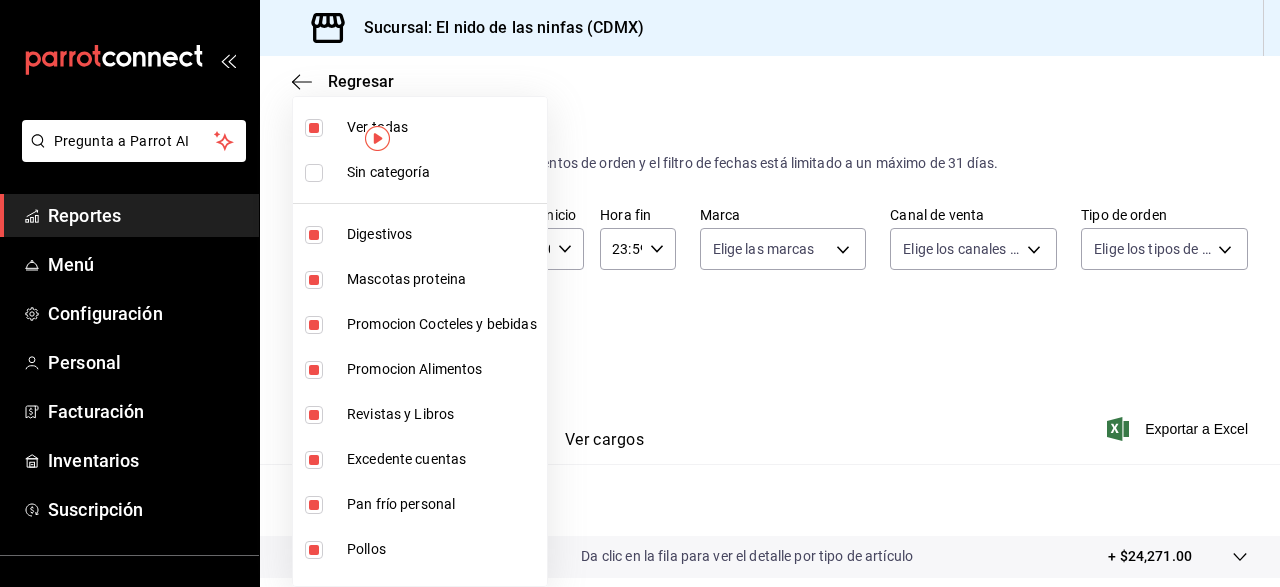 type on "4b68dad8-5fea-4f89-9963-c0d84c3836ef,d07fce69-d97c-4e38-930c-a69498d2c0bd,5a11618f-9eb1-4c3e-9ac9-c4b66862f0cc,30df52f4-ef39-4bfd-9292-9a668cf3face,503de1d8-ccc5-43e9-ae66-fc42c9096db3,069874f6-d022-4358-8621-50f0bdbff5cf,6f1e8b3b-be47-48dc-a91a-760e242b3188,1d5071ef-7d4b-45ca-a600-b7e772339105,ffab54de-a5de-412d-8e25-77f19029c61a,03a3acea-0fd4-4fc7-8973-00b6a1c11e76,44c84b69-2631-442b-ac93-d88f8b362ed9,aae73fb3-8d6e-45d1-a8a0-228f126bb13f,32a21475-0056-40de-a364-e8b61d3b0ba5,9be94b97-29b6-4999-befc-a53088b654b4,5e5e4fb8-5ead-49c5-936c-12f1da24902b,a0b962f2-495a-46d2-80ae-5d49f04dee65,746d8422-e13e-403e-a526-f61ce60ffa70,dc3de242-d8ac-4a57-bf0f-4dffc63c2053,475a3a83-86ca-478f-b203-52e186d20cee,82ff0740-7c2d-429f-800d-034446317b15,45b79bb0-002a-428a-956a-1873544dfacb,eee01ca3-d817-4806-a676-fc44061c8229,1b8424de-a3db-4357-887e-1a80c33fbab3,d592b025-3c15-450e-a590-480d4ae7fce5,004ae5d3-e737-413f-92be-c7e7ff31c6c3,4640c7f3-91c8-437f-ad7e-b8b75aa38e41,4bd5ebba-54a6-4137-a5dc-133c90627c76,5b1b5899-4761-47e7-885..." 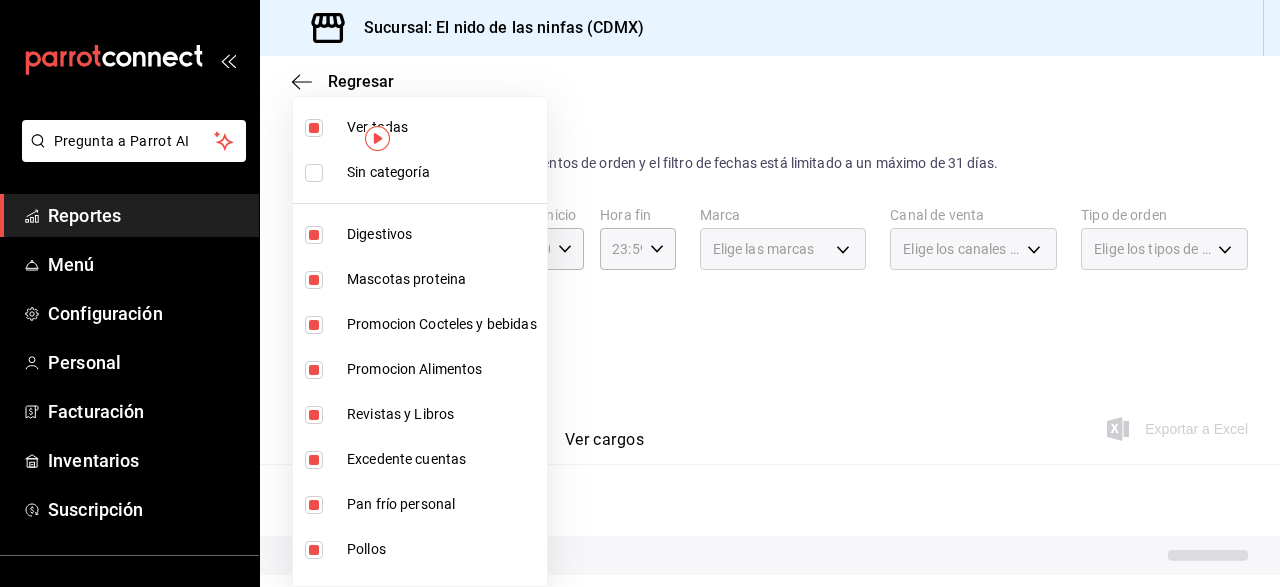 click on "Sin categoría" at bounding box center (443, 172) 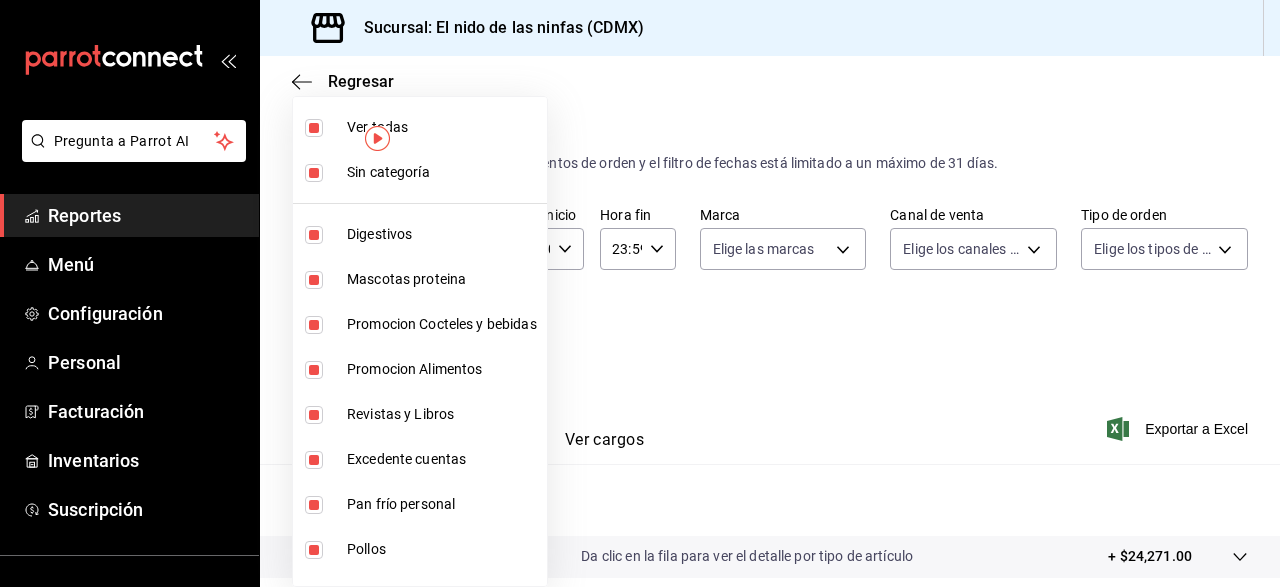 click at bounding box center [314, 173] 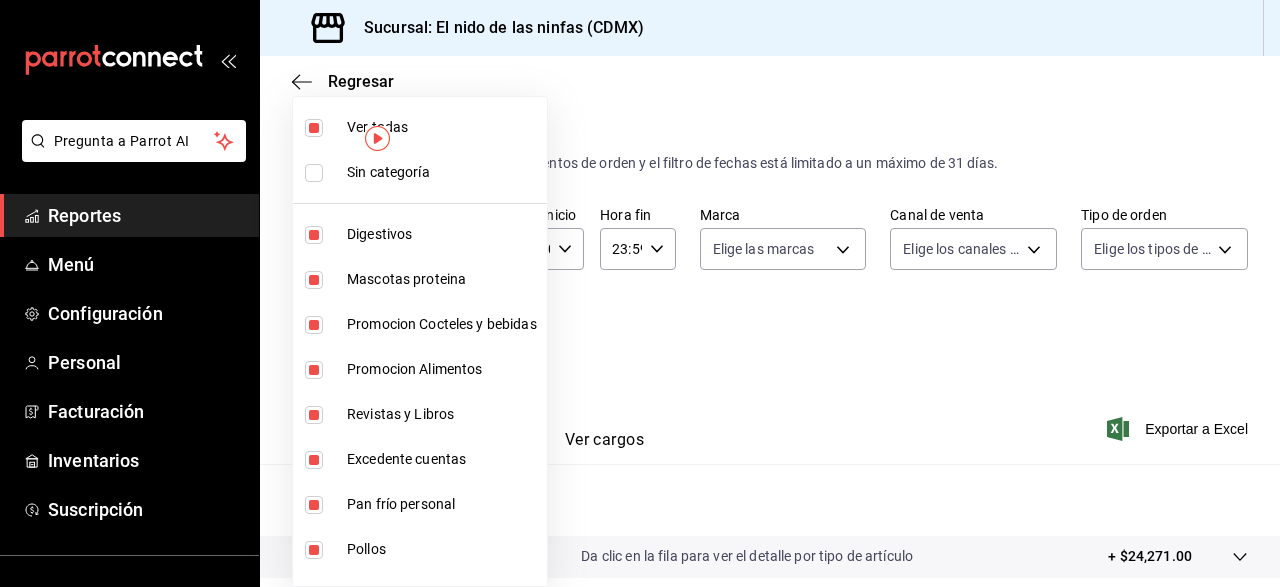 click at bounding box center (640, 293) 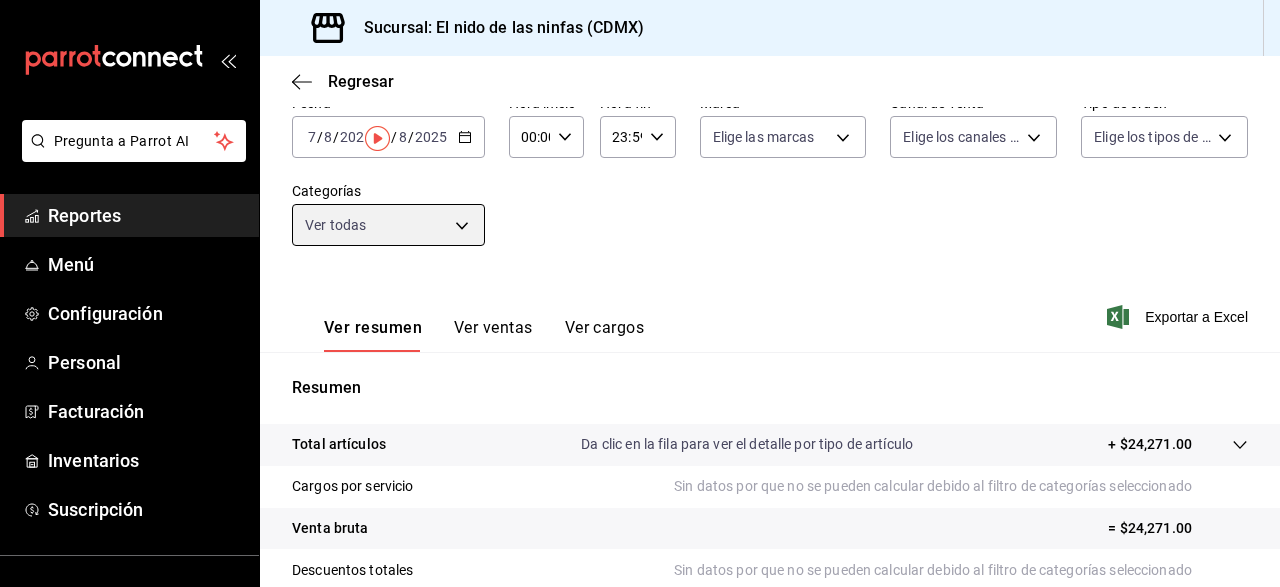 scroll, scrollTop: 0, scrollLeft: 0, axis: both 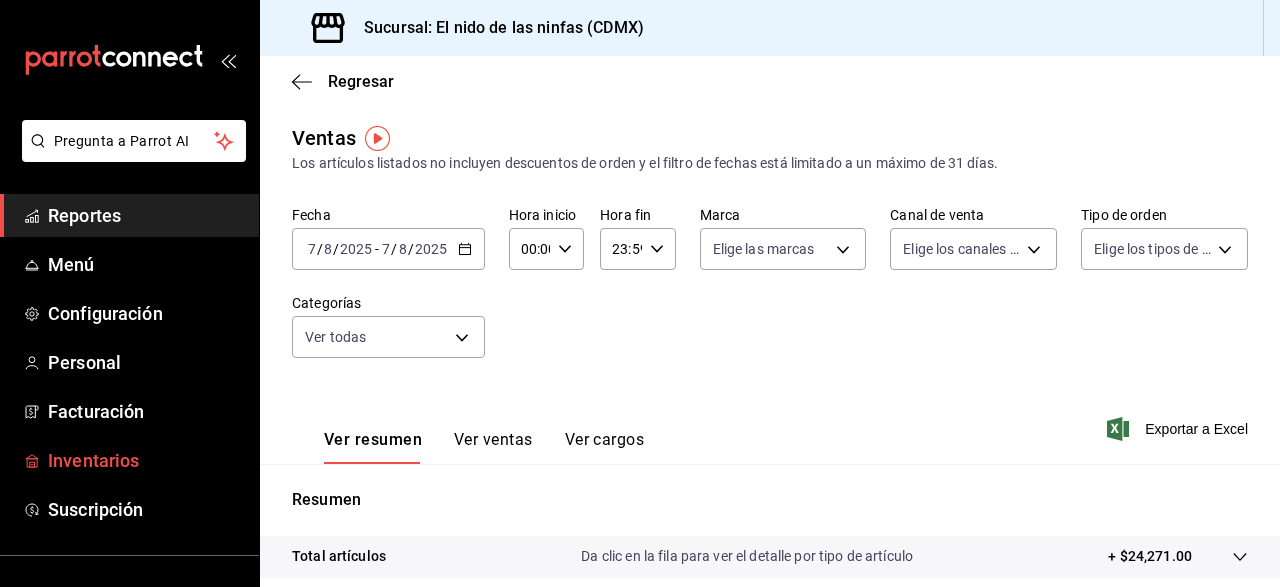 click on "Inventarios" at bounding box center [145, 460] 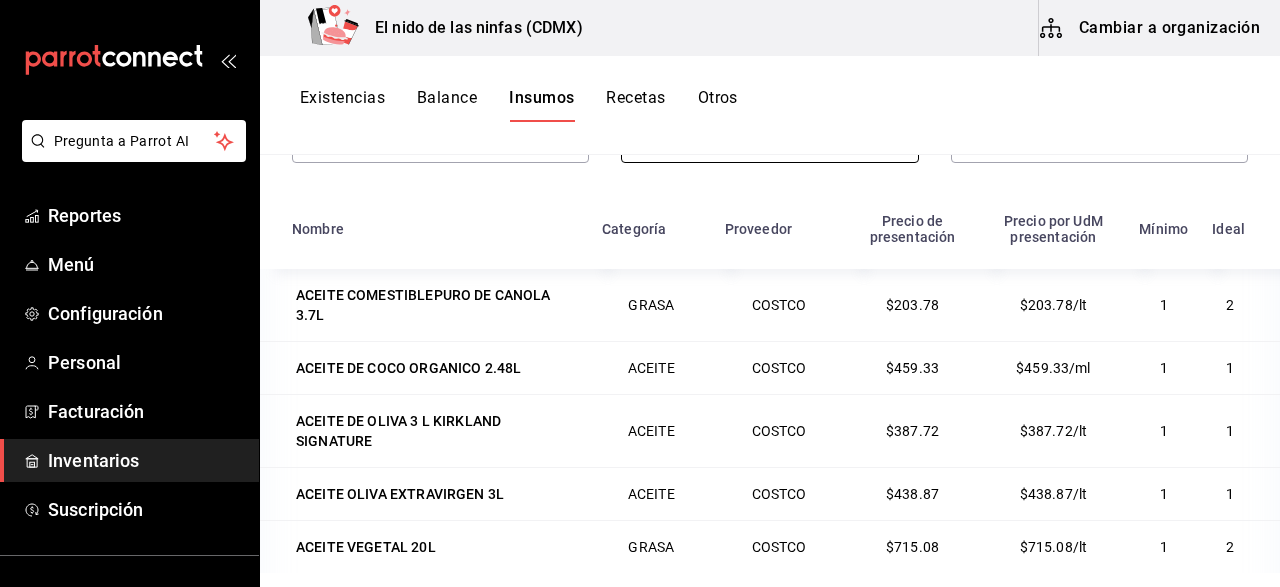 scroll, scrollTop: 0, scrollLeft: 0, axis: both 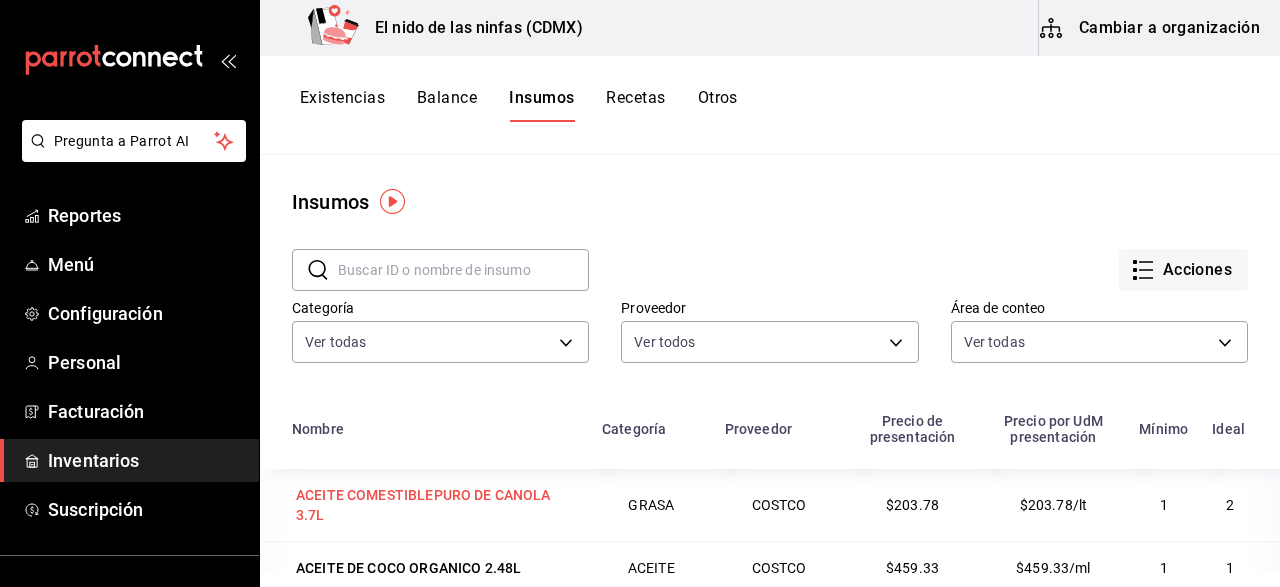 click on "ACEITE COMESTIBLEPURO DE CANOLA 3.7L" at bounding box center [435, 505] 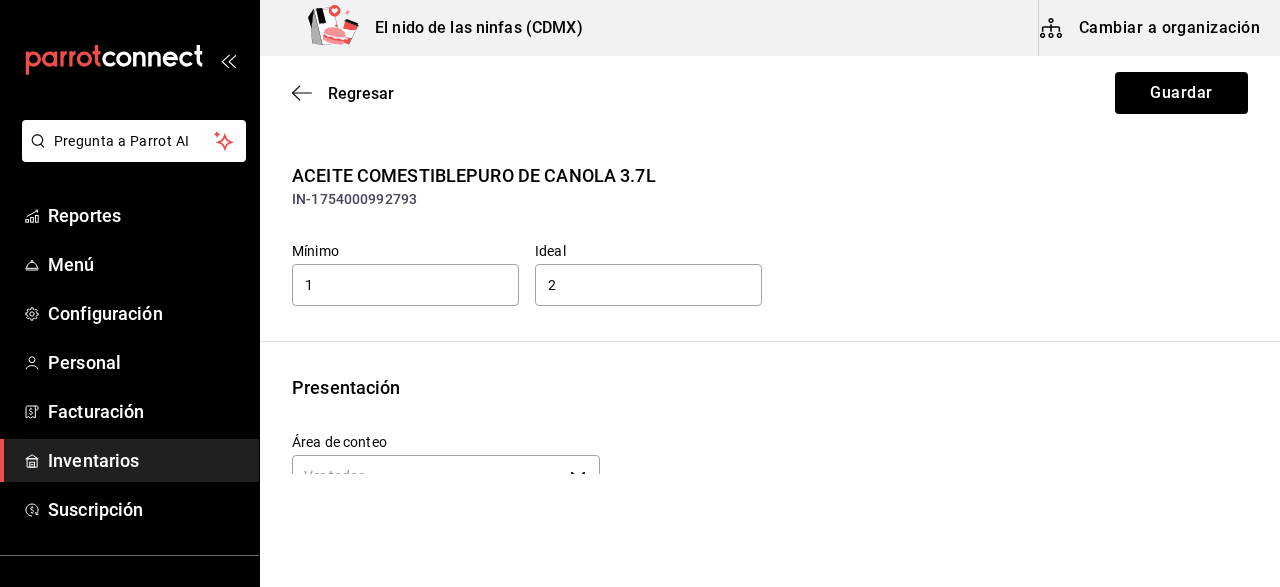 click on "Pregunta a Parrot AI Reportes   Menú   Configuración   Personal   Facturación   Inventarios   Suscripción   Ayuda Recomienda Parrot   [FIRST] [LAST]   Sugerir nueva función   El nido de las ninfas ([CITY]) Cambiar a organización Regresar Guardar ACEITE COMESTIBLEPURO DE CANOLA 3.7L IN-[NUMBER] Mínimo 1 Ideal 2 Presentación Área de conteo ​ Precio sin impuesto 203.78 Impuestos IVA 0% Precio con impuestos 203.78 Unidades de conteo lt POMO (1) GANA 1 MES GRATIS EN TU SUSCRIPCIÓN AQUÍ ¿Recuerdas cómo empezó tu restaurante?
Hoy puedes ayudar a un colega a tener el mismo cambio que tú viviste.
Recomienda Parrot directamente desde tu Portal Administrador.
Es fácil y rápido.
🎁 Por cada restaurante que se una, ganas 1 mes gratis. Pregunta a Parrot AI Reportes   Menú   Configuración   Personal   Facturación   Inventarios   Suscripción   Ayuda Recomienda Parrot   [FIRST] [LAST]   Sugerir nueva función   Visitar centro de ayuda ([PHONE]) [EMAIL] ([PHONE])" at bounding box center (640, 237) 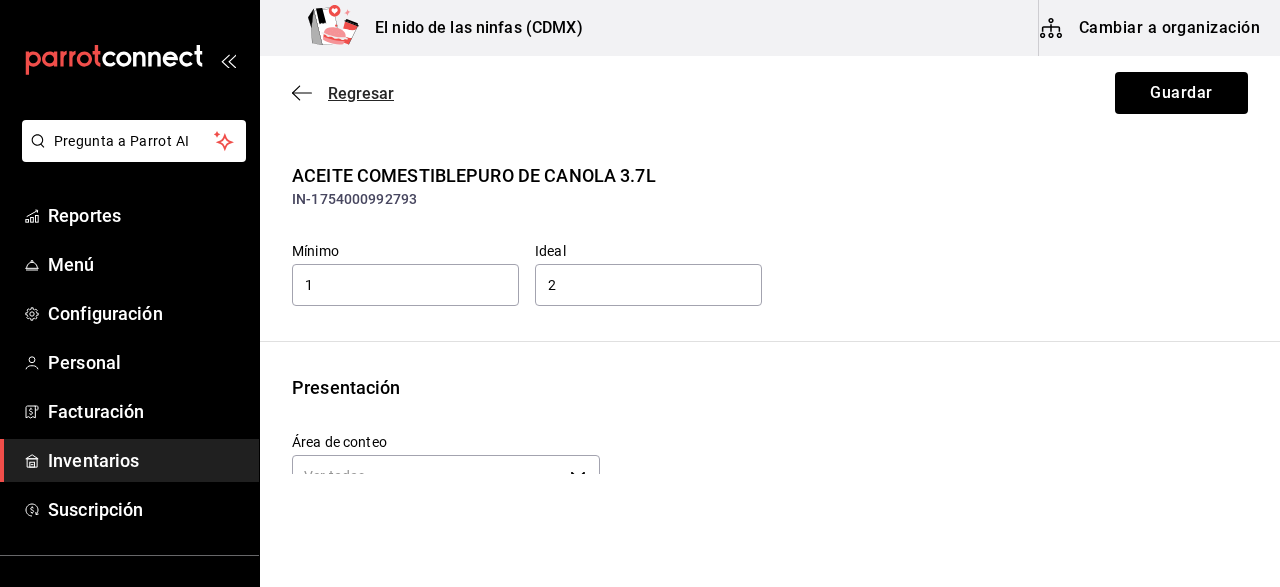 click 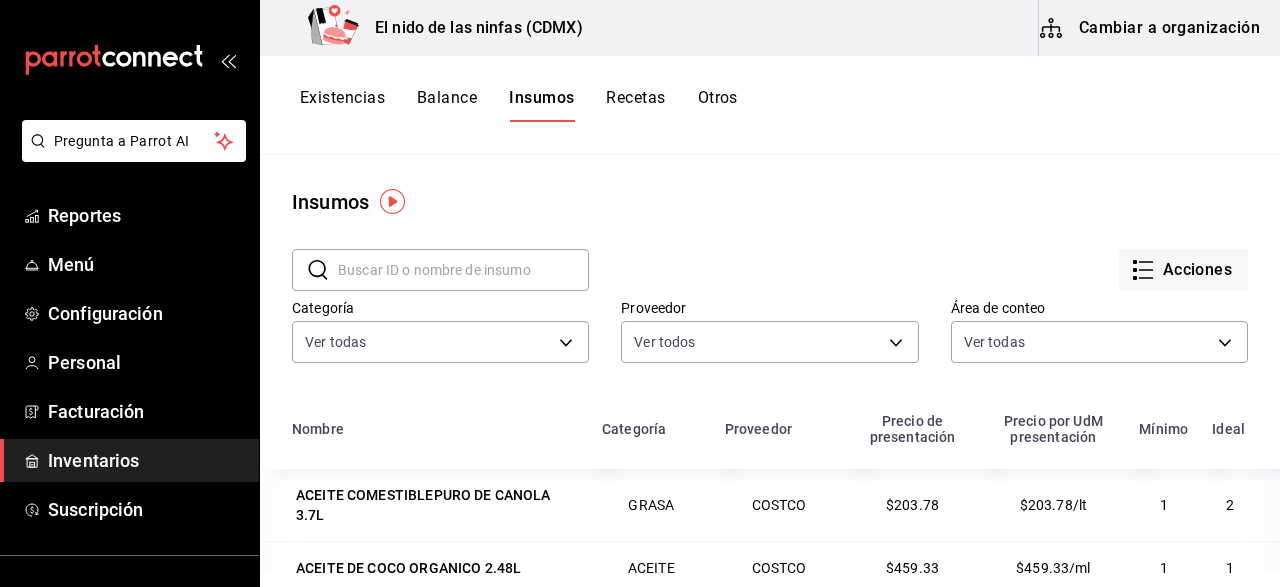 click at bounding box center [463, 270] 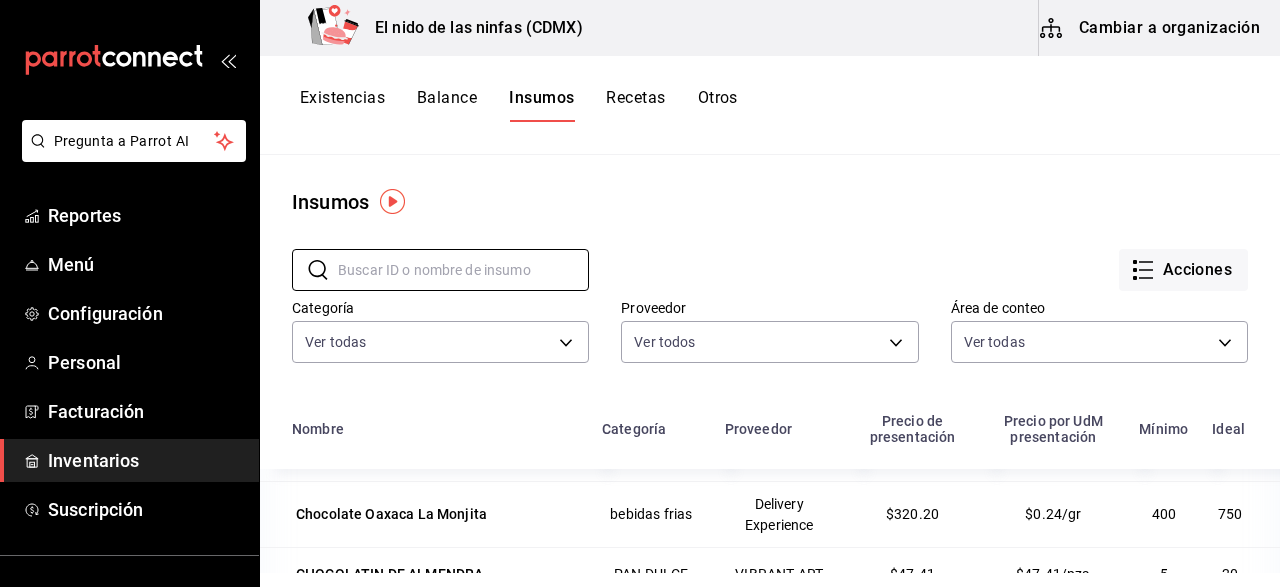 scroll, scrollTop: 4131, scrollLeft: 0, axis: vertical 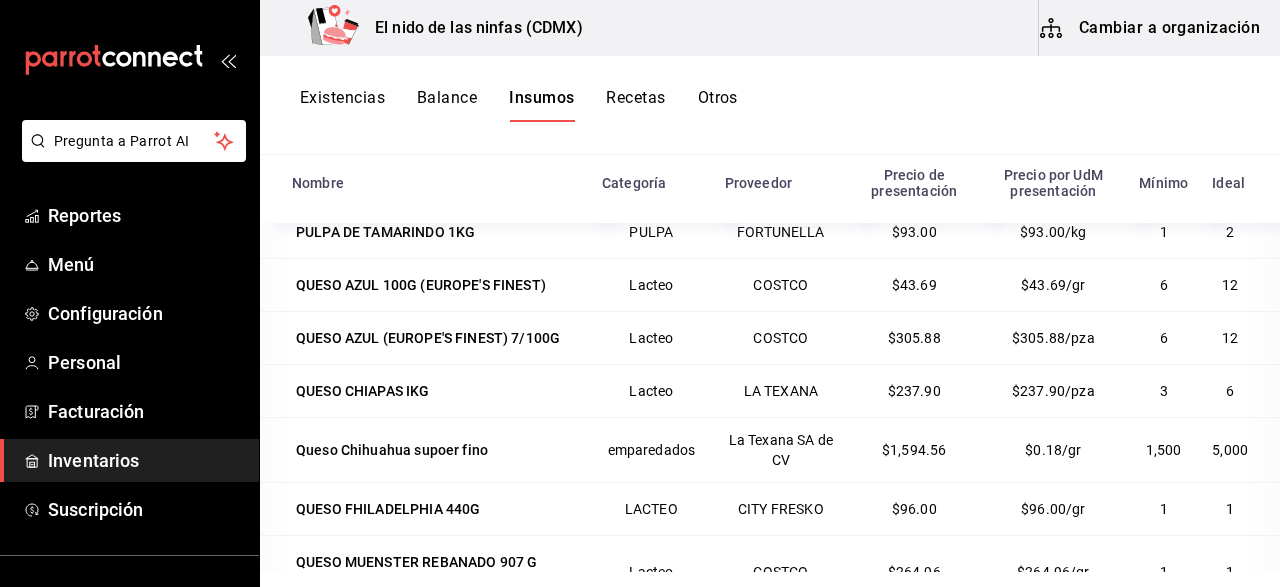 click on "Inventarios" at bounding box center (145, 460) 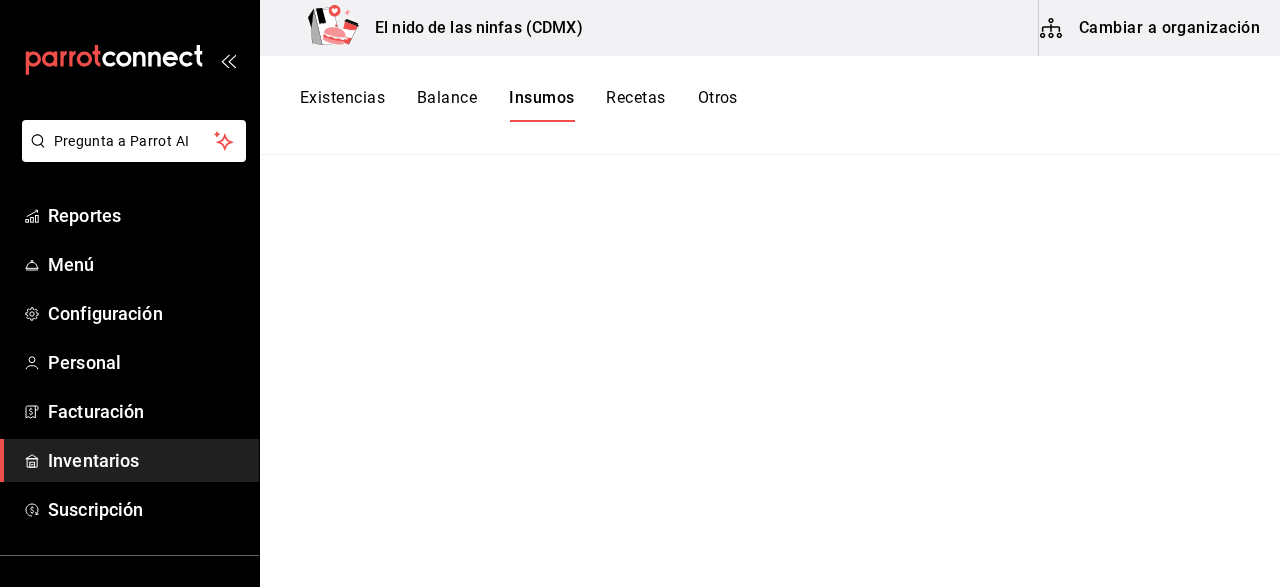 scroll, scrollTop: 0, scrollLeft: 0, axis: both 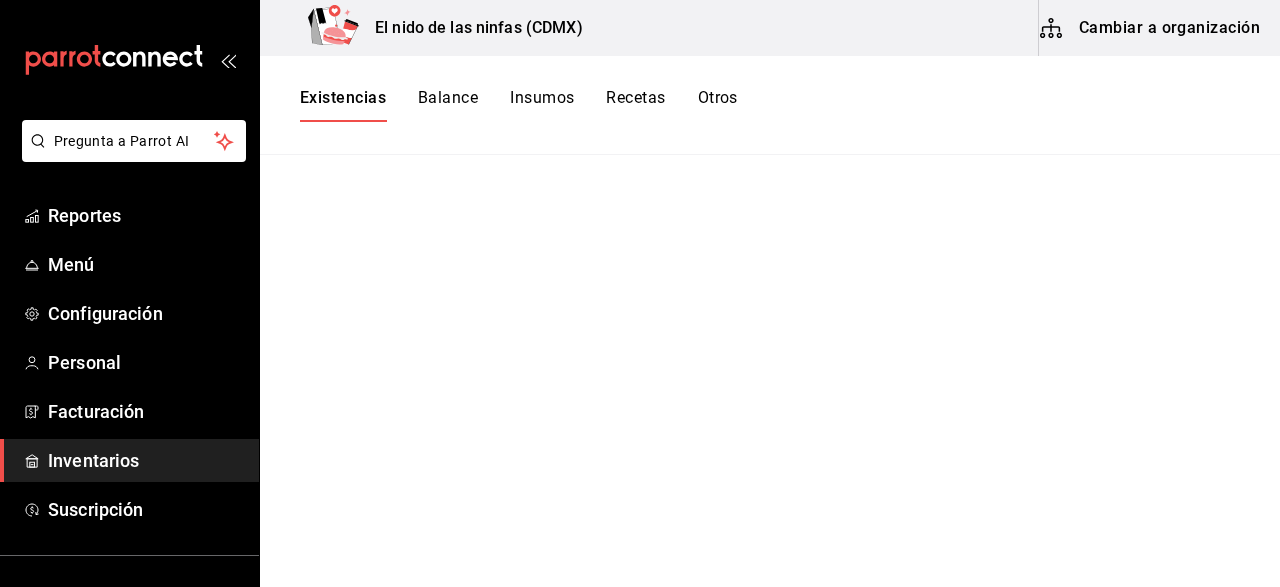 click on "Cambiar a organización" at bounding box center [1151, 28] 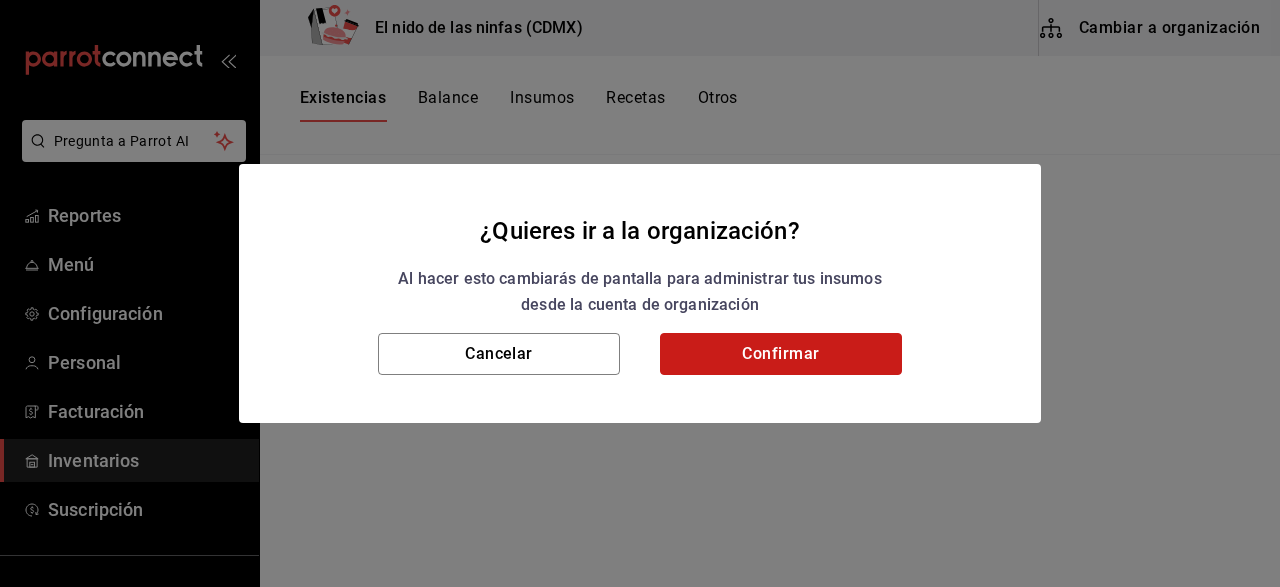 click on "Confirmar" at bounding box center (781, 354) 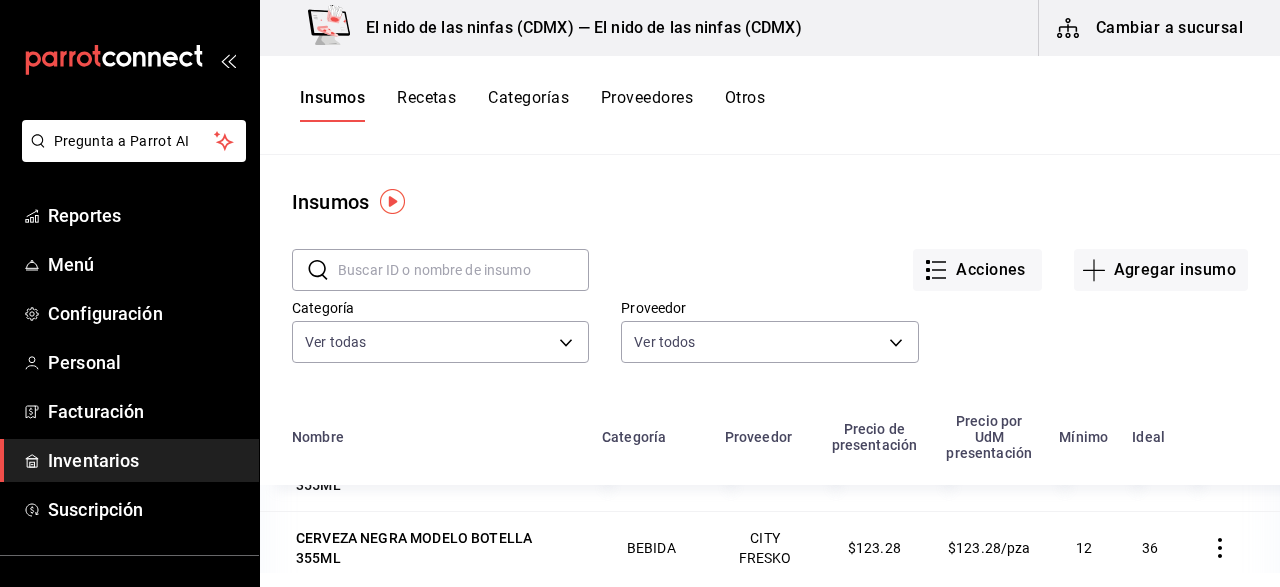 scroll, scrollTop: 4200, scrollLeft: 0, axis: vertical 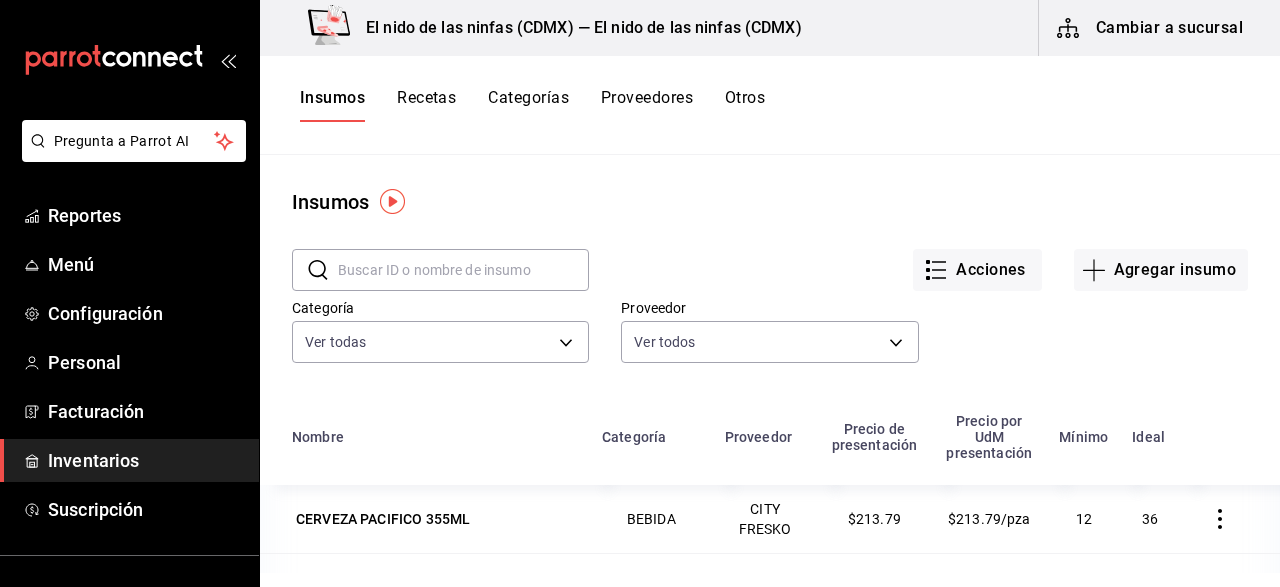 click at bounding box center [463, 270] 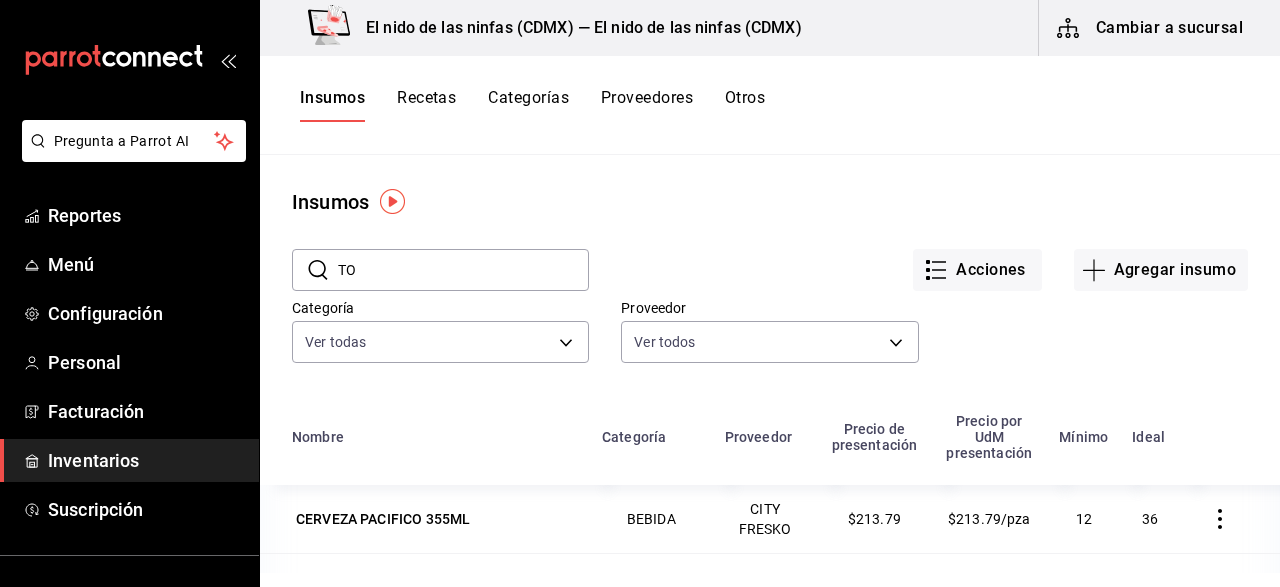 scroll, scrollTop: 0, scrollLeft: 0, axis: both 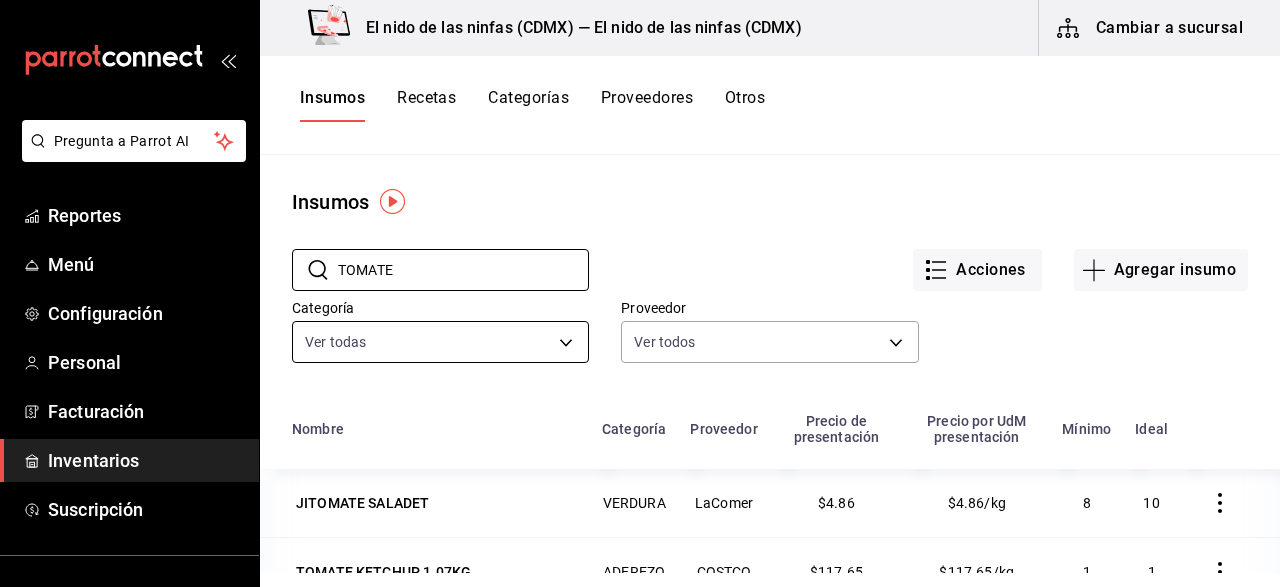 type on "TOMATE" 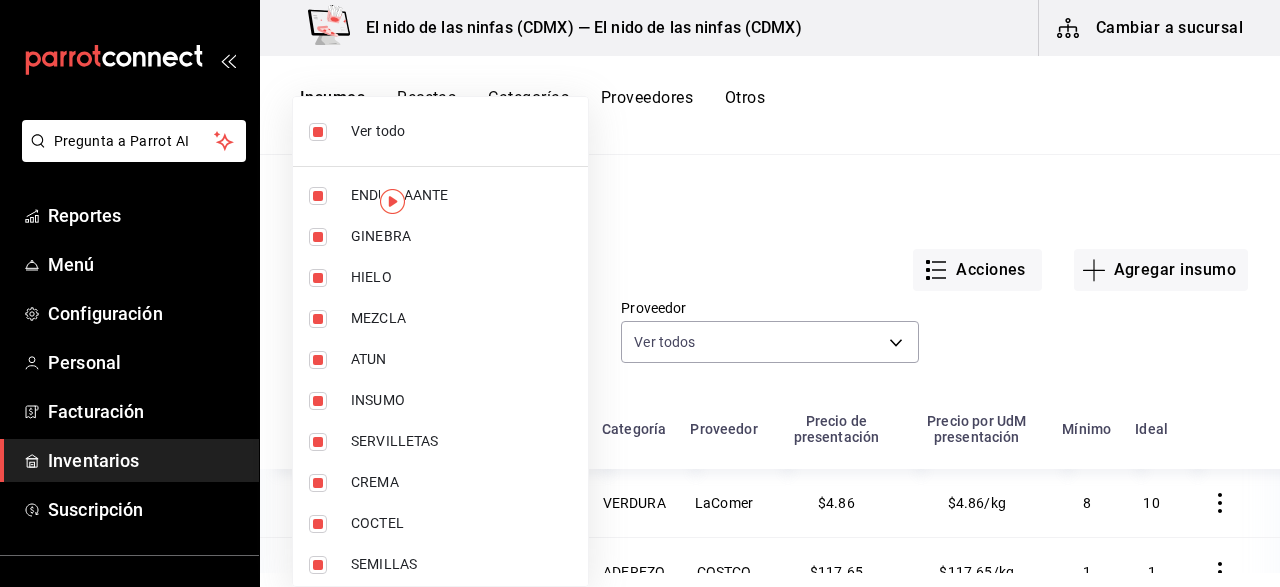 click on "Pregunta a Parrot AI Reportes   Menú   Configuración   Personal   Facturación   Inventarios   Suscripción   Ayuda Recomienda Parrot   [FIRST] [LAST]   Sugerir nueva función   El nido de las ninfas ([CITY]) — El nido de las ninfas ([CITY]) Cambiar a sucursal Insumos Recetas Categorías Proveedores Otros Insumos ​ TOMATE ​ Acciones Agregar insumo Categoría Ver todas Proveedor Ver todos Nombre Categoría Proveedor Precio de presentación Precio por UdM presentación Mínimo Ideal JITOMATE SALADET VERDURA LaComer $4.86 $4.86/kg 8 10 TOMATE KETCHUP 1.07KG ADEREZO COSTCO $117.65 $117.65/kg 1 1 TOMATES CALIFORNIA EN ACEITE OLIVA 992G ADEREZO COSTCO $285.42 $285.42/gr 1 1 GANA 1 MES GRATIS EN TU SUSCRIPCIÓN AQUÍ ¿Recuerdas cómo empezó tu restaurante?
Hoy puedes ayudar a un colega a tener el mismo cambio que tú viviste.
Recomienda Parrot directamente desde tu Portal Administrador.
Es fácil y rápido.
🎁 Por cada restaurante que se una, ganas 1 mes gratis. Ver video tutorial Ir a video Reportes" at bounding box center (640, 286) 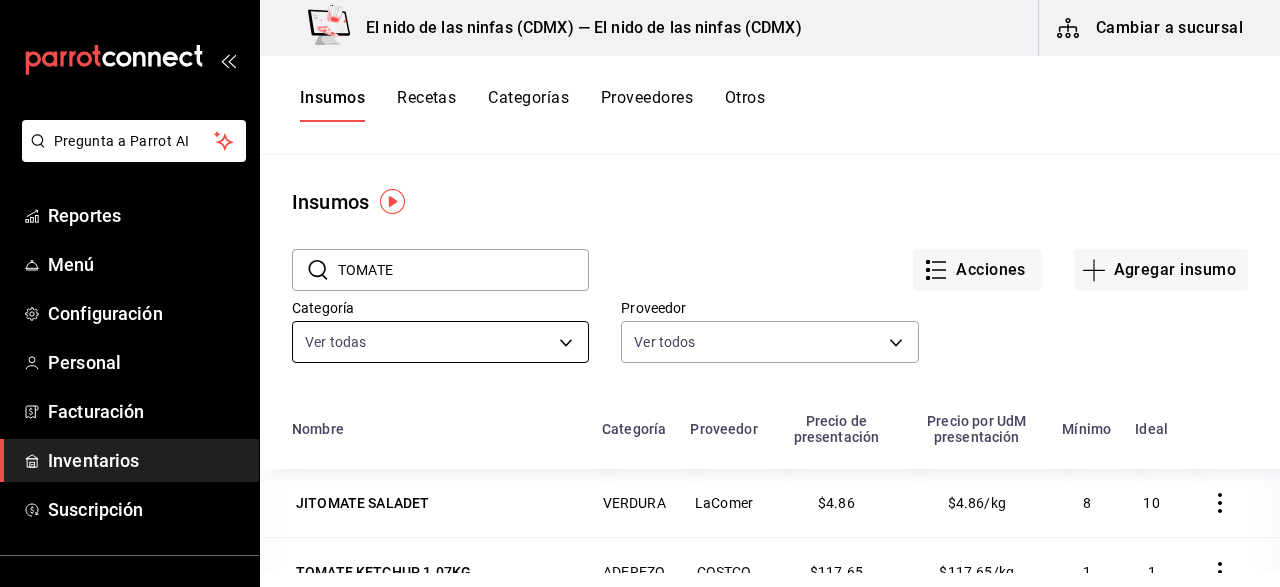 click on "Pregunta a Parrot AI Reportes   Menú   Configuración   Personal   Facturación   Inventarios   Suscripción   Ayuda Recomienda Parrot   [FIRST] [LAST]   Sugerir nueva función   El nido de las ninfas ([CITY]) — El nido de las ninfas ([CITY]) Cambiar a sucursal Insumos Recetas Categorías Proveedores Otros Insumos ​ TOMATE ​ Acciones Agregar insumo Categoría Ver todas Proveedor Ver todos Nombre Categoría Proveedor Precio de presentación Precio por UdM presentación Mínimo Ideal JITOMATE SALADET VERDURA LaComer $4.86 $4.86/kg 8 10 TOMATE KETCHUP 1.07KG ADEREZO COSTCO $117.65 $117.65/kg 1 1 TOMATES CALIFORNIA EN ACEITE OLIVA 992G ADEREZO COSTCO $285.42 $285.42/gr 1 1 GANA 1 MES GRATIS EN TU SUSCRIPCIÓN AQUÍ ¿Recuerdas cómo empezó tu restaurante?
Hoy puedes ayudar a un colega a tener el mismo cambio que tú viviste.
Recomienda Parrot directamente desde tu Portal Administrador.
Es fácil y rápido.
🎁 Por cada restaurante que se una, ganas 1 mes gratis. Ver video tutorial Ir a video Reportes" at bounding box center (640, 286) 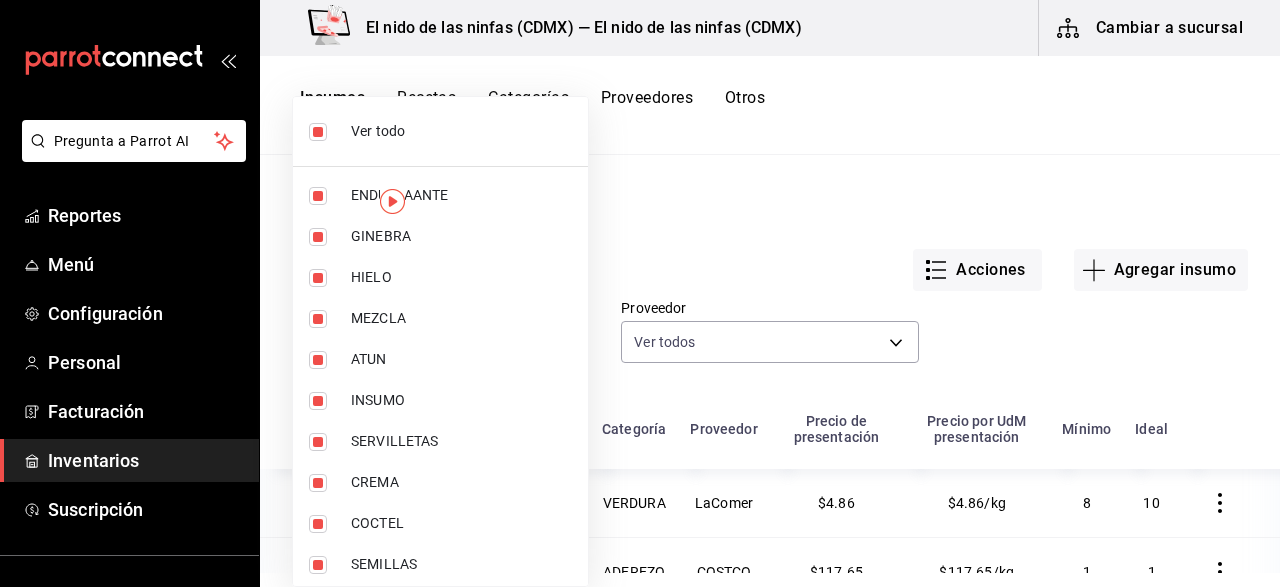click at bounding box center (640, 293) 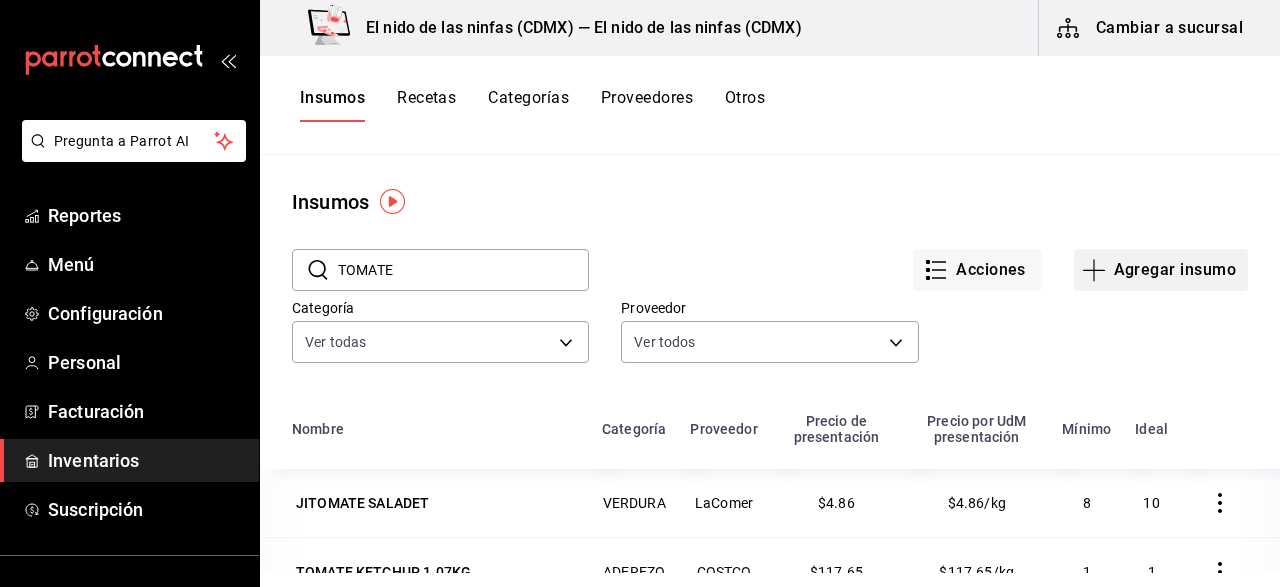click on "Agregar insumo" at bounding box center [1161, 270] 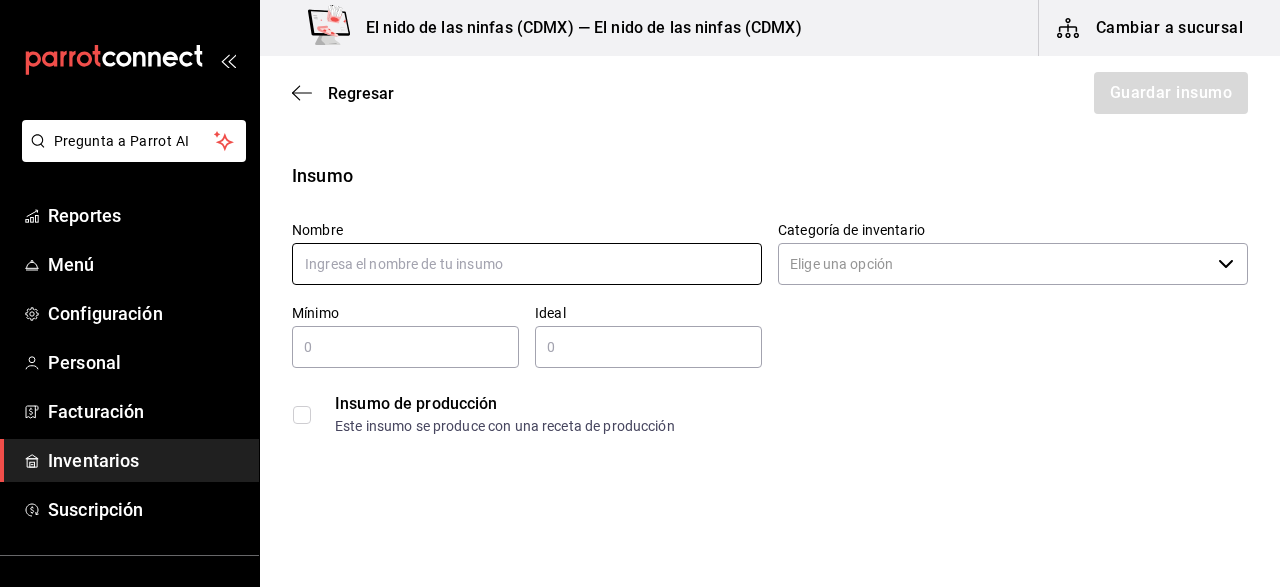 click at bounding box center (527, 264) 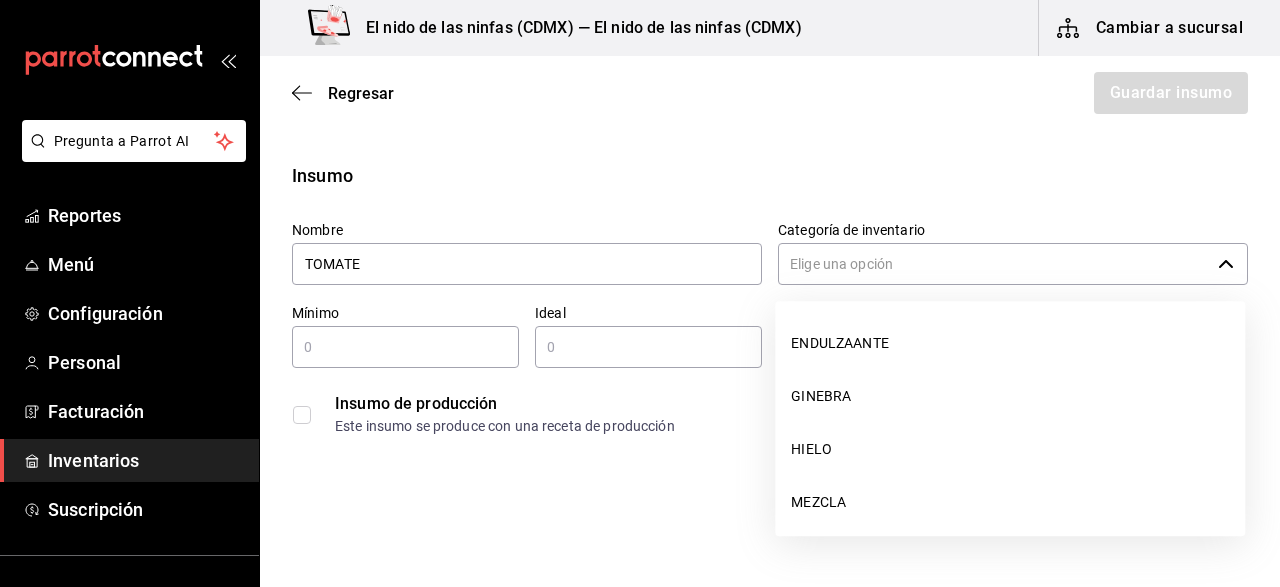 click 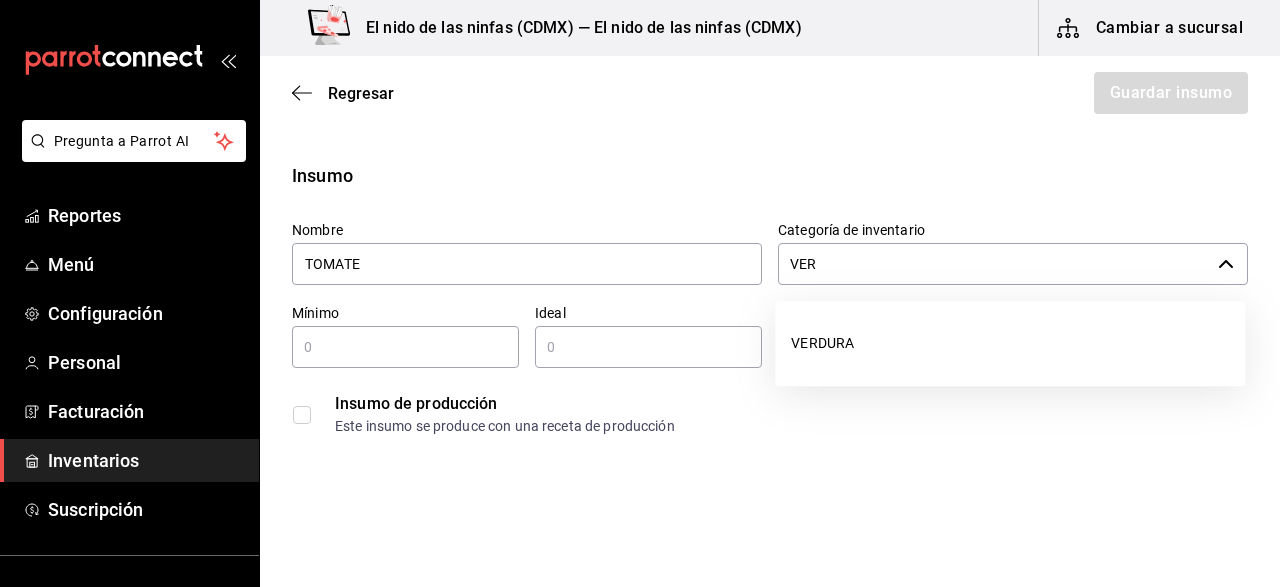 click on "VER" at bounding box center (994, 264) 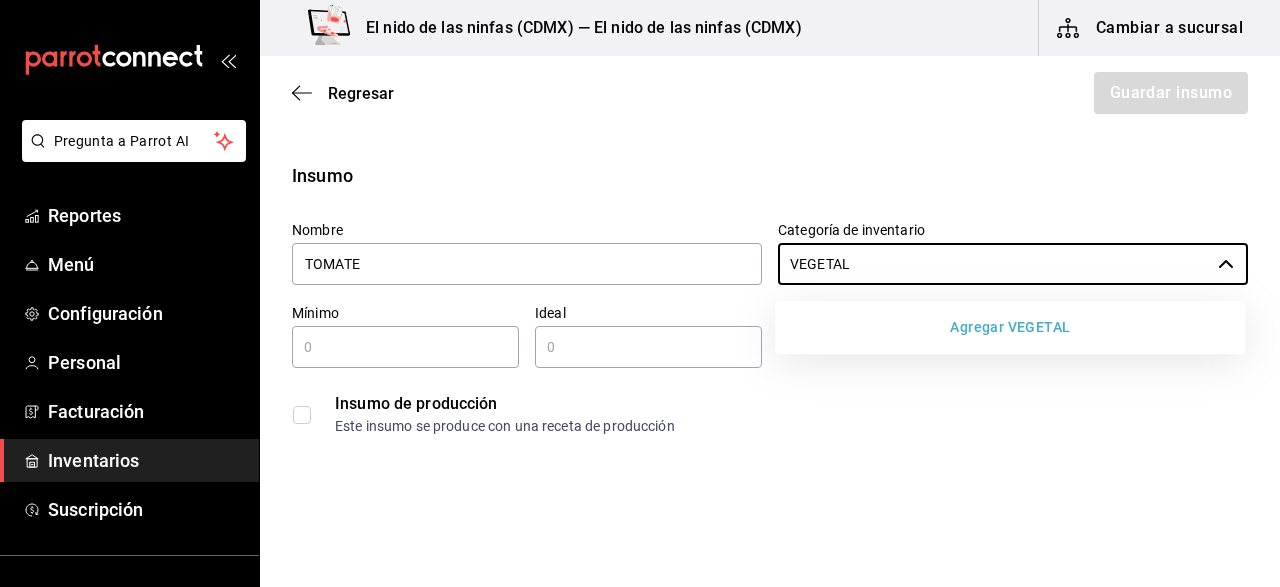 type on "VEGETAL" 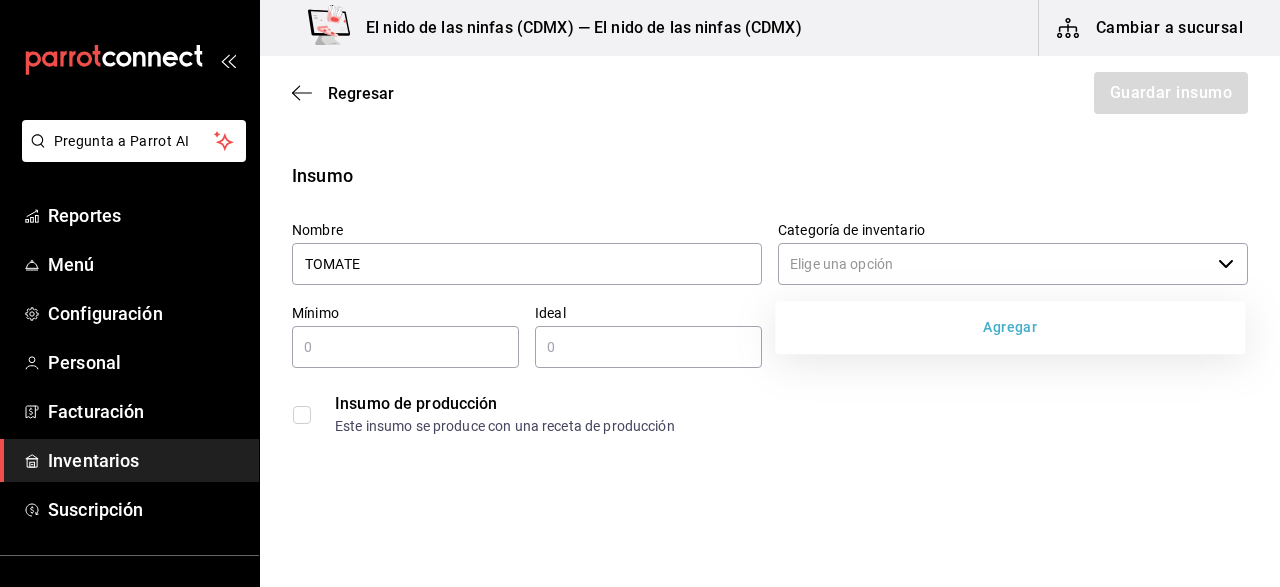 click at bounding box center (405, 347) 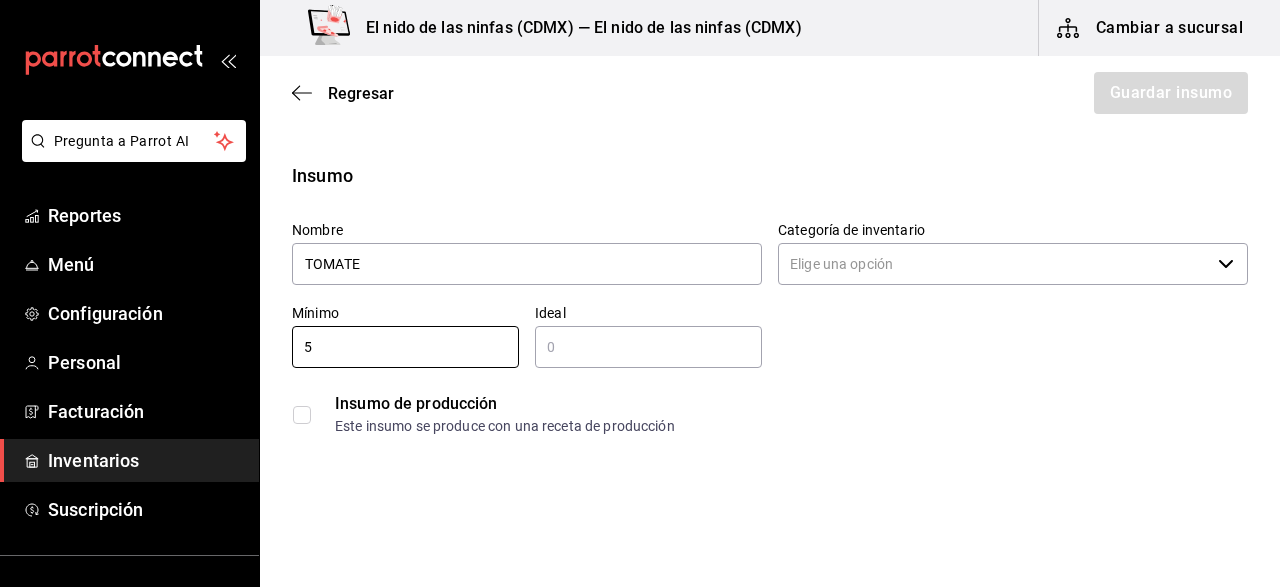 type on "5" 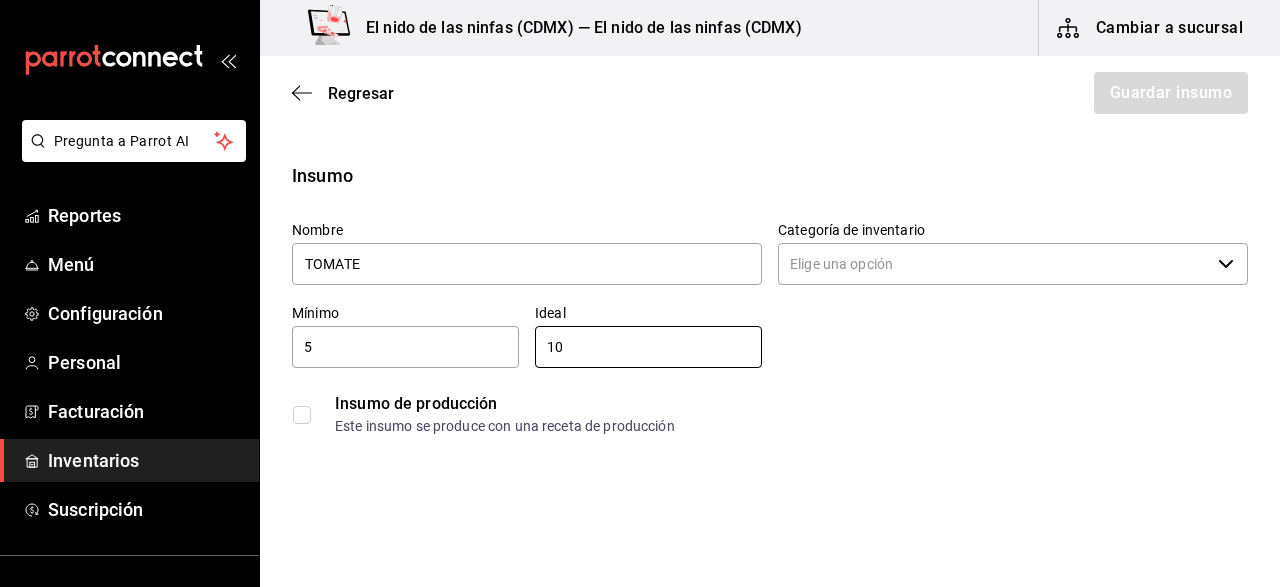 type on "10" 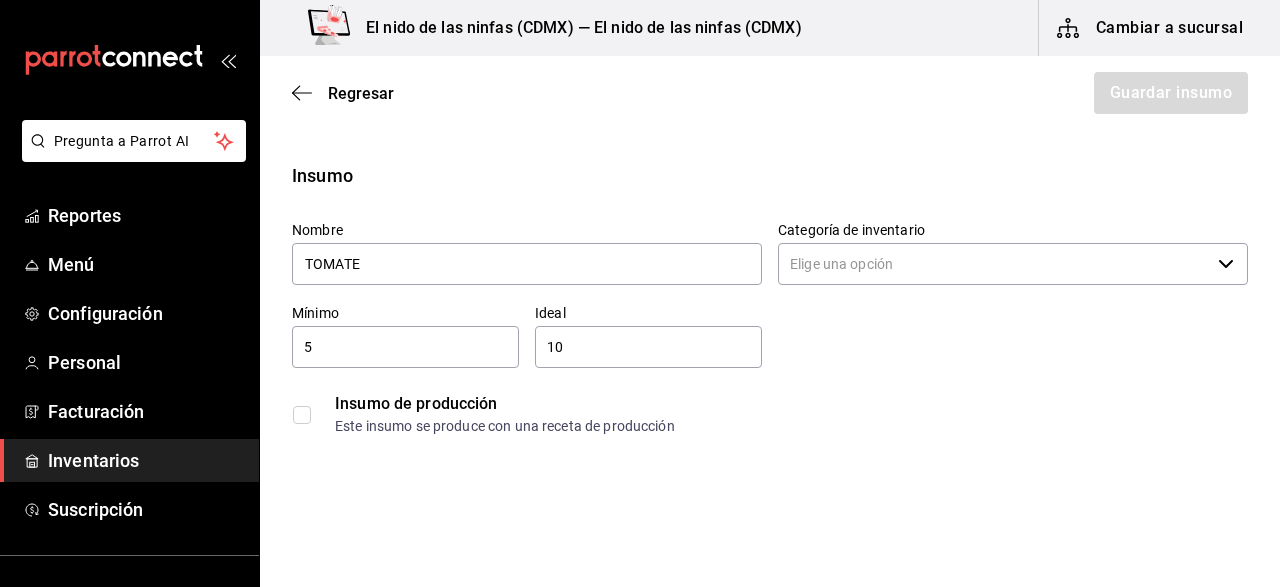 click at bounding box center [302, 415] 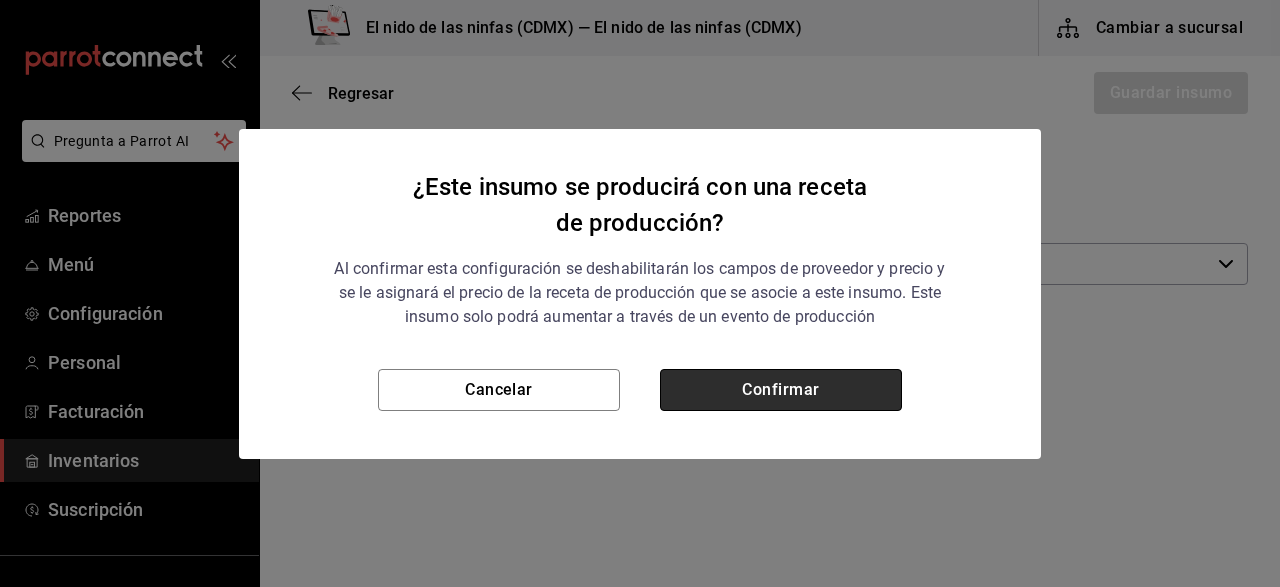 click on "Confirmar" at bounding box center [781, 390] 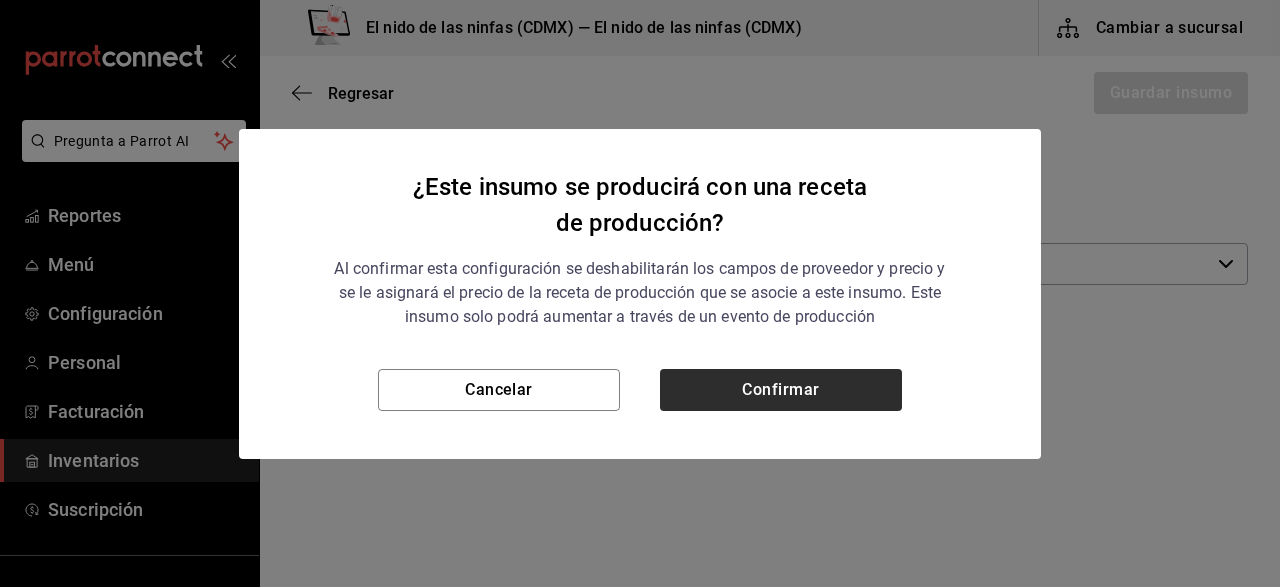 checkbox on "true" 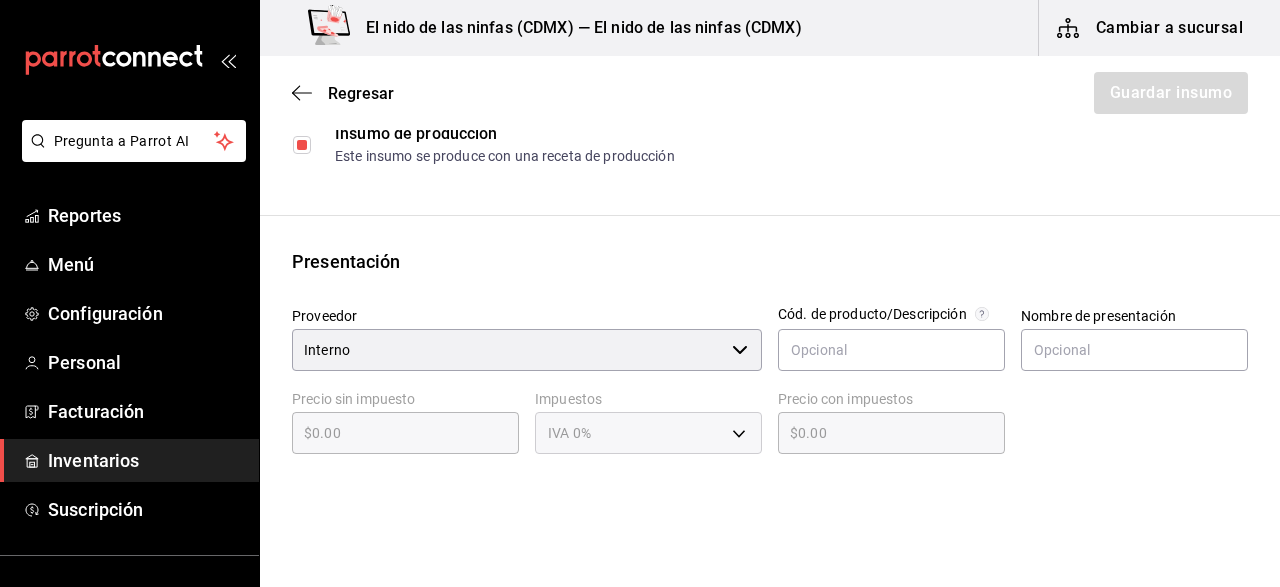 scroll, scrollTop: 300, scrollLeft: 0, axis: vertical 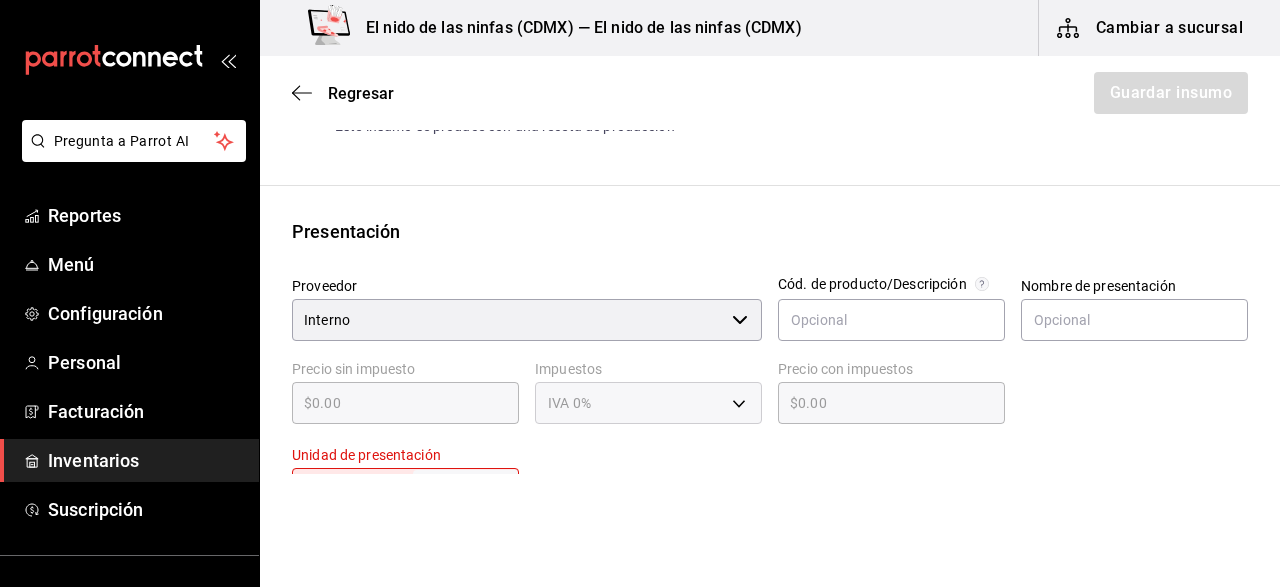 click on "Interno" at bounding box center (508, 320) 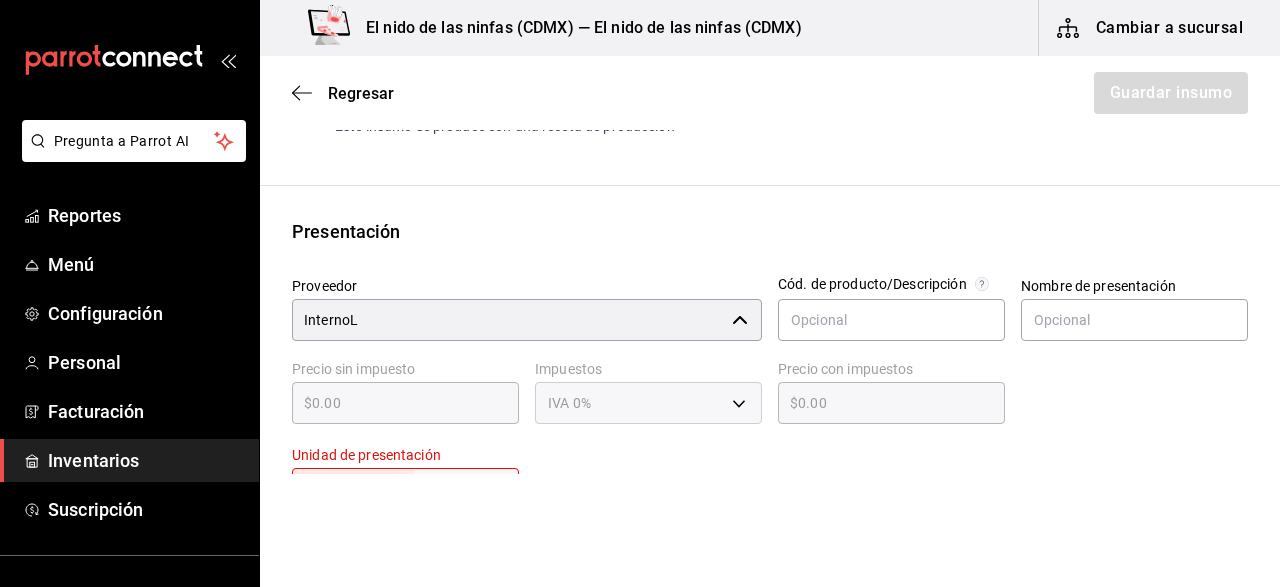 type on "Interno" 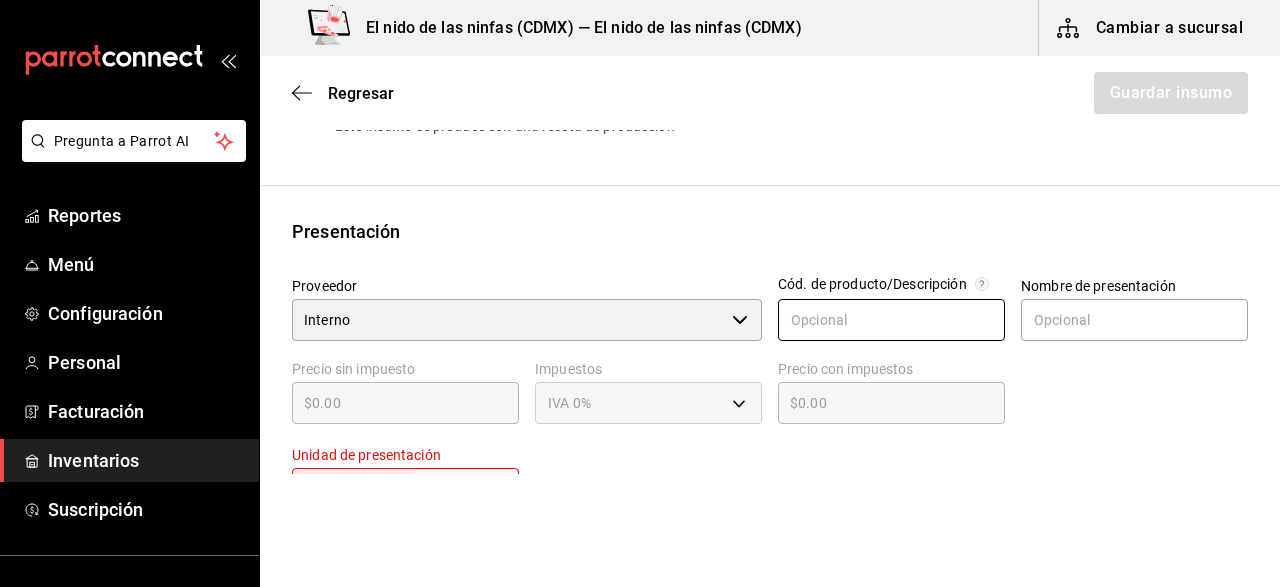 click at bounding box center [891, 320] 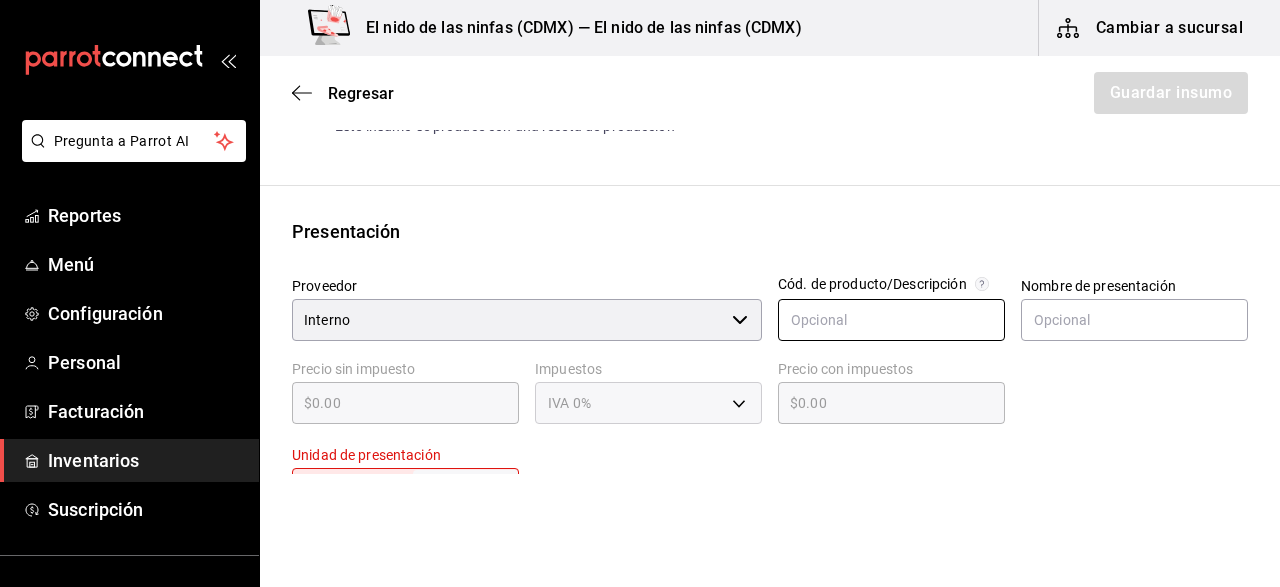 click on "Interno ​" at bounding box center (527, 320) 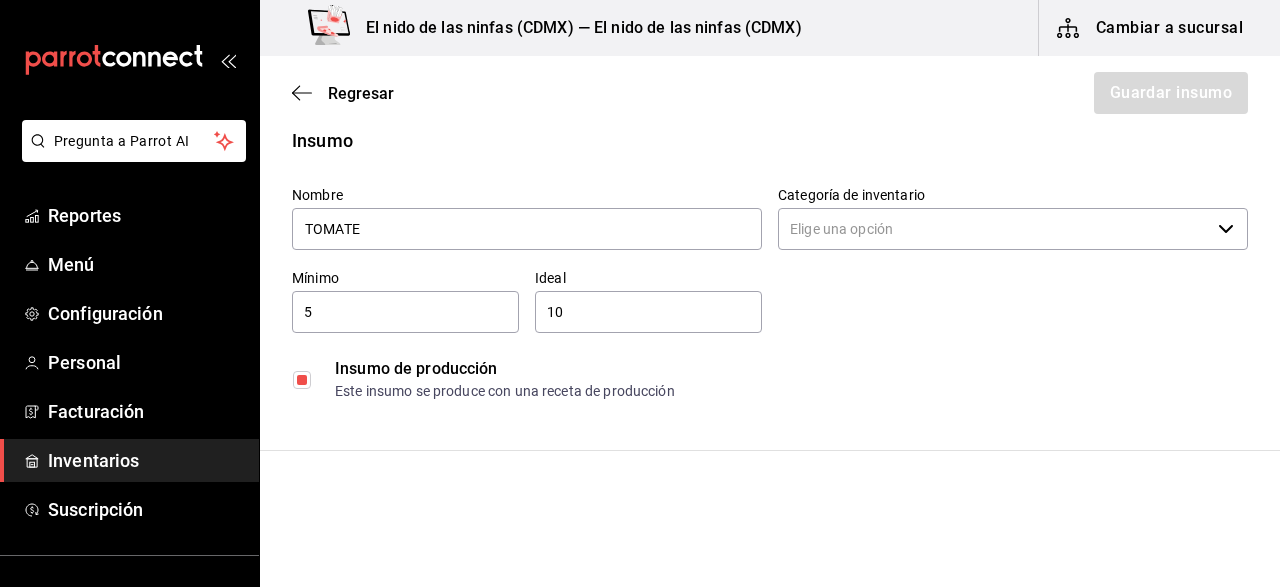 scroll, scrollTop: 0, scrollLeft: 0, axis: both 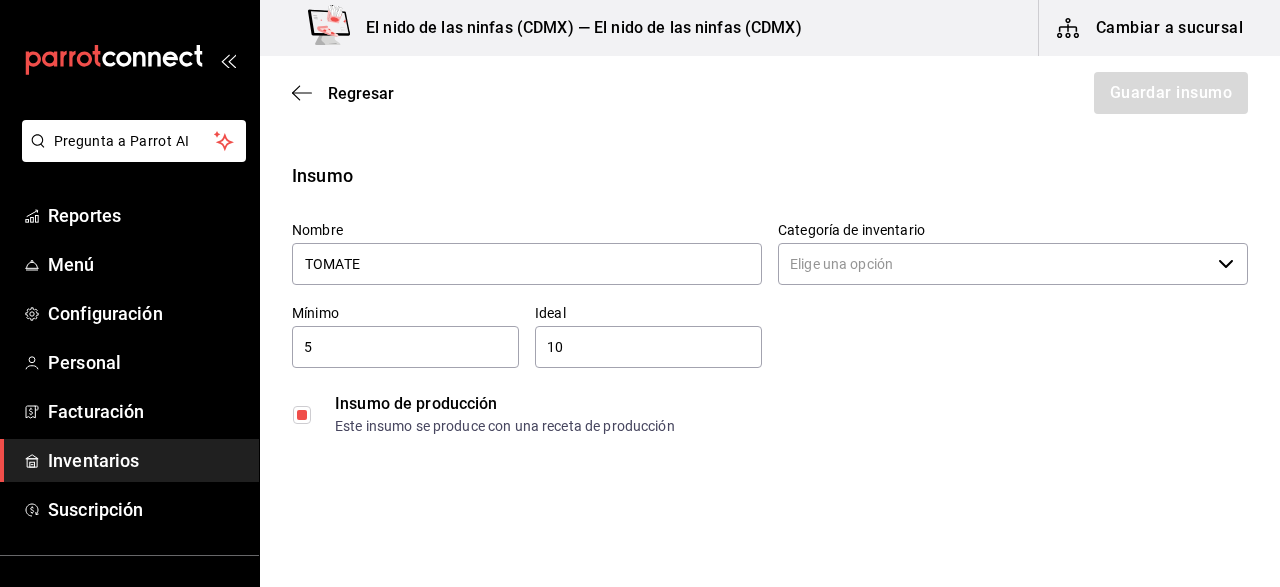 click at bounding box center (302, 415) 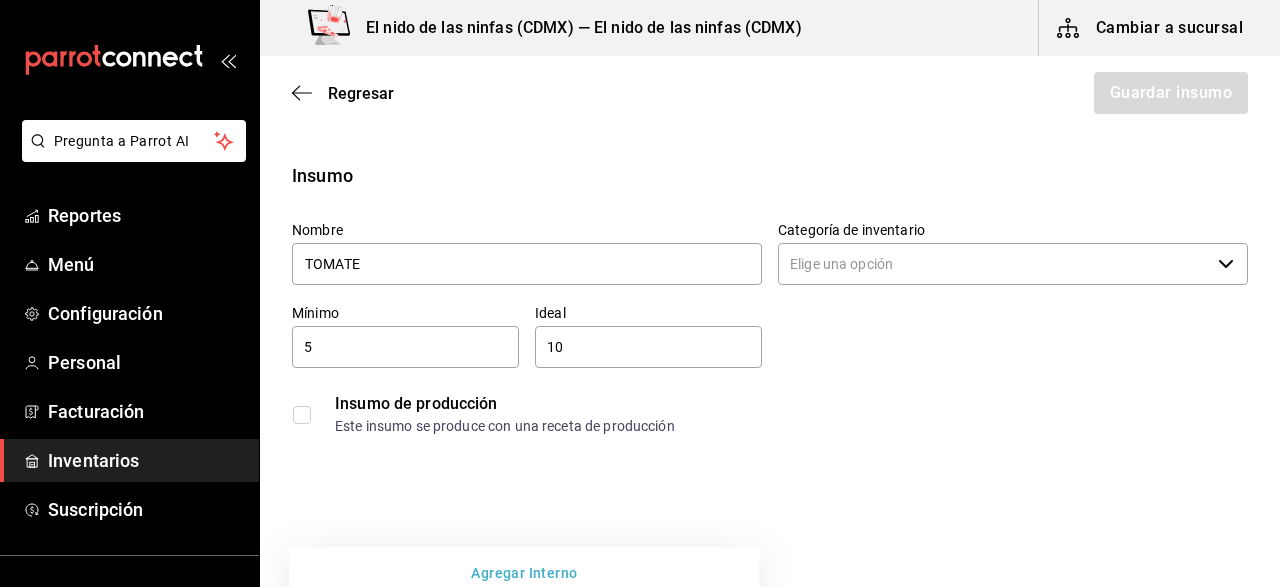 type 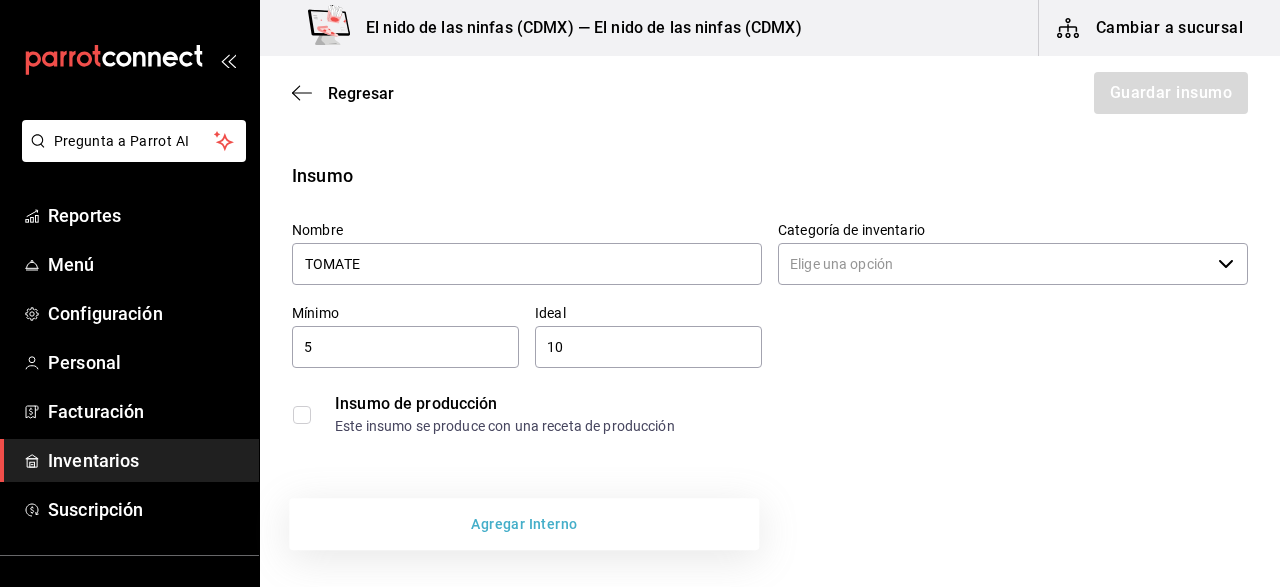 scroll, scrollTop: 200, scrollLeft: 0, axis: vertical 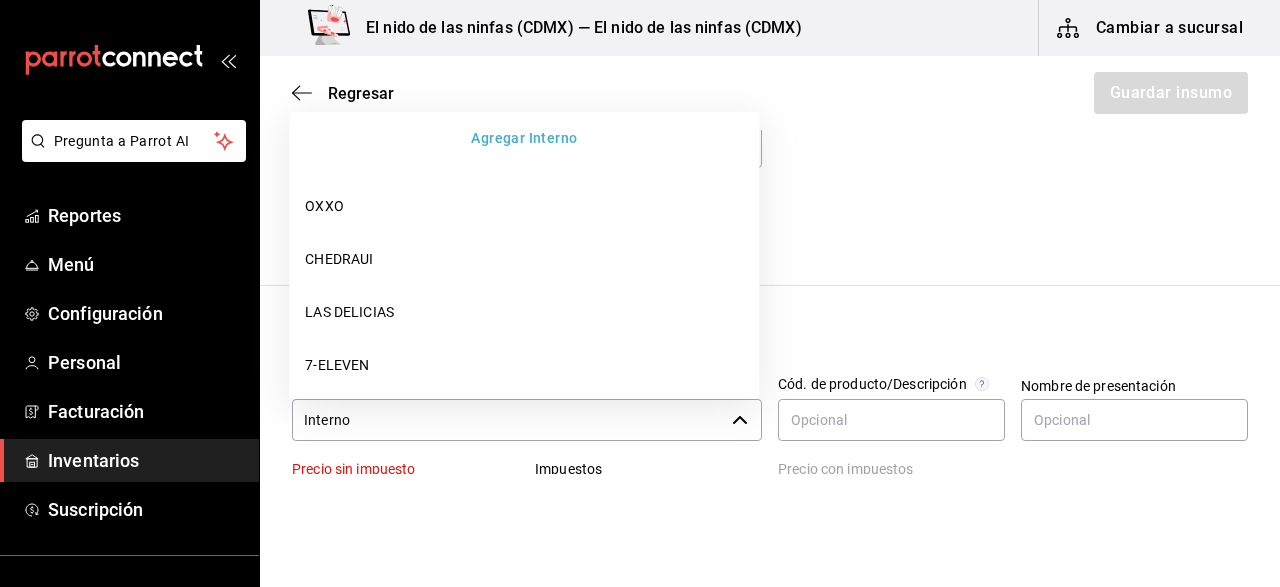 click on "Interno" at bounding box center (508, 420) 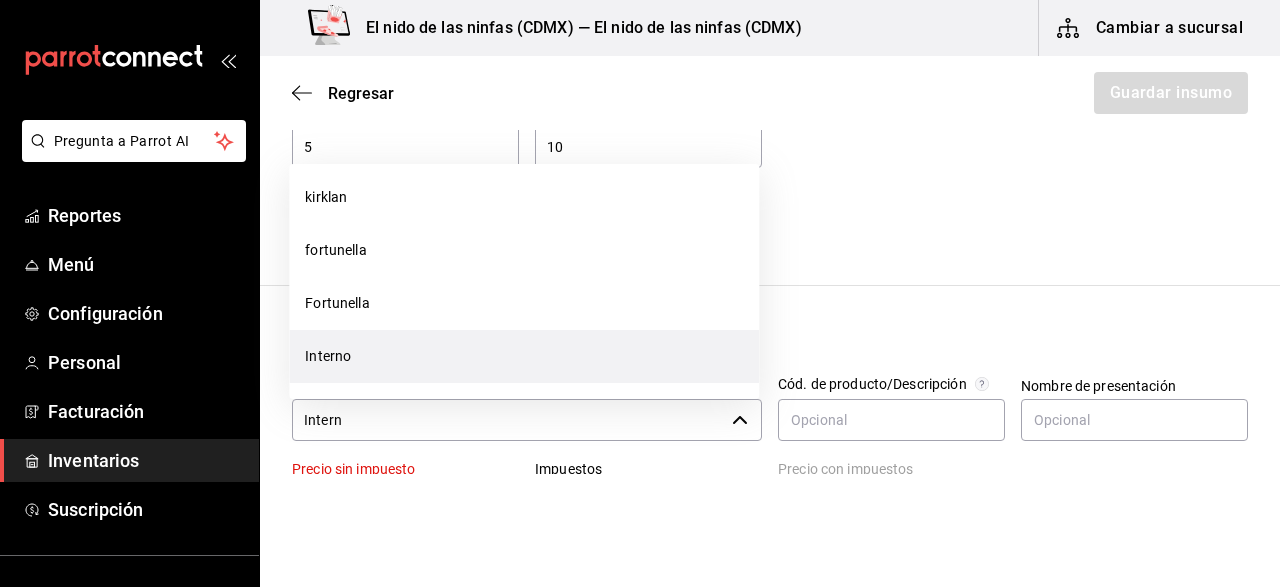 scroll, scrollTop: 0, scrollLeft: 0, axis: both 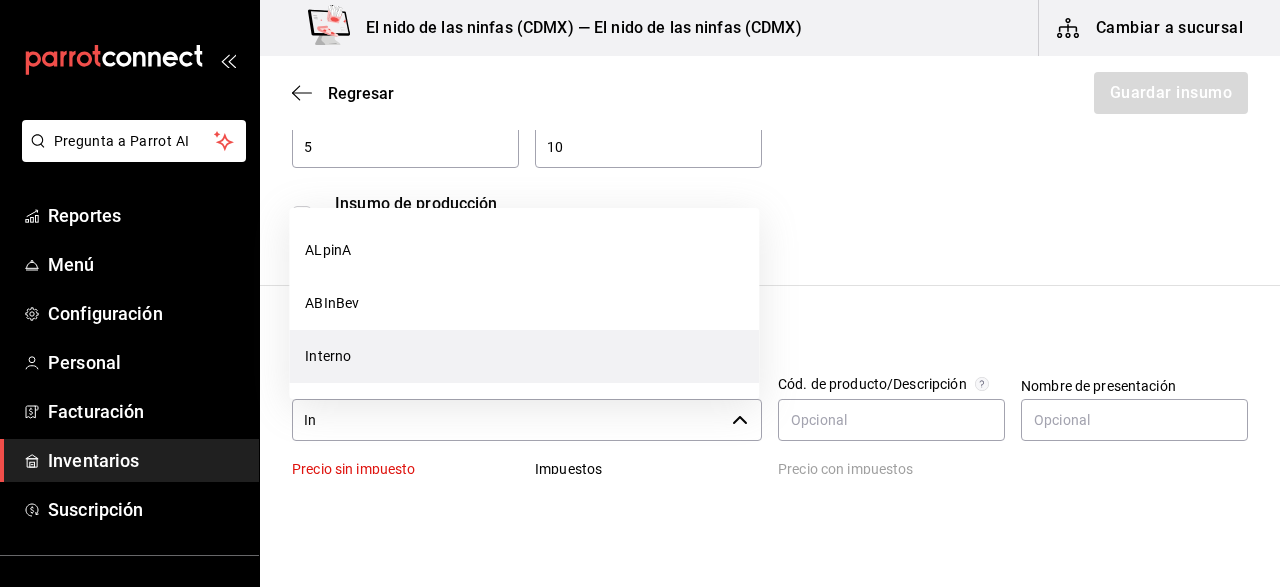 type on "I" 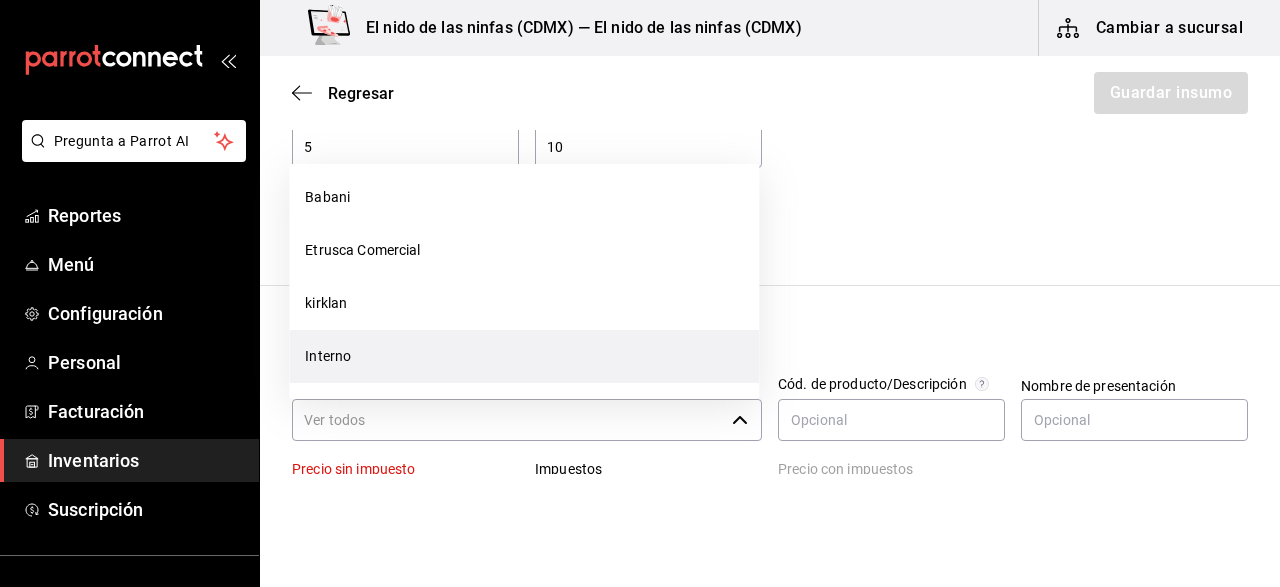 scroll, scrollTop: 0, scrollLeft: 0, axis: both 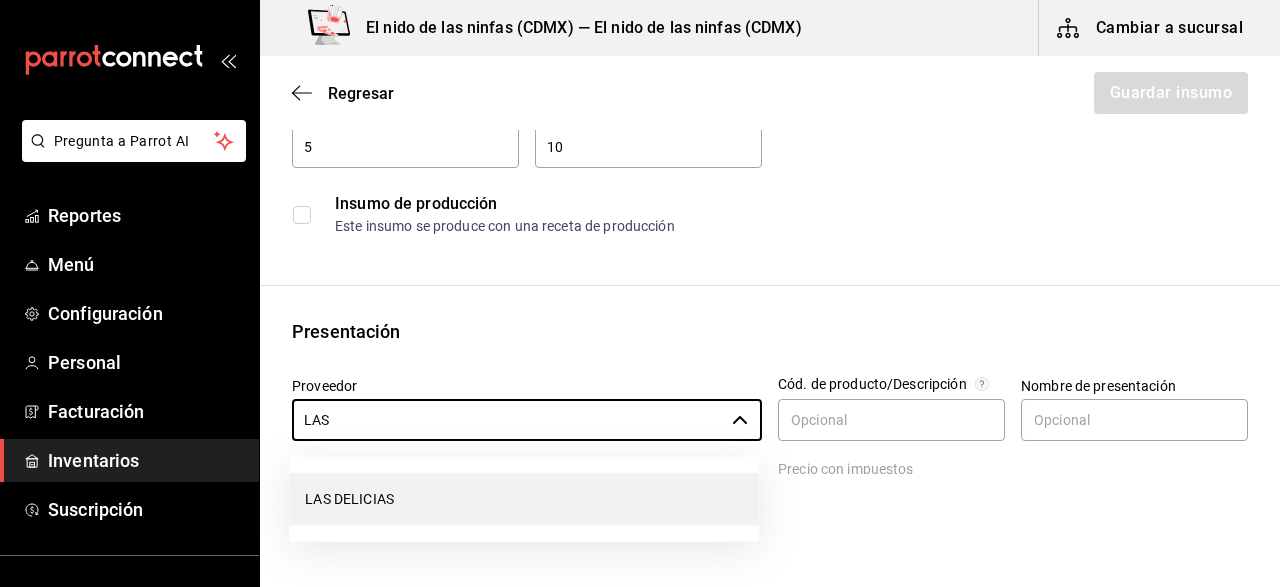 click on "LAS DELICIAS" at bounding box center (524, 499) 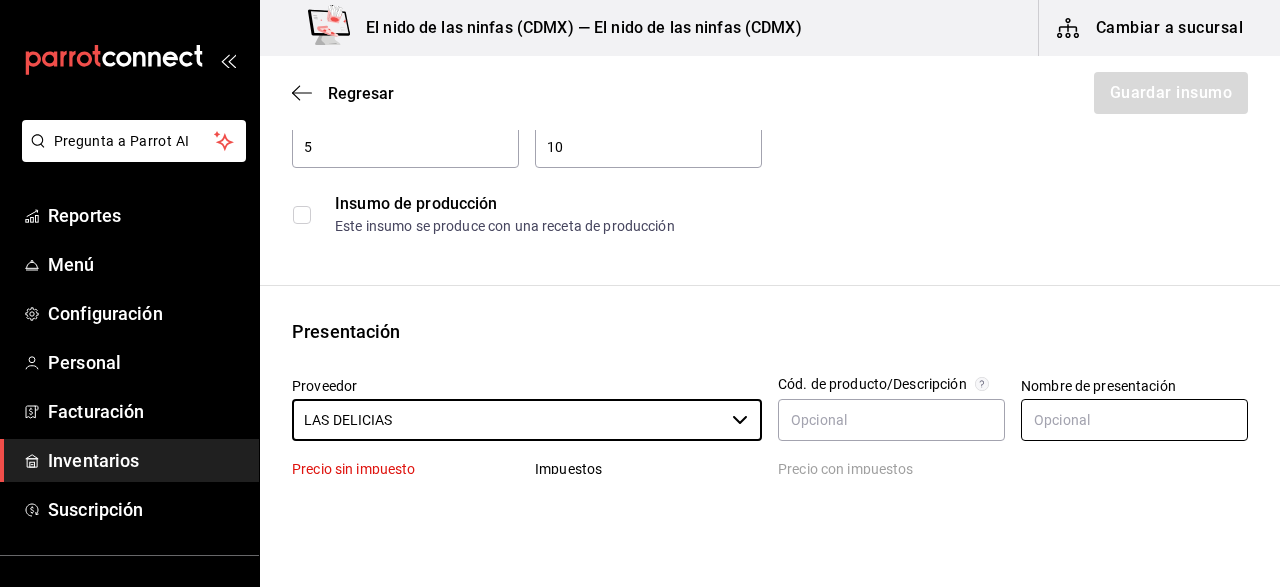 type on "LAS DELICIAS" 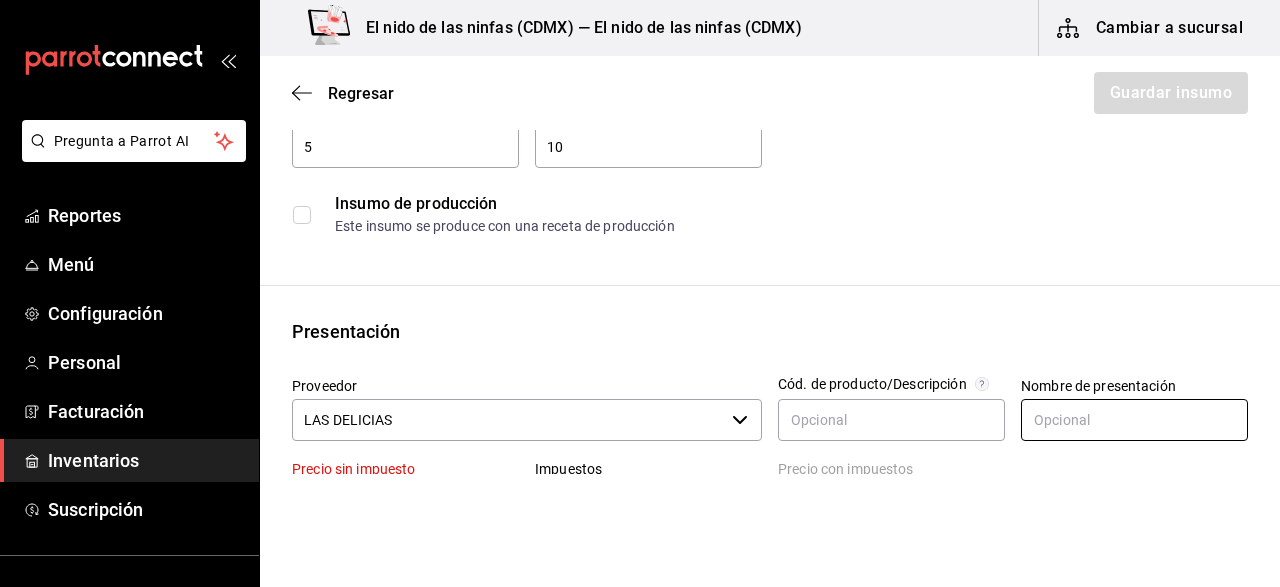 type on "K" 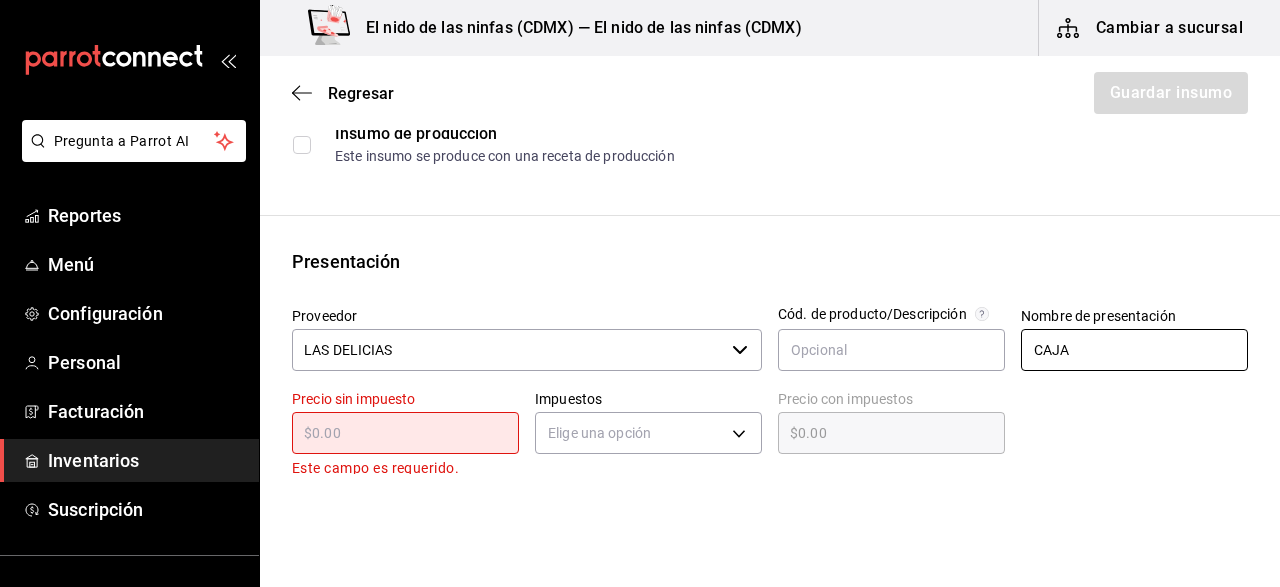scroll, scrollTop: 300, scrollLeft: 0, axis: vertical 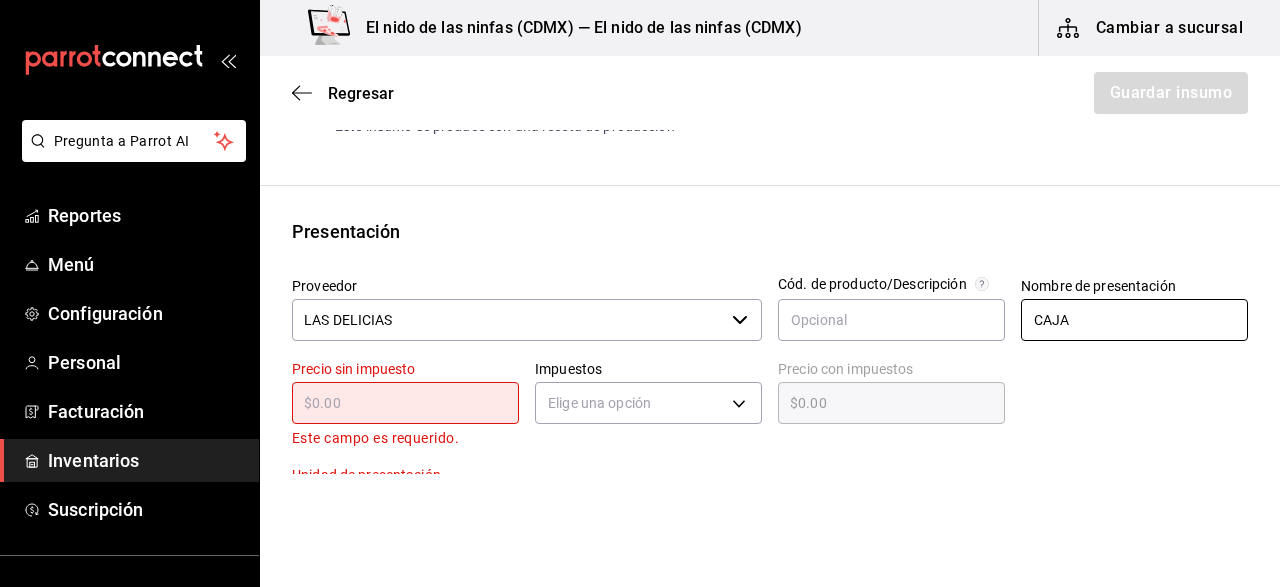 type on "CAJA" 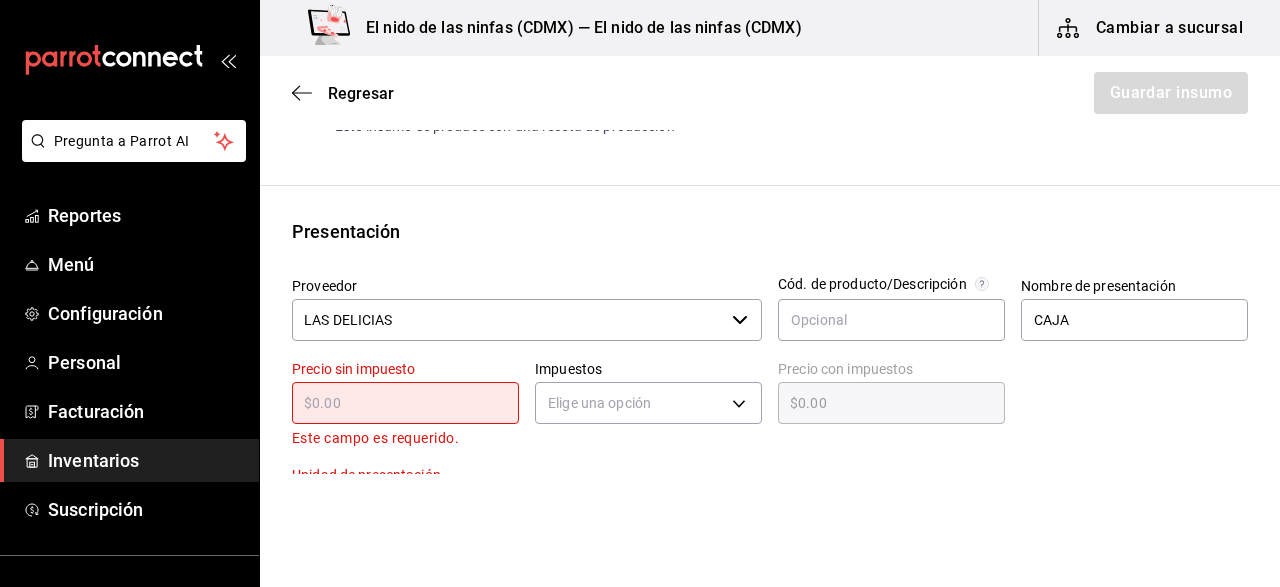 click at bounding box center [405, 403] 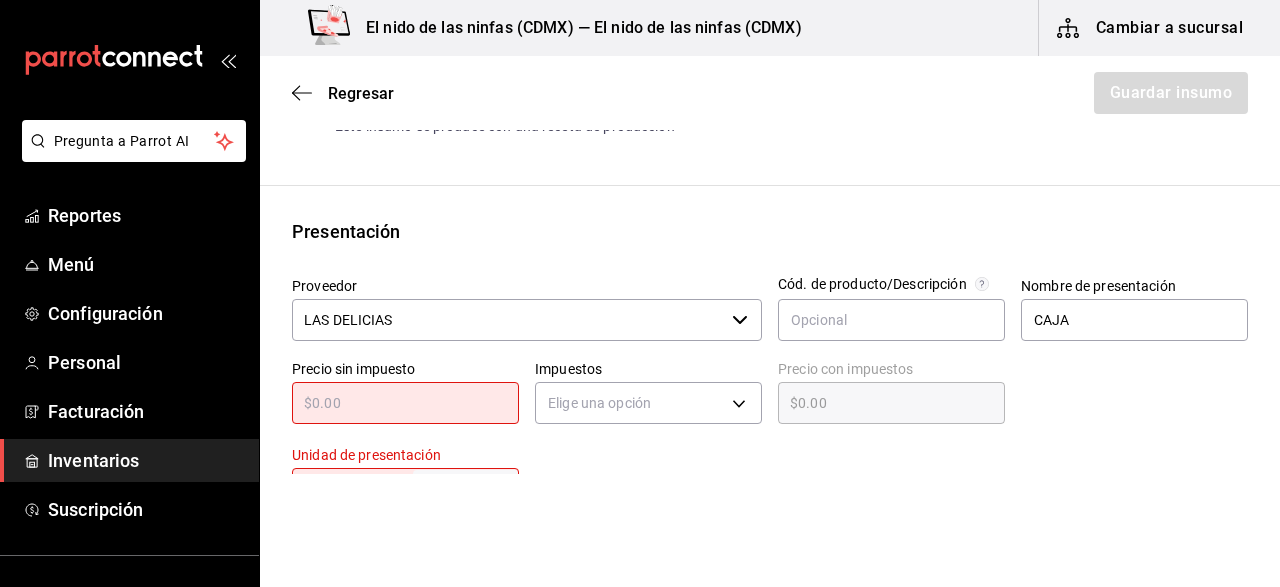 type on "$2" 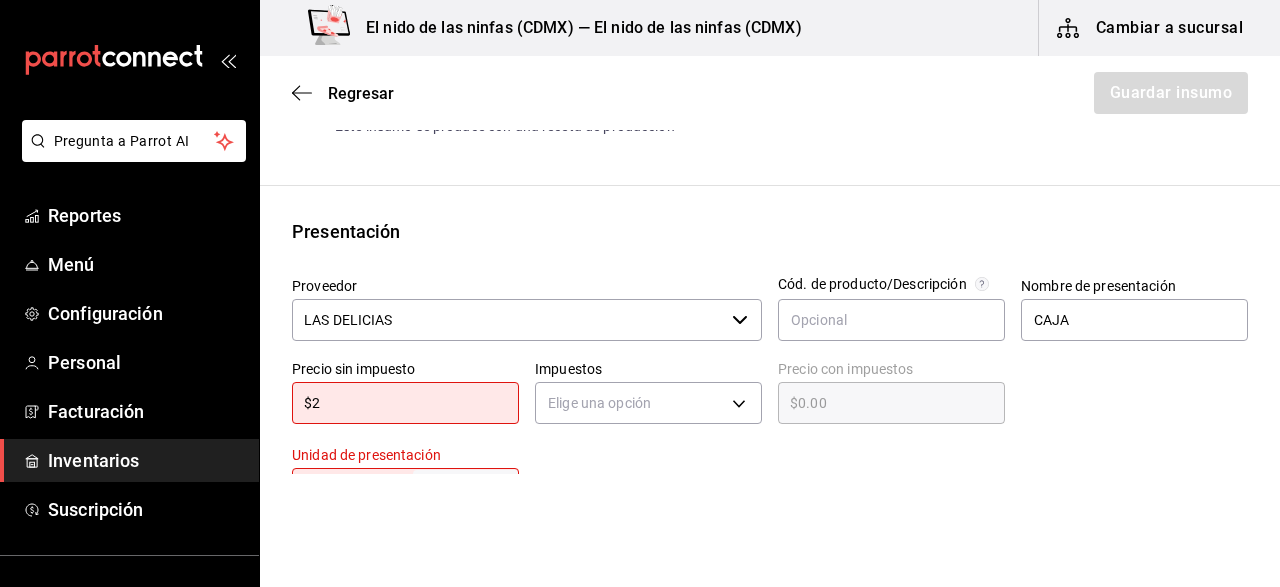 type on "$2.00" 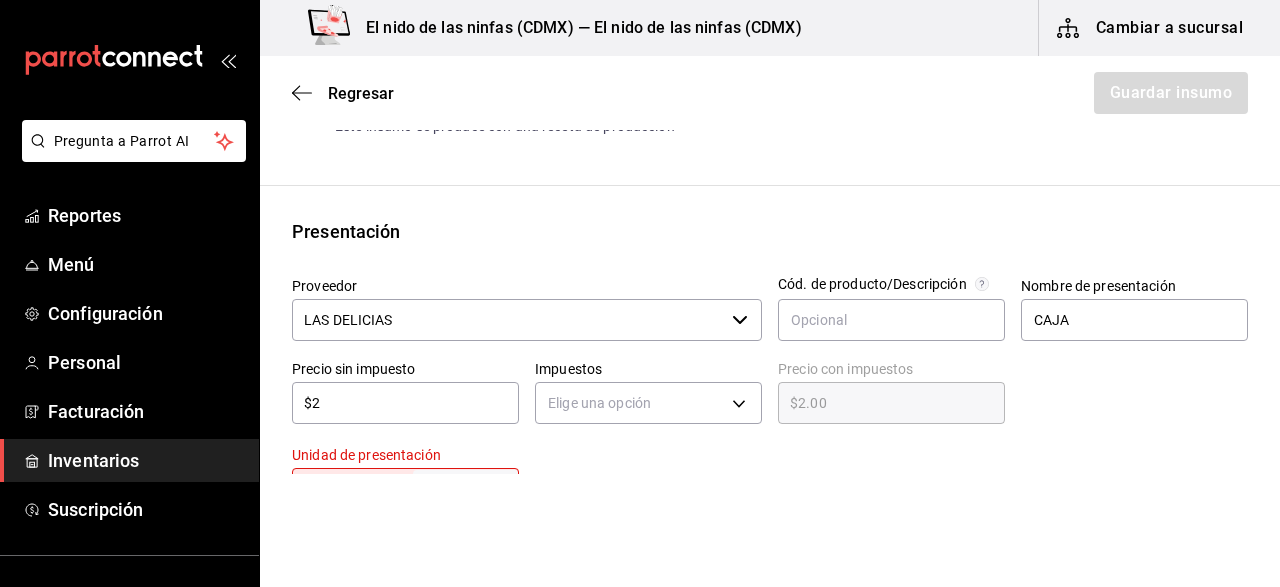 type on "$22" 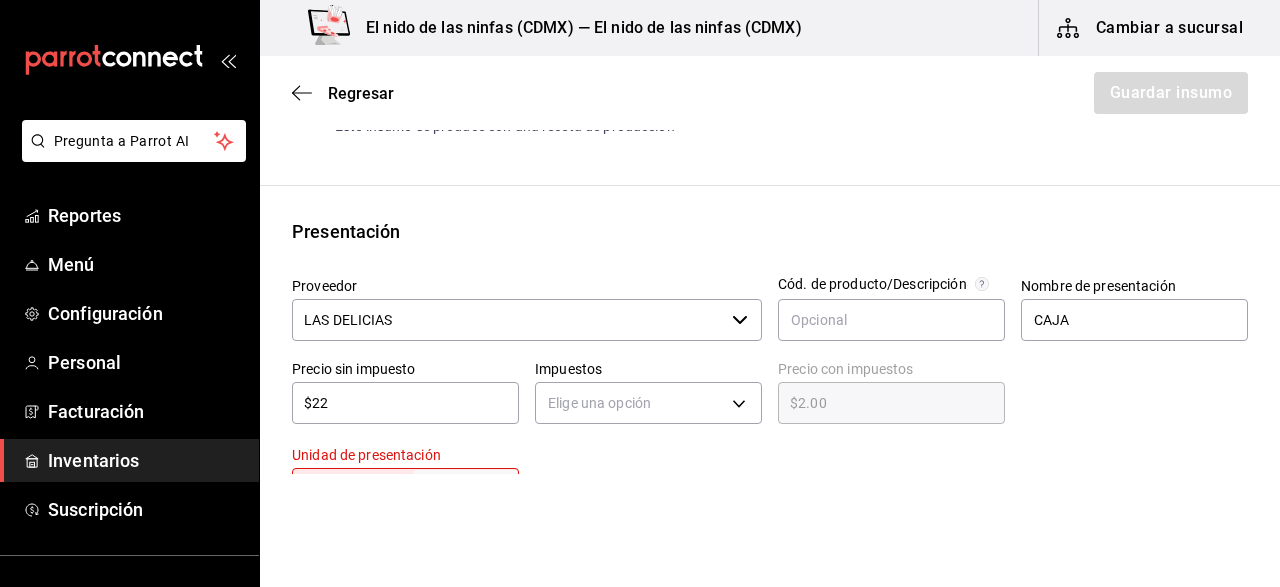 type on "$22.00" 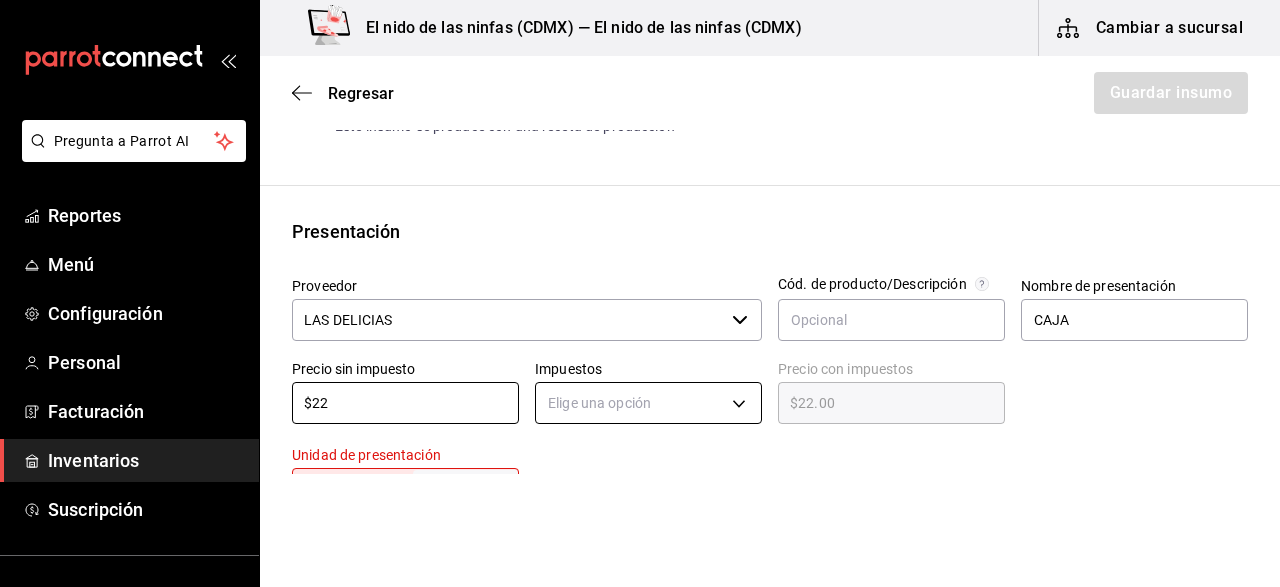 type on "$22" 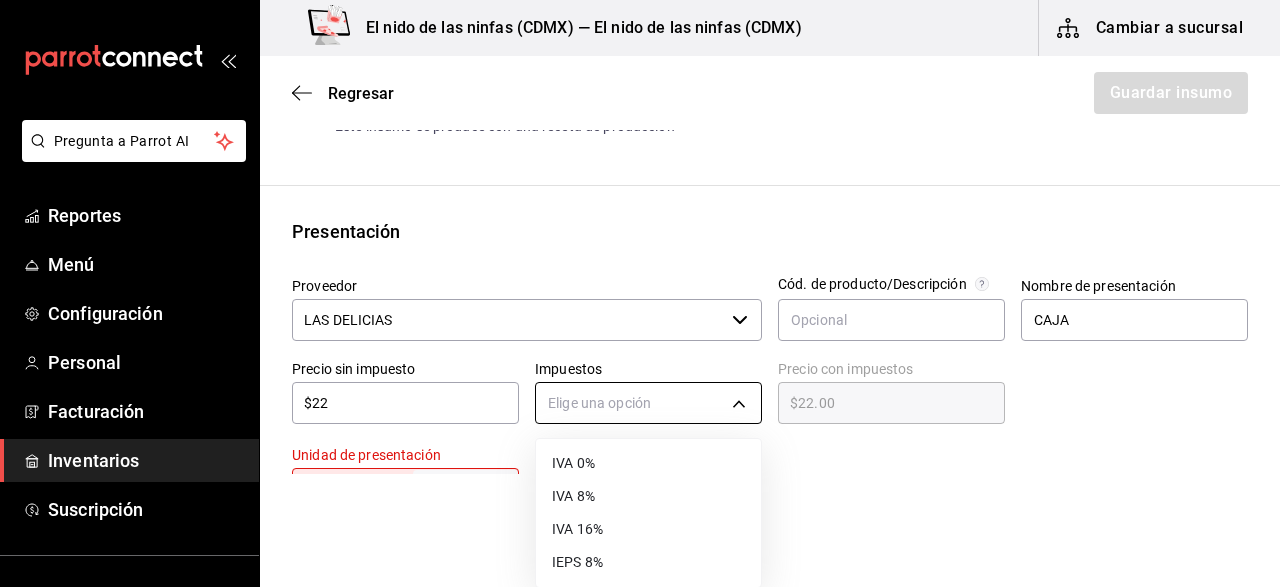 click on "Pregunta a Parrot AI Reportes   Menú   Configuración   Personal   Facturación   Inventarios   Suscripción   Ayuda Recomienda Parrot   [FIRST] [LAST]   Sugerir nueva función   El nido de las ninfas ([CITY]) — El nido de las ninfas ([CITY]) Cambiar a sucursal Regresar Guardar insumo Insumo Nombre TOMATE Categoría de inventario ​ Mínimo 5 ​ Ideal 10 ​ Insumo de producción Este insumo se produce con una receta de producción Presentación Proveedor LAS DELICIAS ​ Cód. de producto/Descripción Nombre de presentación CAJA Precio sin impuesto $22 ​ Impuestos Elige una opción Precio con impuestos $22.00 ​ Unidad de presentación UdM ​ Ingrese un número mayor a 0 Receta Unidad de receta Elige una opción Factor de conversión ​ Ver ayuda de conversiones ¿La presentación (CAJA) viene en otra caja? Si No Presentaciones por caja ​ Sin definir Unidades de conteo GANA 1 MES GRATIS EN TU SUSCRIPCIÓN AQUÍ Pregunta a Parrot AI Reportes   Menú   Configuración   Personal   Facturación" at bounding box center (640, 237) 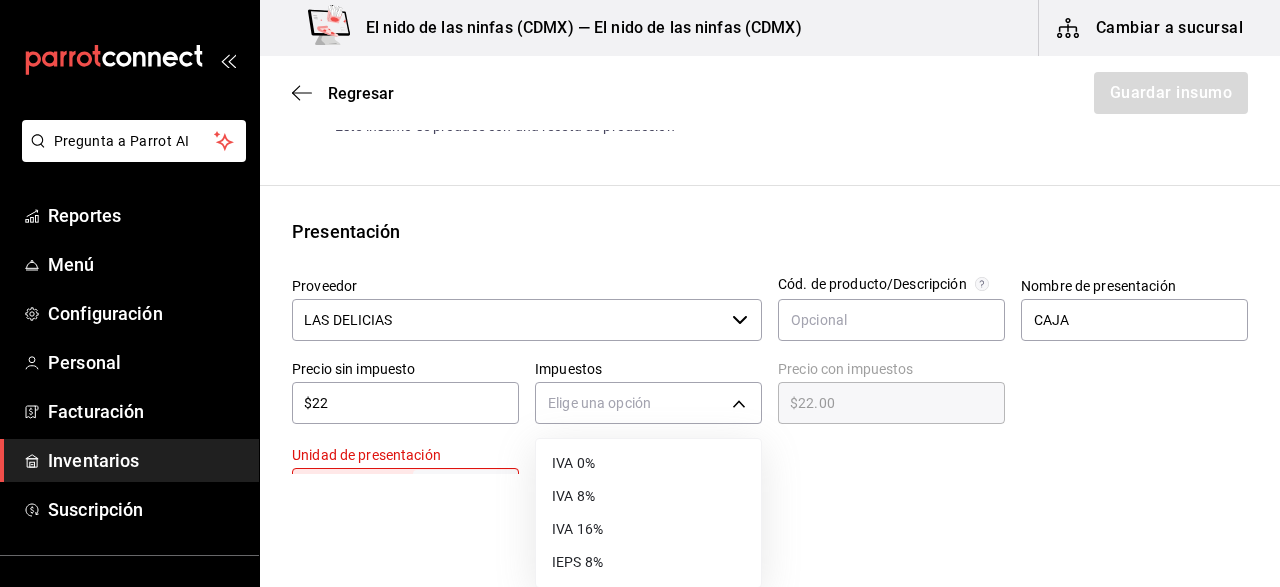 click on "IVA 0%" at bounding box center (648, 463) 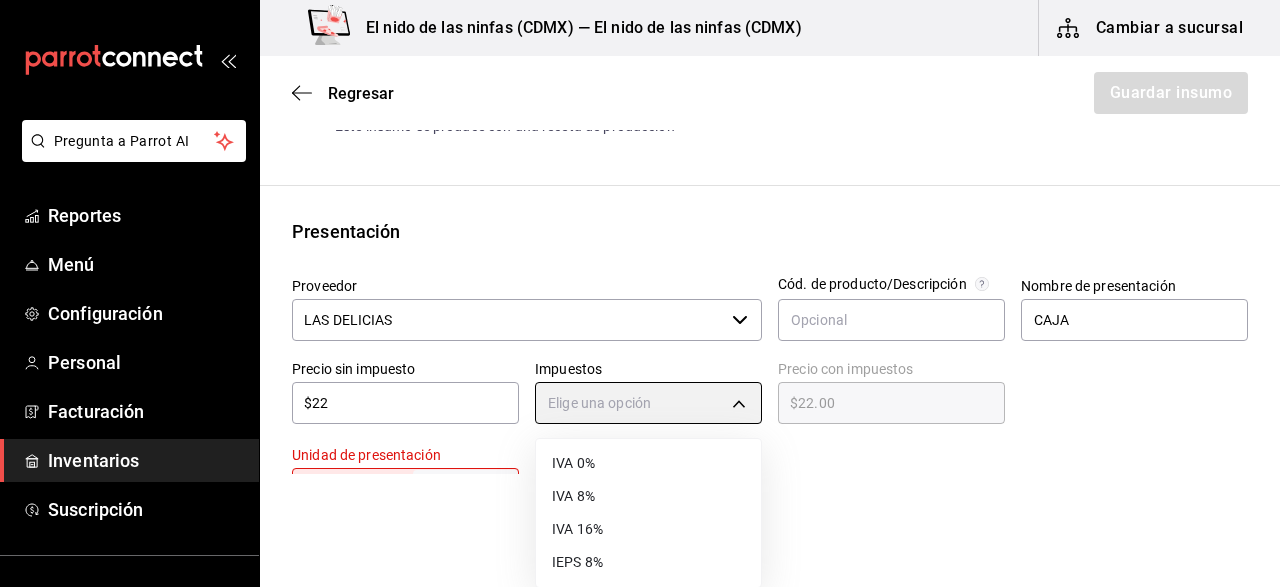 type on "IVA_0" 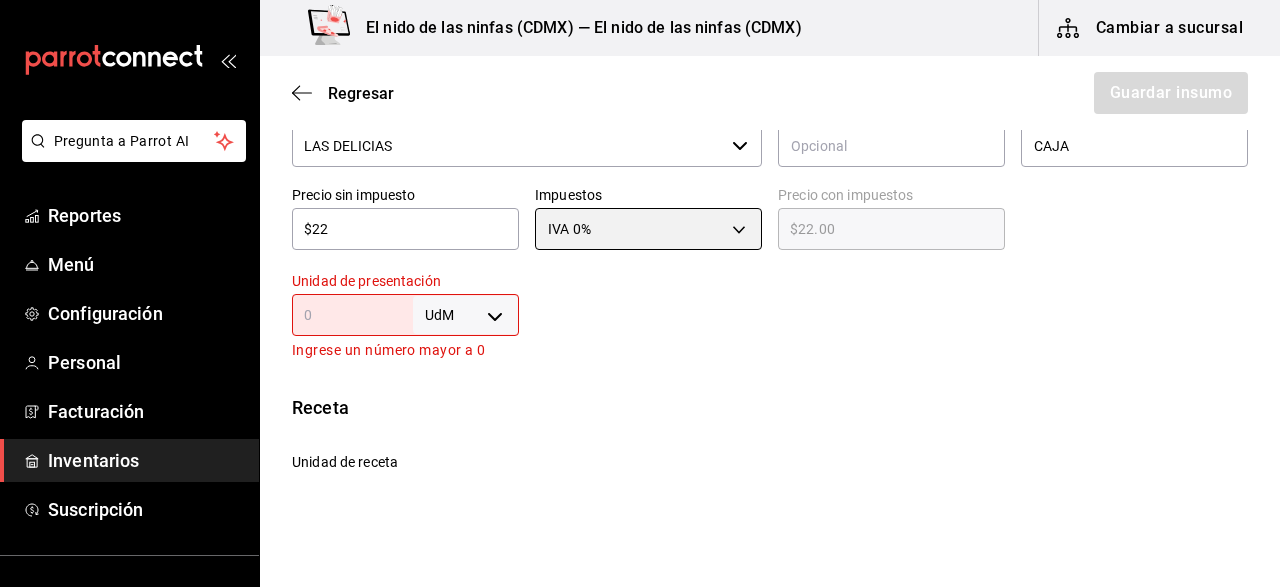 scroll, scrollTop: 500, scrollLeft: 0, axis: vertical 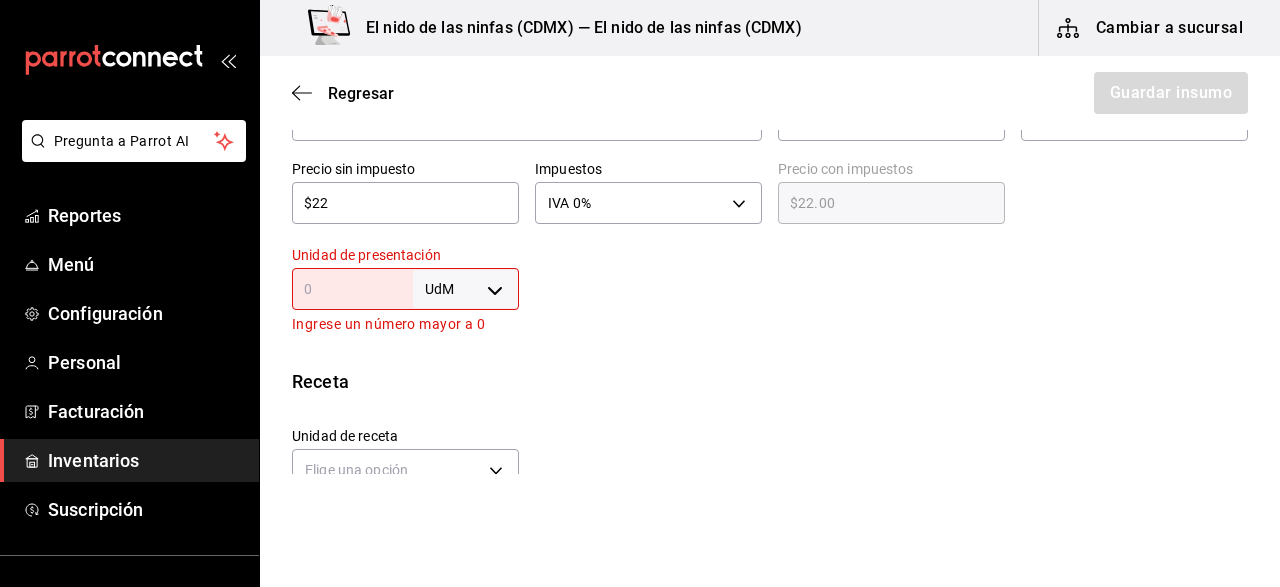 click on "Pregunta a Parrot AI Reportes   Menú   Configuración   Personal   Facturación   Inventarios   Suscripción   Ayuda Recomienda Parrot   [FIRST] [LAST]   Sugerir nueva función   El nido de las ninfas ([CITY]) — El nido de las ninfas ([CITY]) Cambiar a sucursal Regresar Guardar insumo Insumo Nombre TOMATE Categoría de inventario ​ Mínimo 5 ​ Ideal 10 ​ Insumo de producción Este insumo se produce con una receta de producción Presentación Proveedor LAS DELICIAS ​ Cód. de producto/Descripción Nombre de presentación CAJA Precio sin impuesto $22 ​ Impuestos IVA 0% IVA_0 Precio con impuestos $22.00 ​ Unidad de presentación UdM ​ Ingrese un número mayor a 0 Receta Unidad de receta Elige una opción Factor de conversión ​ Ver ayuda de conversiones ¿La presentación (CAJA) viene en otra caja? Si No Presentaciones por caja ​ Sin definir Unidades de conteo GANA 1 MES GRATIS EN TU SUSCRIPCIÓN AQUÍ Pregunta a Parrot AI Reportes   Menú   Configuración   Personal   Facturación   Inventarios" at bounding box center (640, 237) 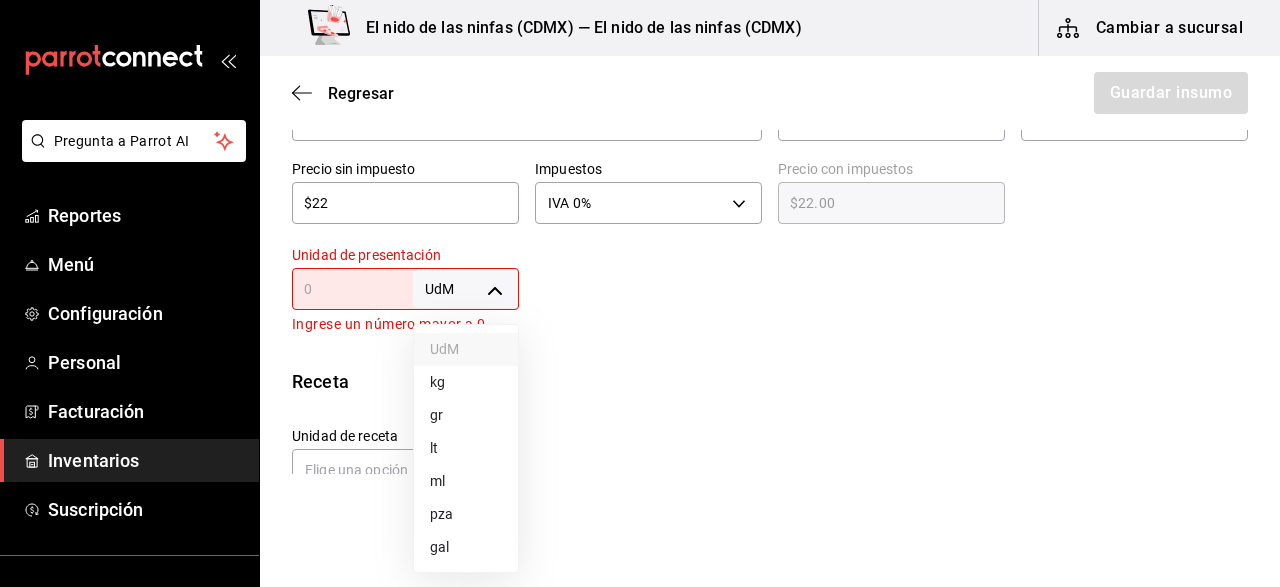click on "kg" at bounding box center [466, 382] 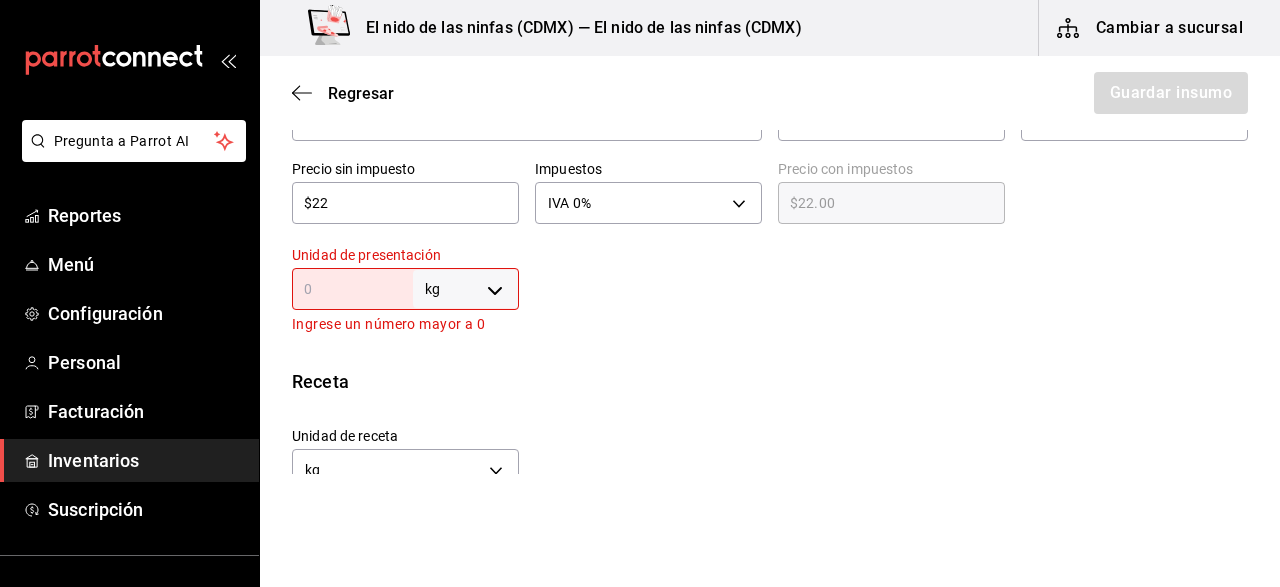 scroll, scrollTop: 600, scrollLeft: 0, axis: vertical 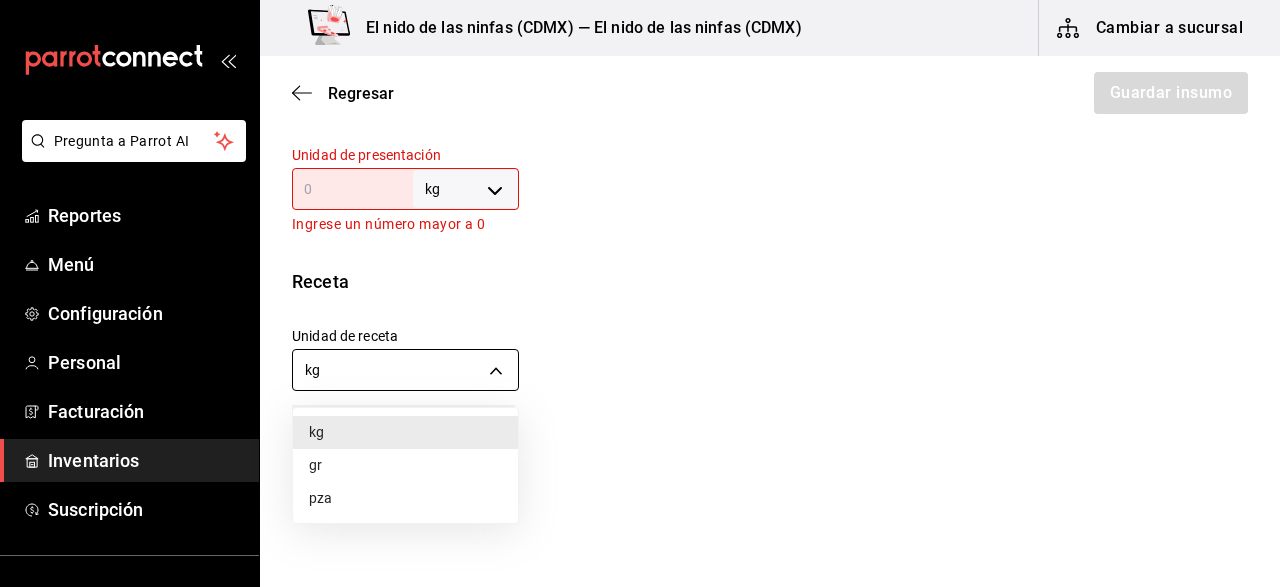click on "Pregunta a Parrot AI Reportes   Menú   Configuración   Personal   Facturación   Inventarios   Suscripción   Ayuda Recomienda Parrot   [FIRST] [LAST]   Sugerir nueva función   El nido de las ninfas ([CITY]) — El nido de las ninfas ([CITY]) Cambiar a sucursal Regresar Guardar insumo Insumo Nombre TOMATE Categoría de inventario ​ Mínimo 5 ​ Ideal 10 ​ Insumo de producción Este insumo se produce con una receta de producción Presentación Proveedor LAS DELICIAS ​ Cód. de producto/Descripción Nombre de presentación CAJA Precio sin impuesto $22 ​ Impuestos IVA 0% IVA_0 Precio con impuestos $22.00 ​ Unidad de presentación kg KILOGRAM ​ Ingrese un número mayor a 0 Receta Unidad de receta kg KILOGRAM Factor de conversión ​ 1 kg de CAJA = 1 kg receta Ver ayuda de conversiones ¿La presentación (CAJA) viene en otra caja? Si No Presentaciones por caja ​  CAJA de 0 kg Unidades de conteo kg CAJA (0 kg) GANA 1 MES GRATIS EN TU SUSCRIPCIÓN AQUÍ Pregunta a Parrot AI Reportes   Menú" at bounding box center [640, 237] 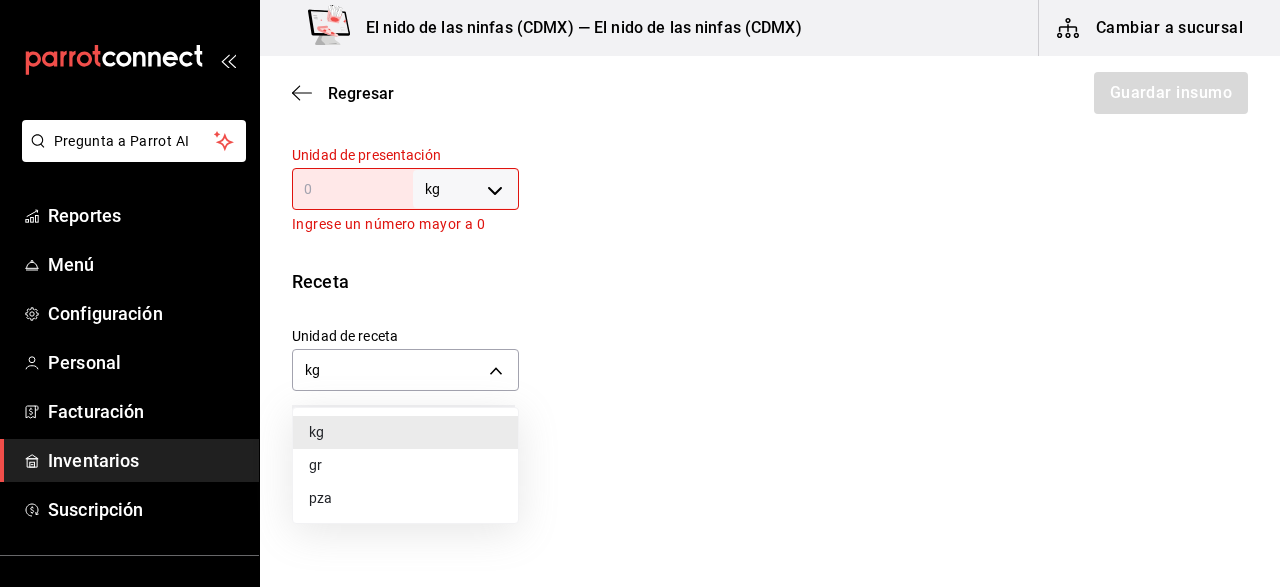 click on "gr" at bounding box center [405, 465] 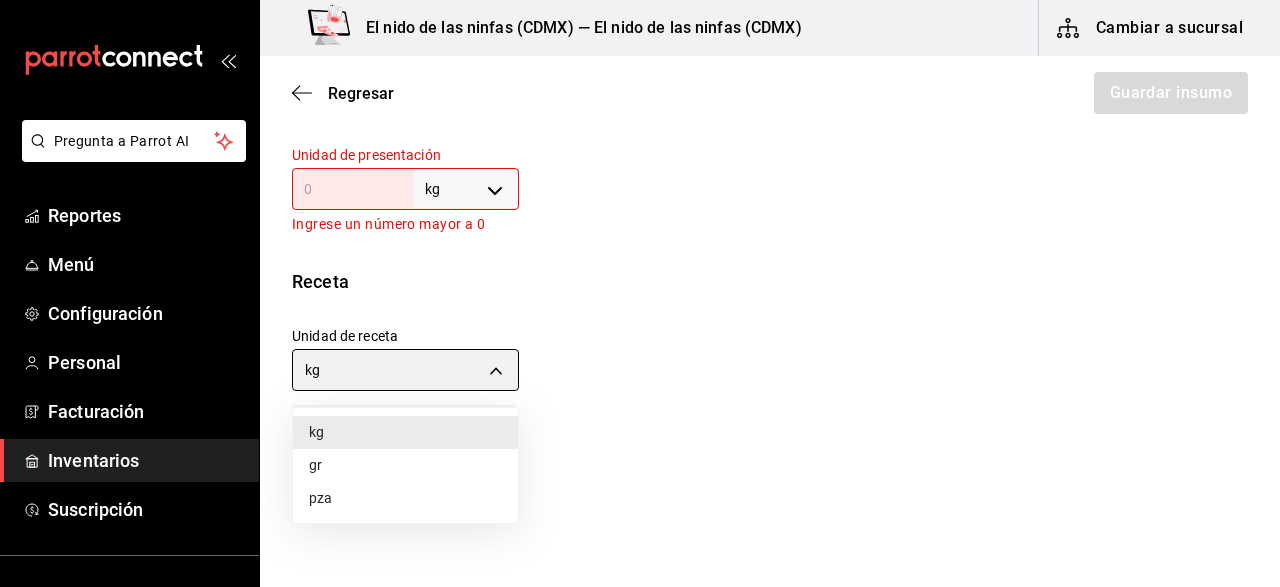 type on "GRAM" 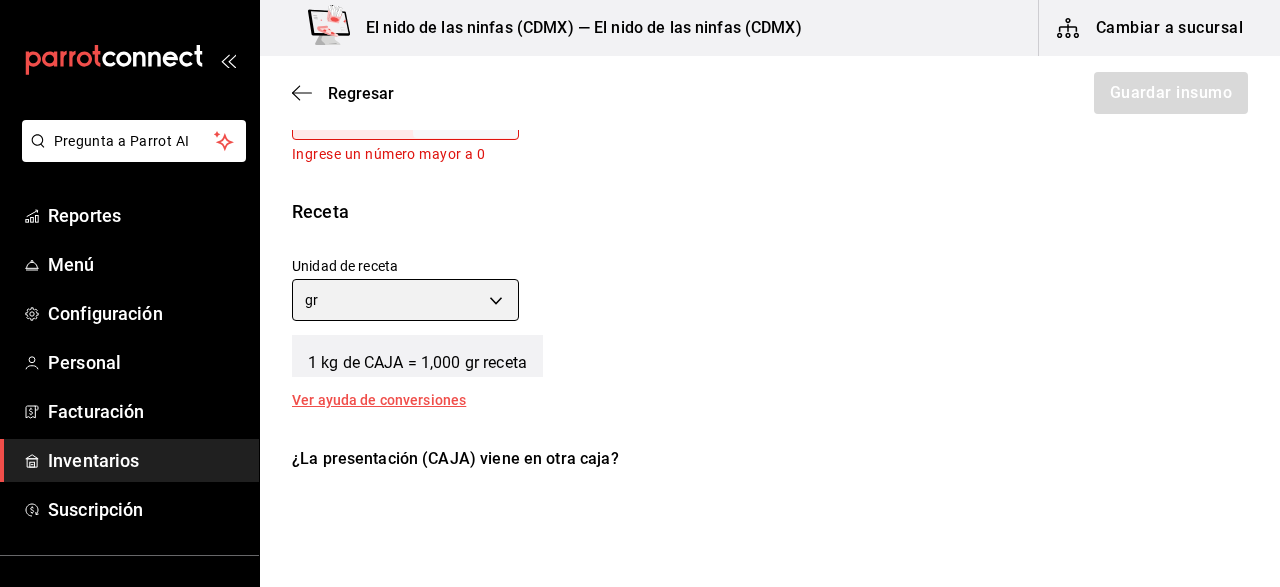 scroll, scrollTop: 800, scrollLeft: 0, axis: vertical 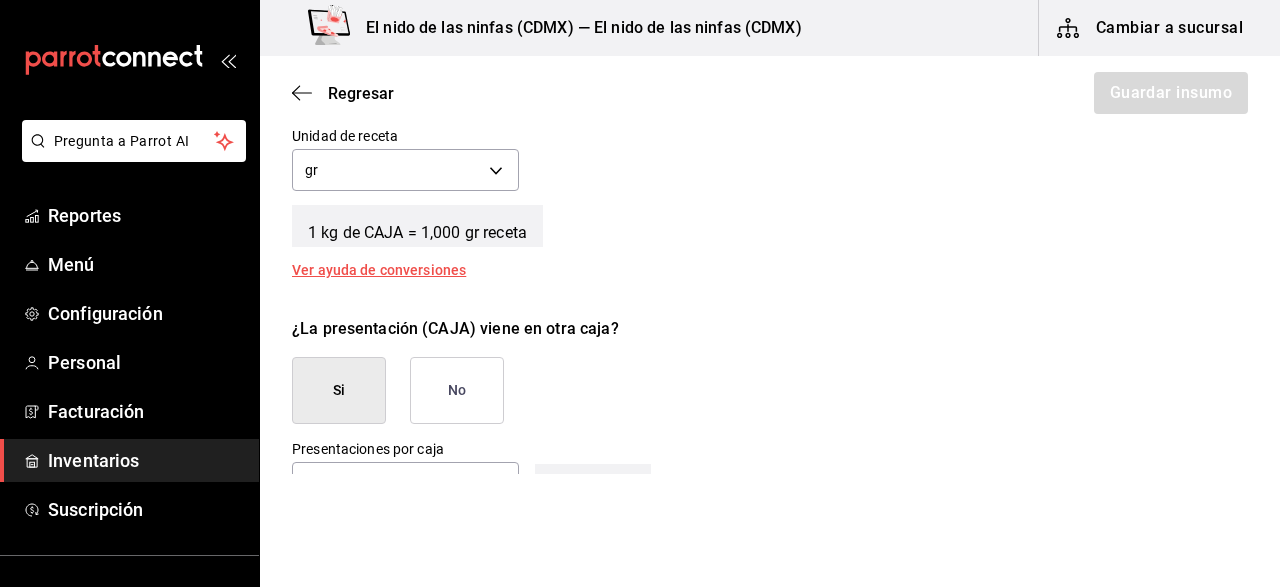 click on "No" at bounding box center (457, 390) 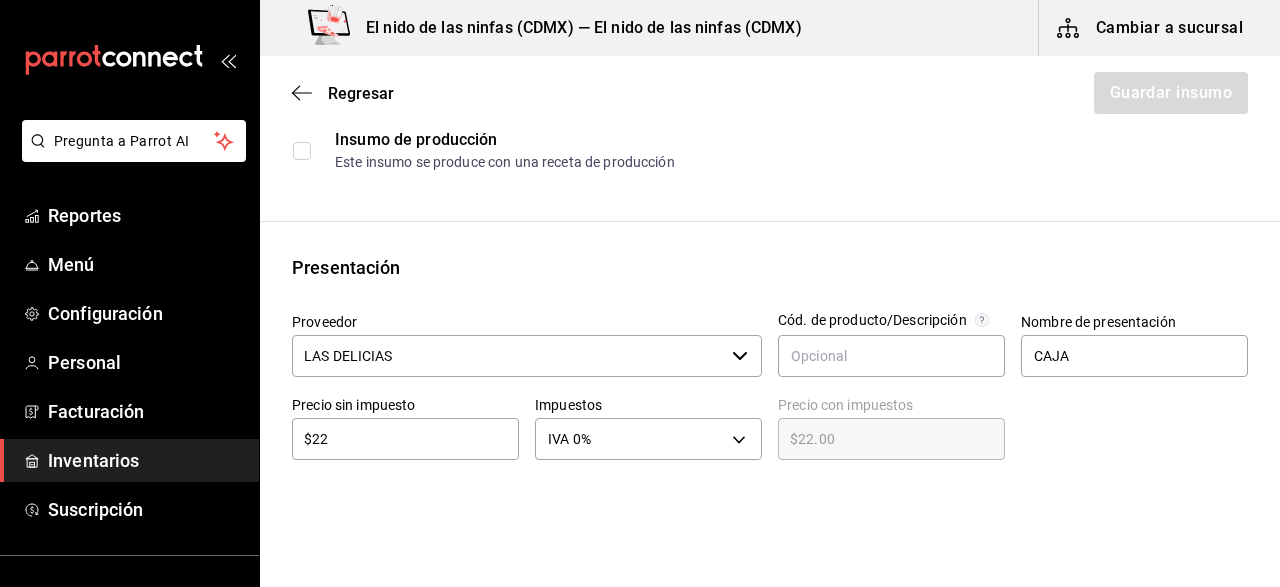 scroll, scrollTop: 0, scrollLeft: 0, axis: both 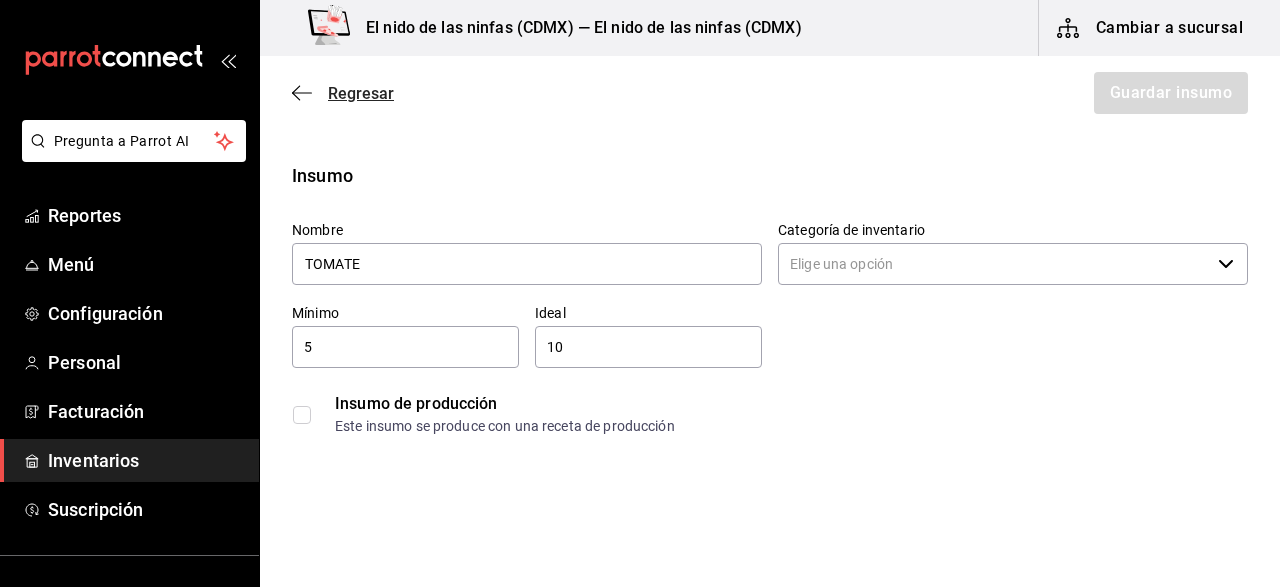 click 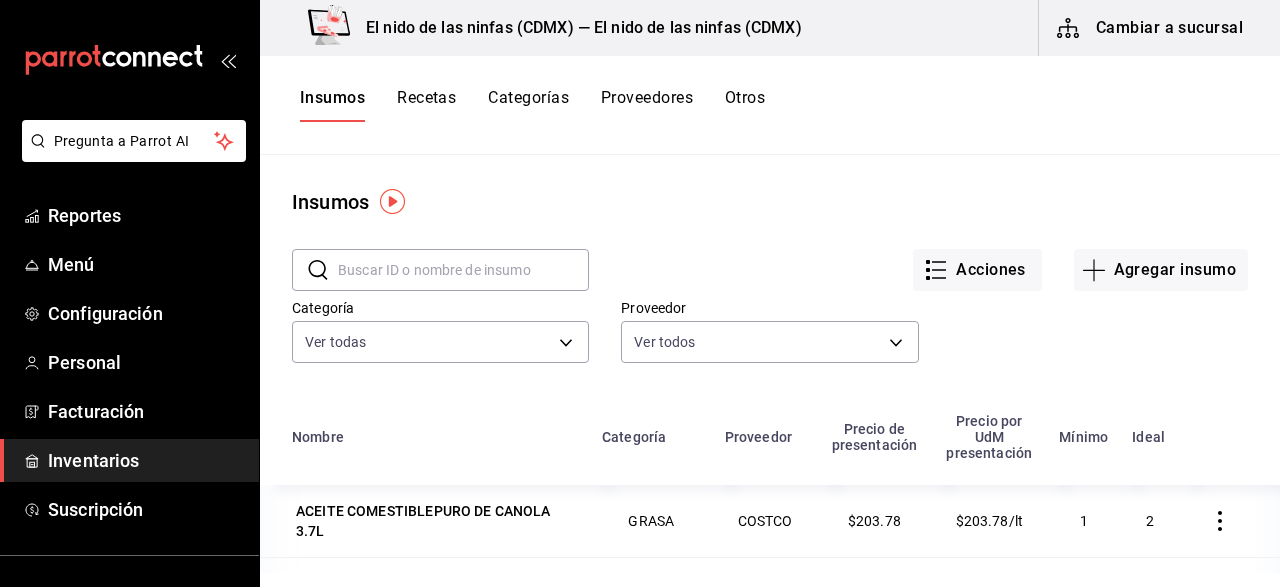 click on "Proveedores" at bounding box center [647, 105] 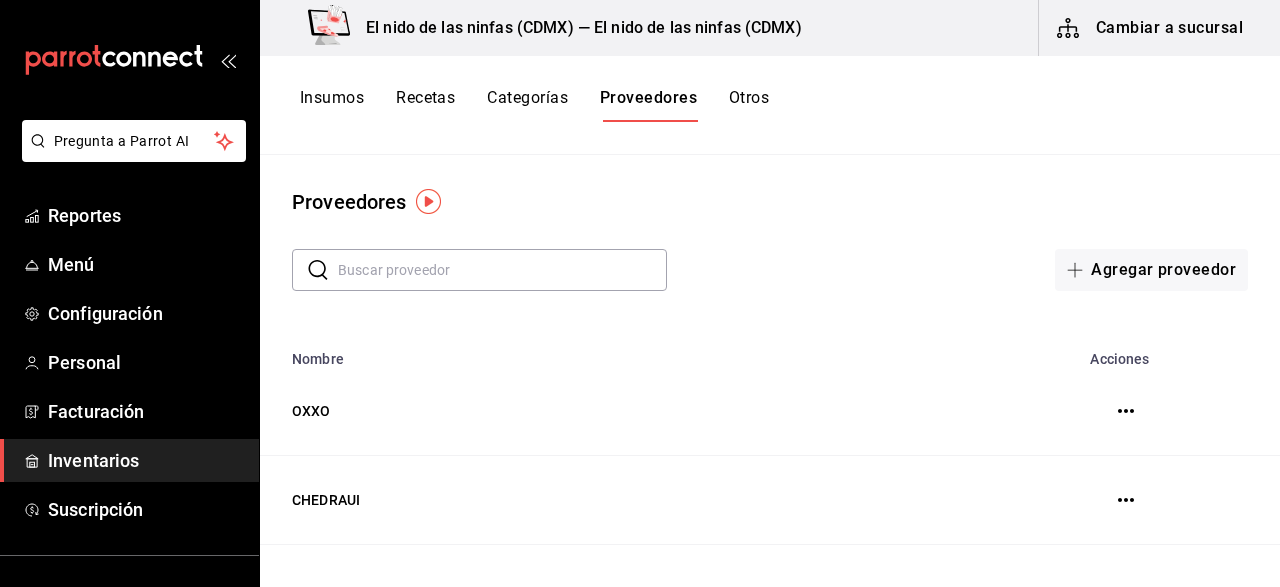 click on "Otros" at bounding box center (749, 105) 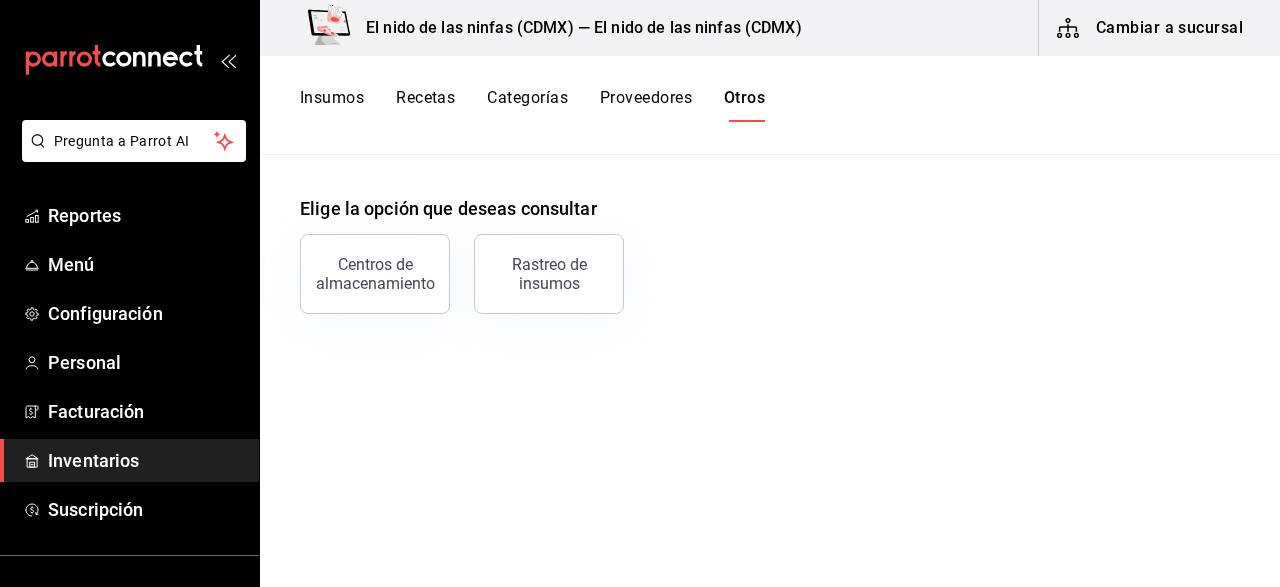 click on "Insumos Recetas Categorías Proveedores Otros" at bounding box center (770, 105) 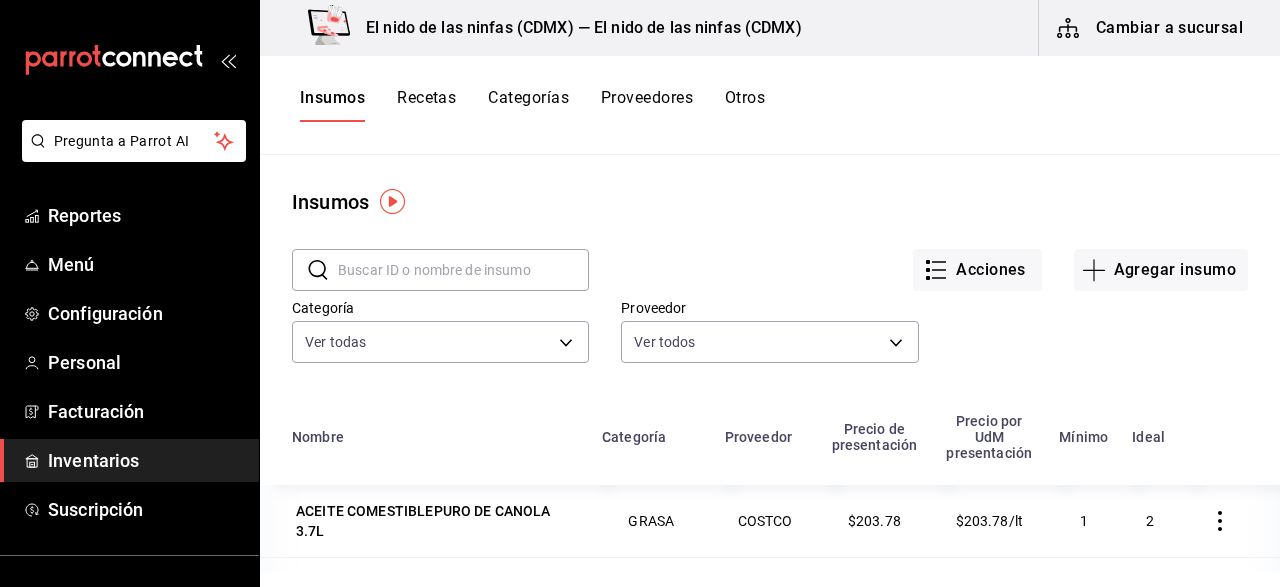 click on "Inventarios" at bounding box center (145, 460) 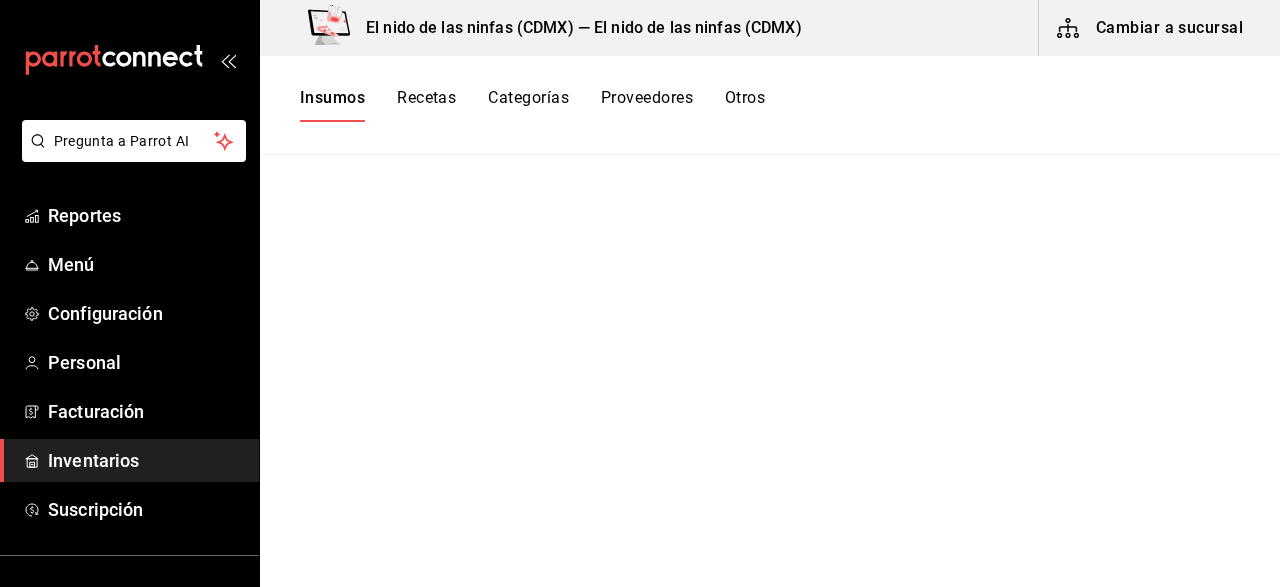 click on "Otros" at bounding box center (745, 105) 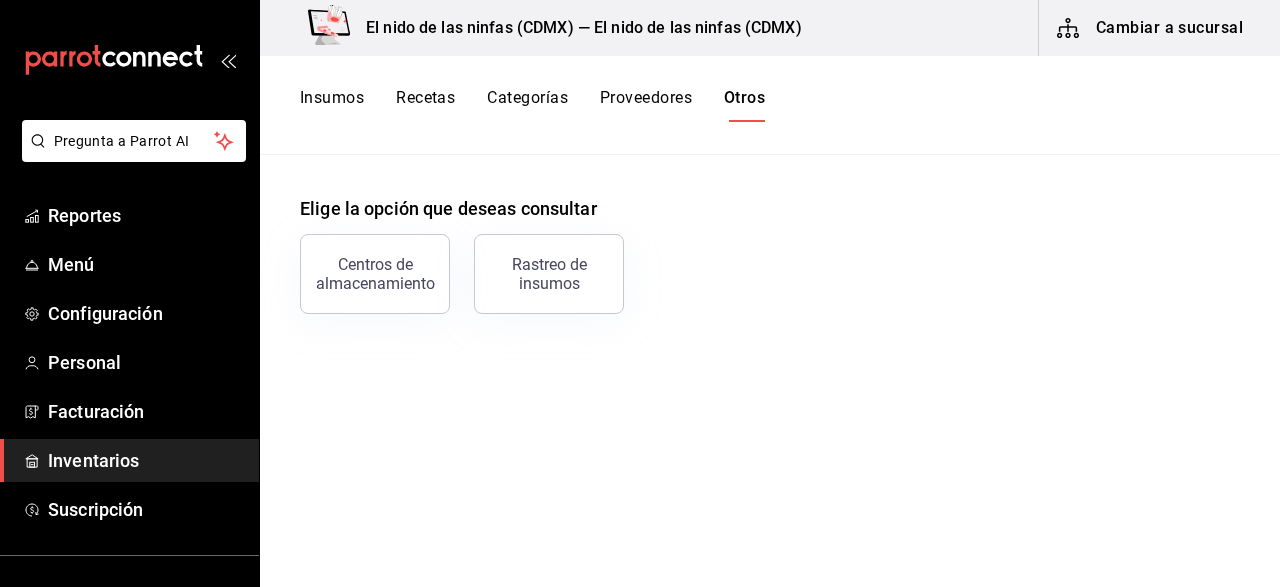 click on "Insumos" at bounding box center (332, 105) 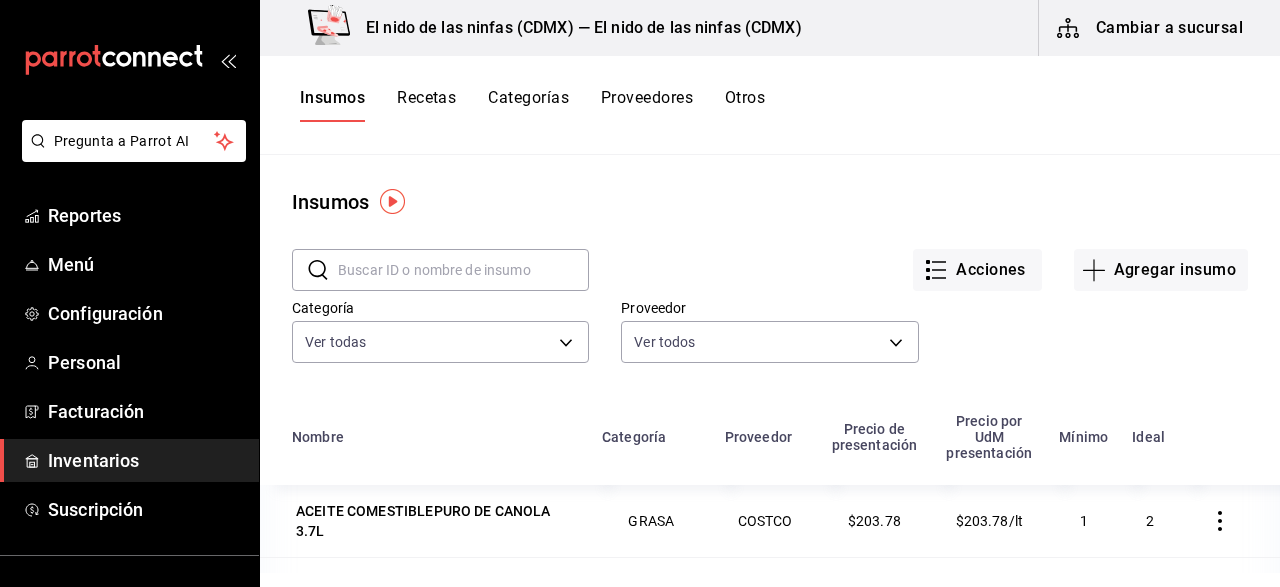 click at bounding box center [463, 270] 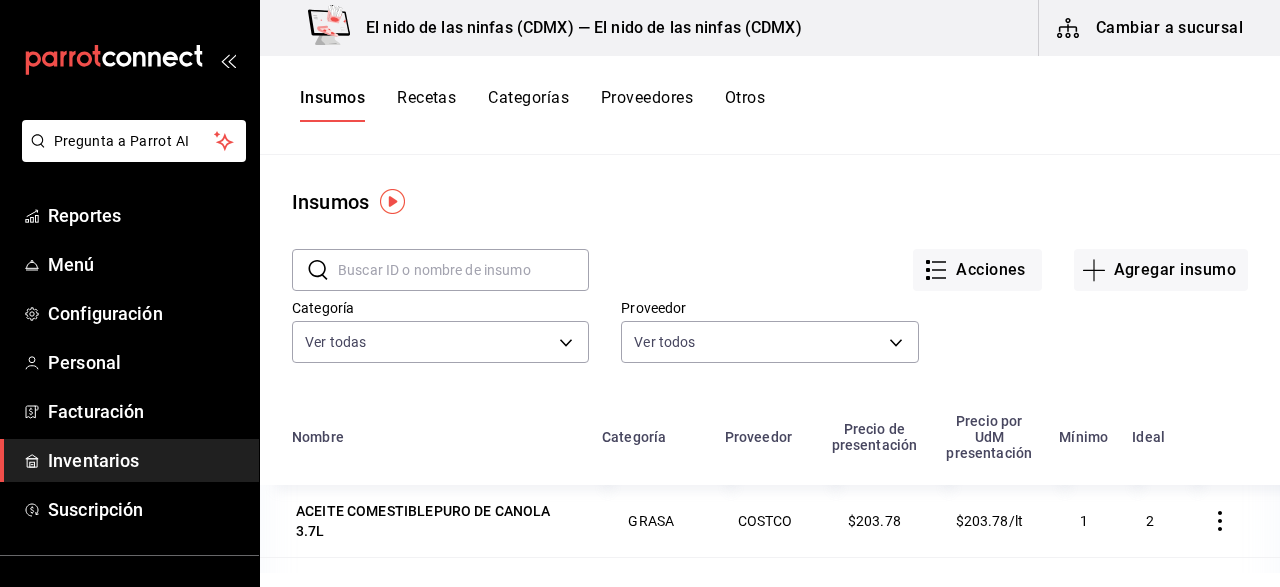 click at bounding box center (392, 201) 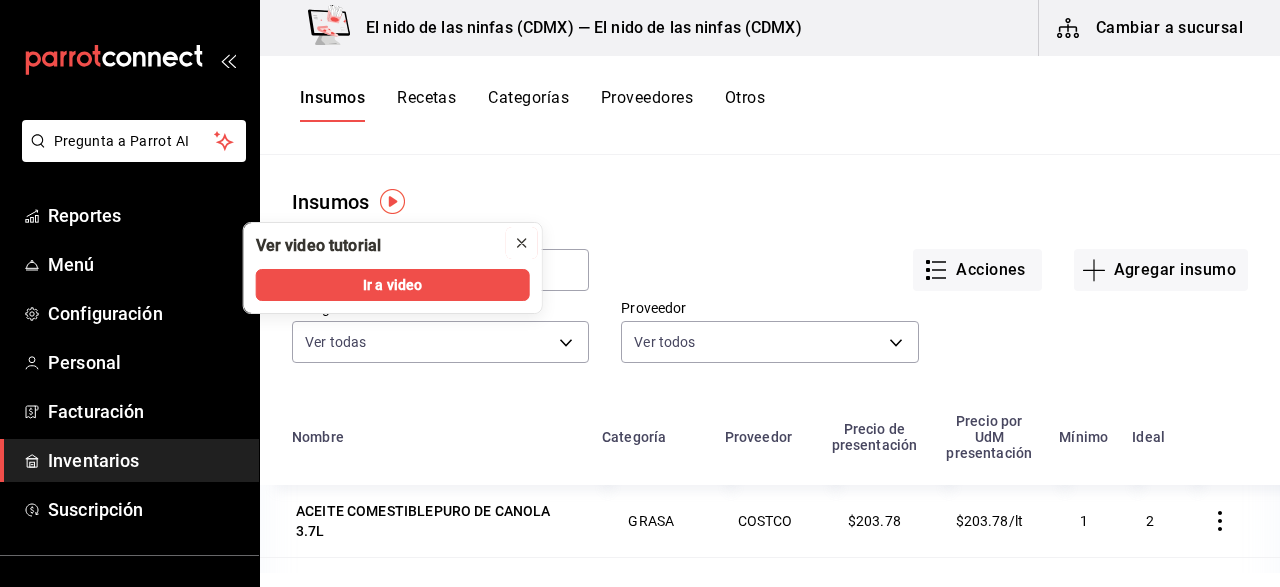 click 